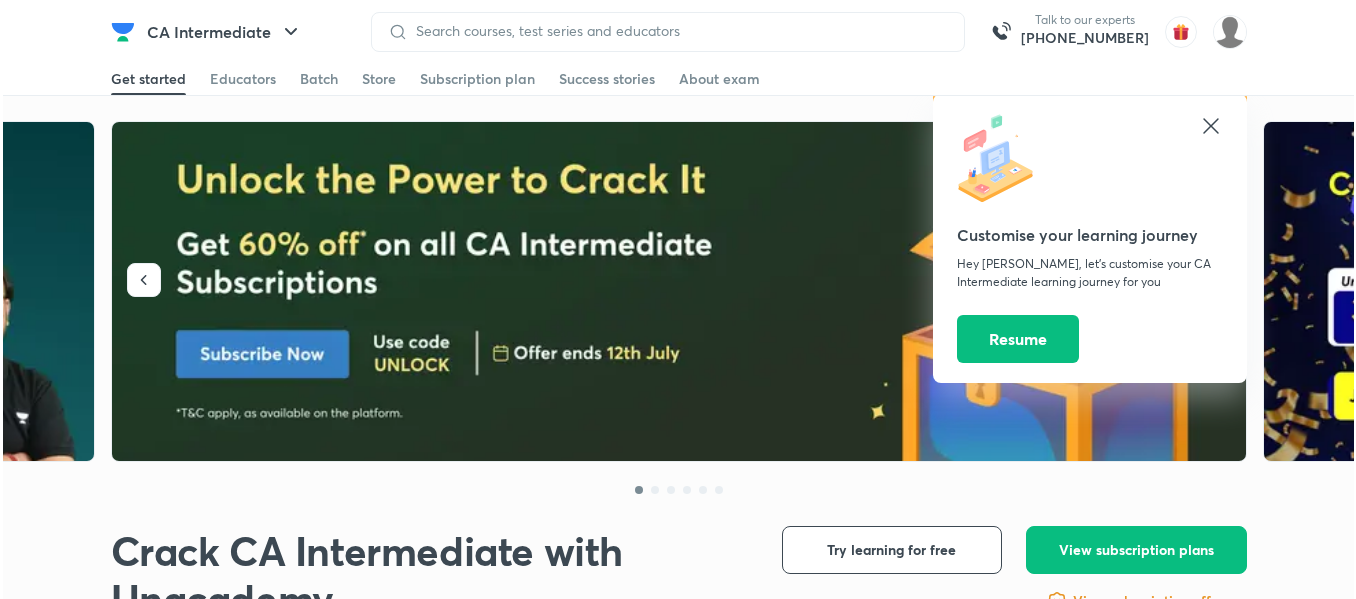 scroll, scrollTop: 0, scrollLeft: 0, axis: both 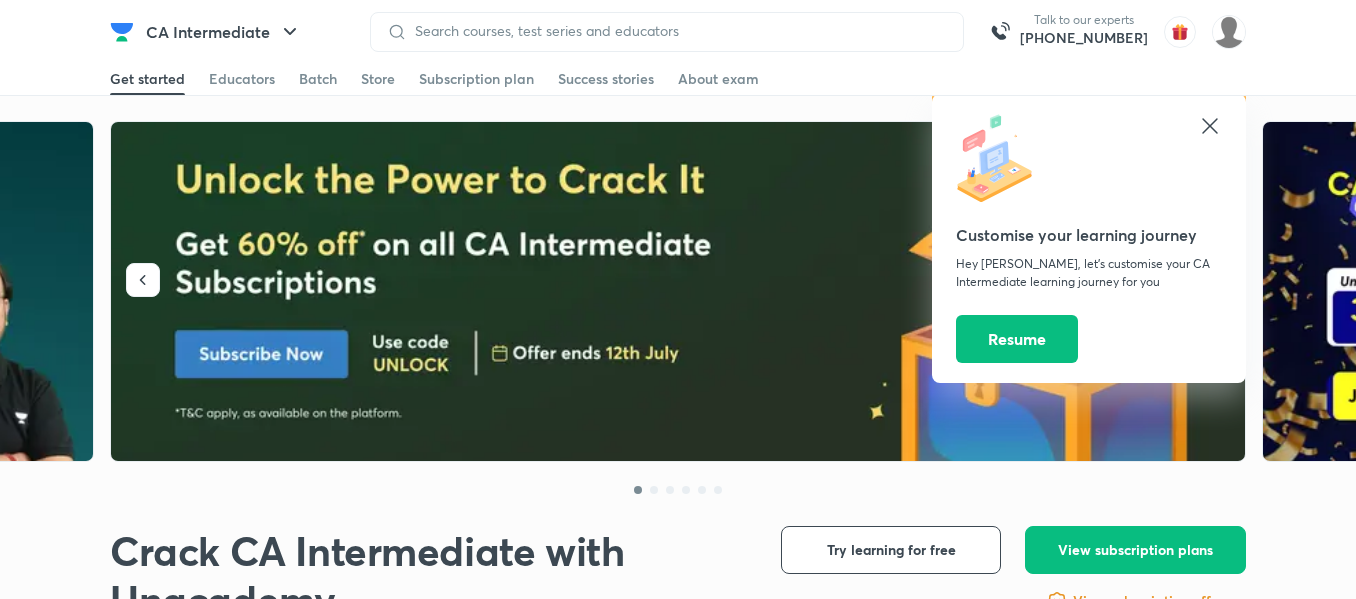 click 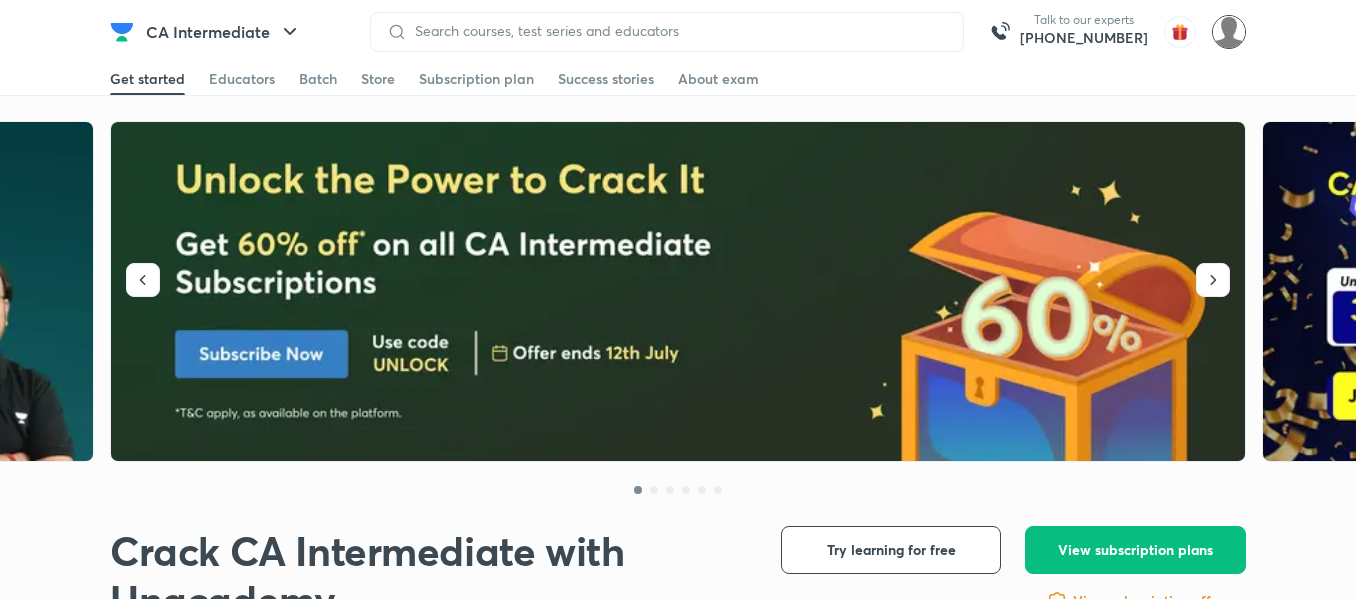click at bounding box center [1229, 32] 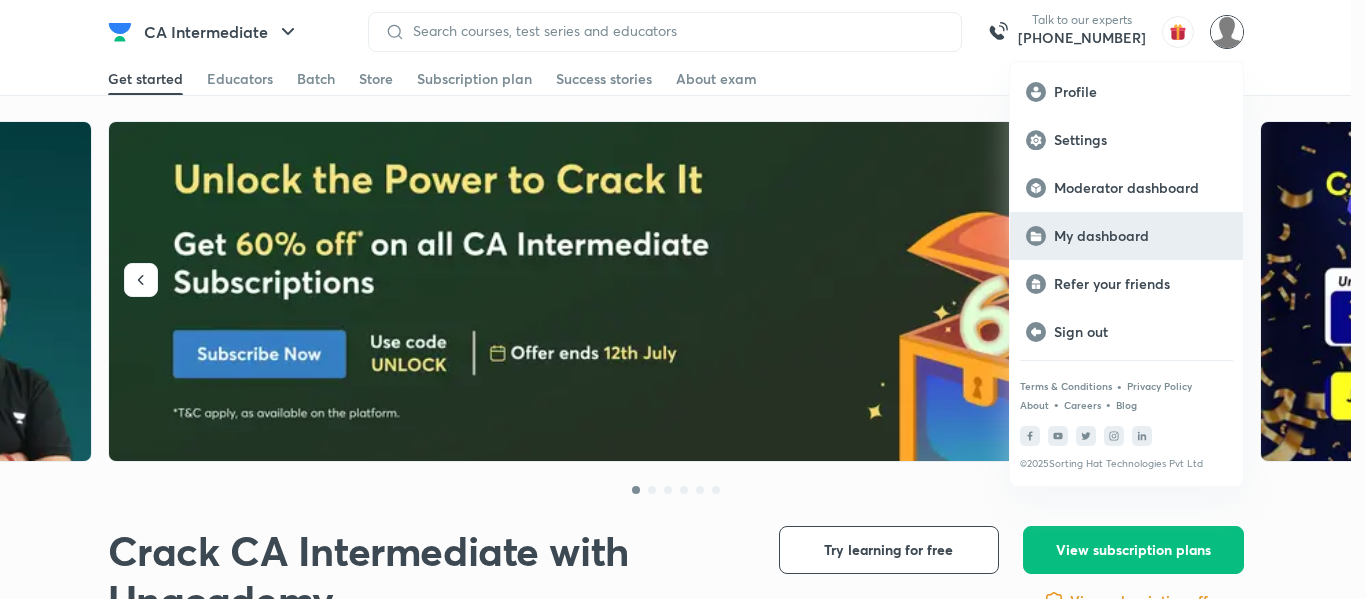 click on "My dashboard" at bounding box center [1140, 236] 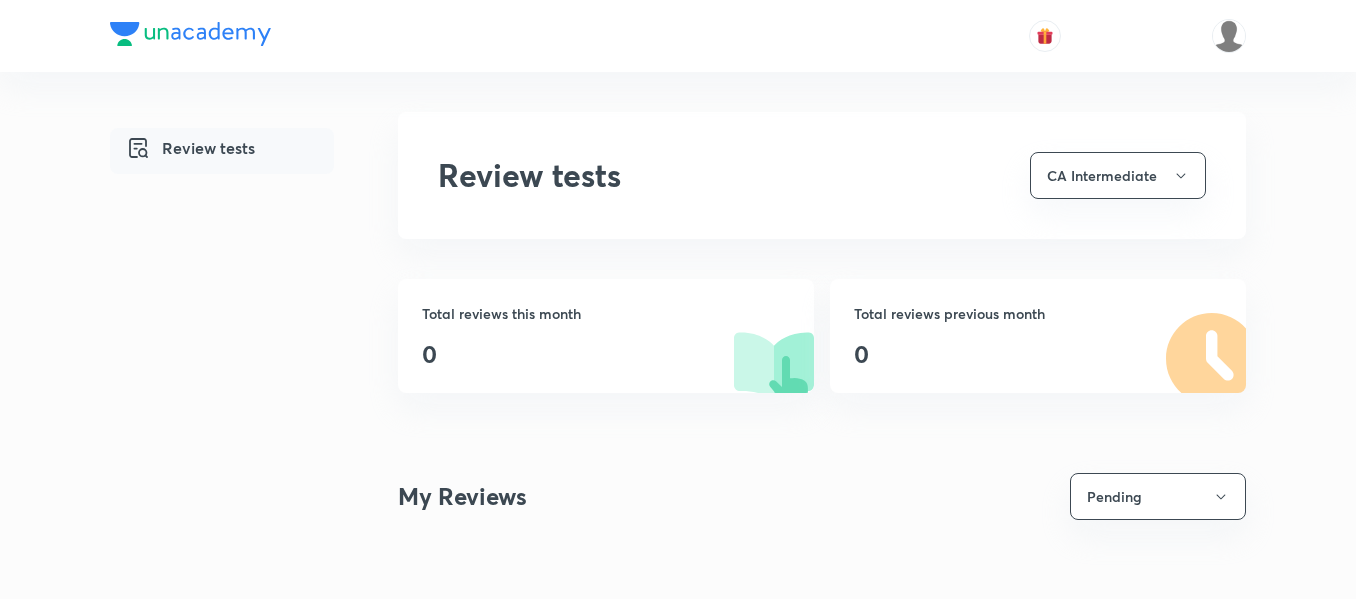 scroll, scrollTop: 0, scrollLeft: 0, axis: both 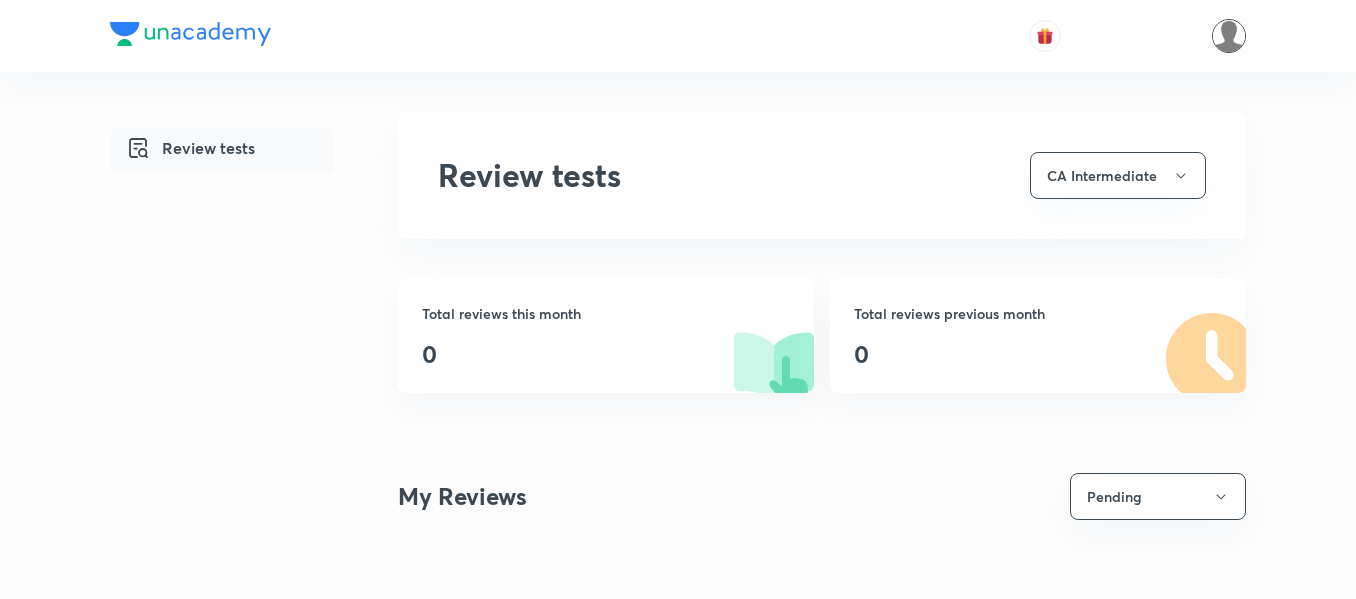 click at bounding box center (1229, 36) 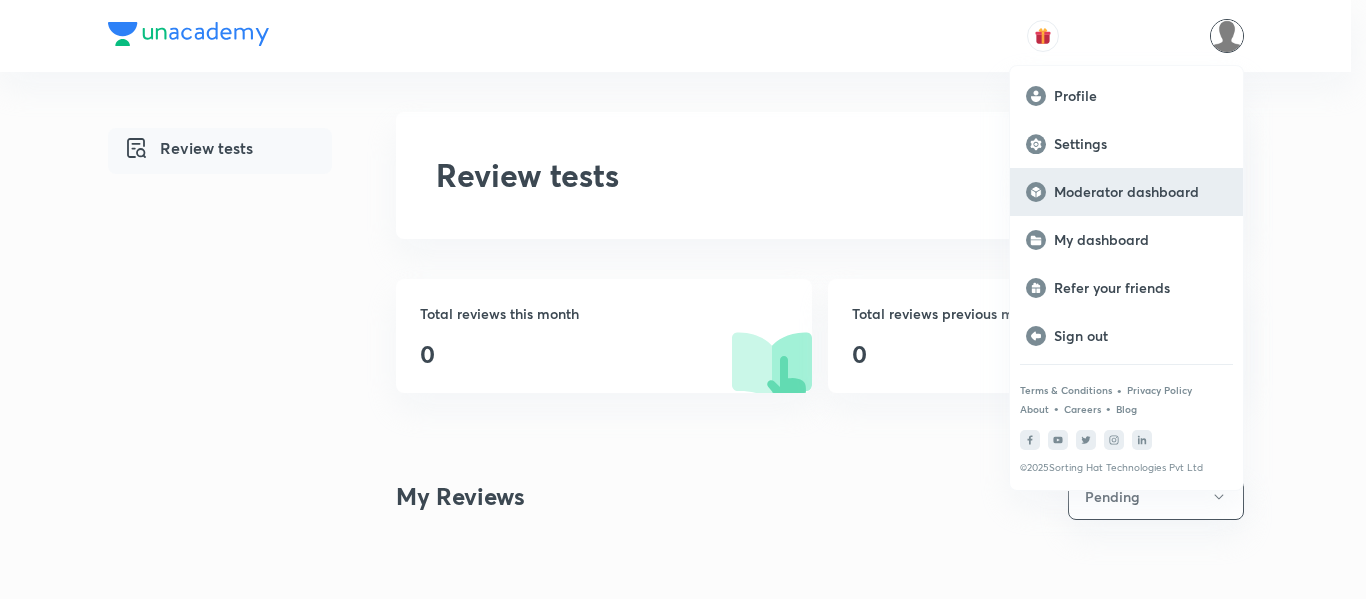 click on "Moderator dashboard" at bounding box center (1140, 192) 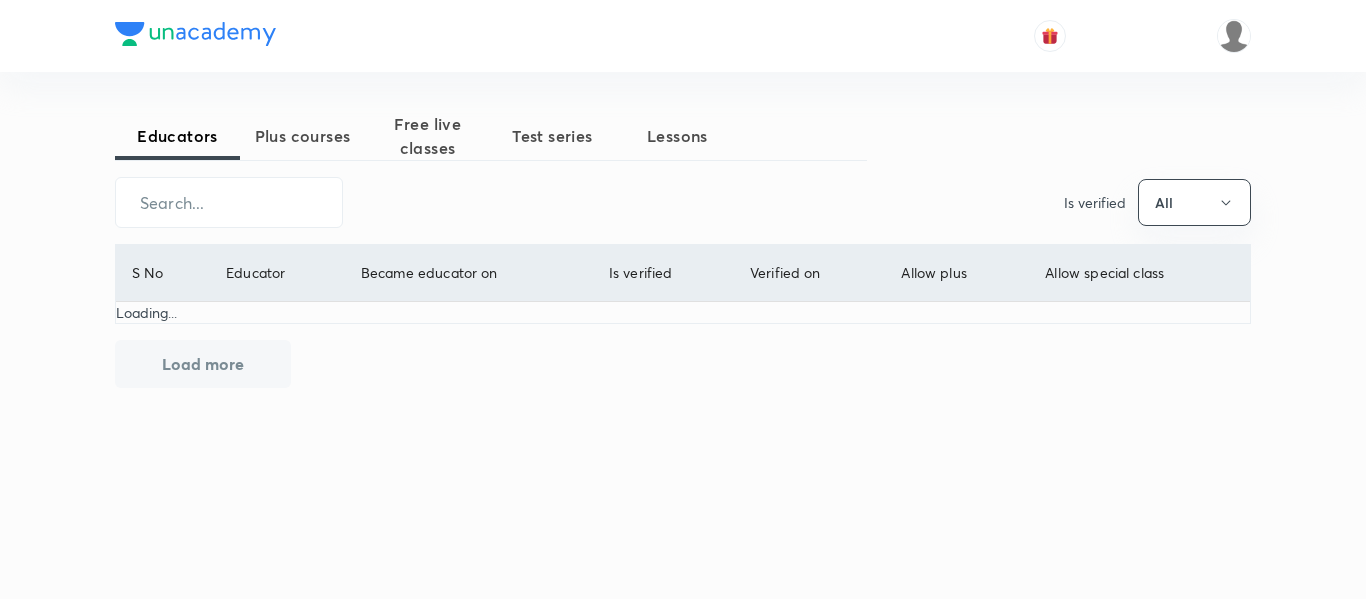scroll, scrollTop: 0, scrollLeft: 0, axis: both 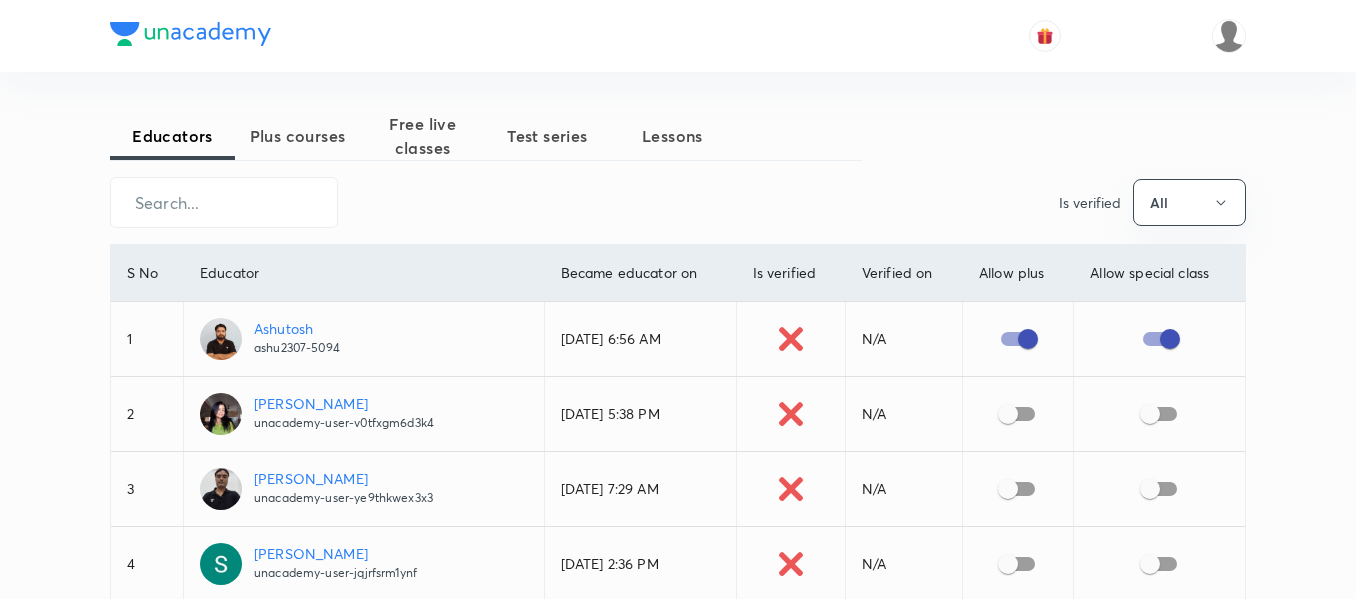 click on "Educators Plus courses Free live classes Test series Lessons" at bounding box center [486, 136] 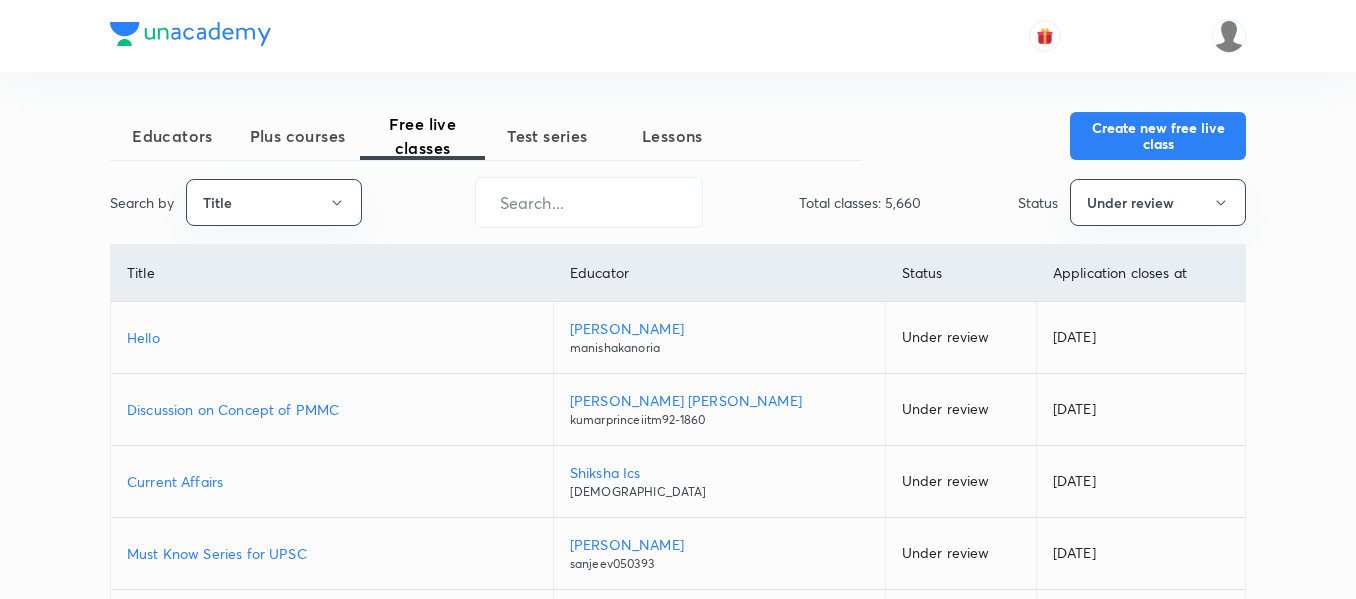 type 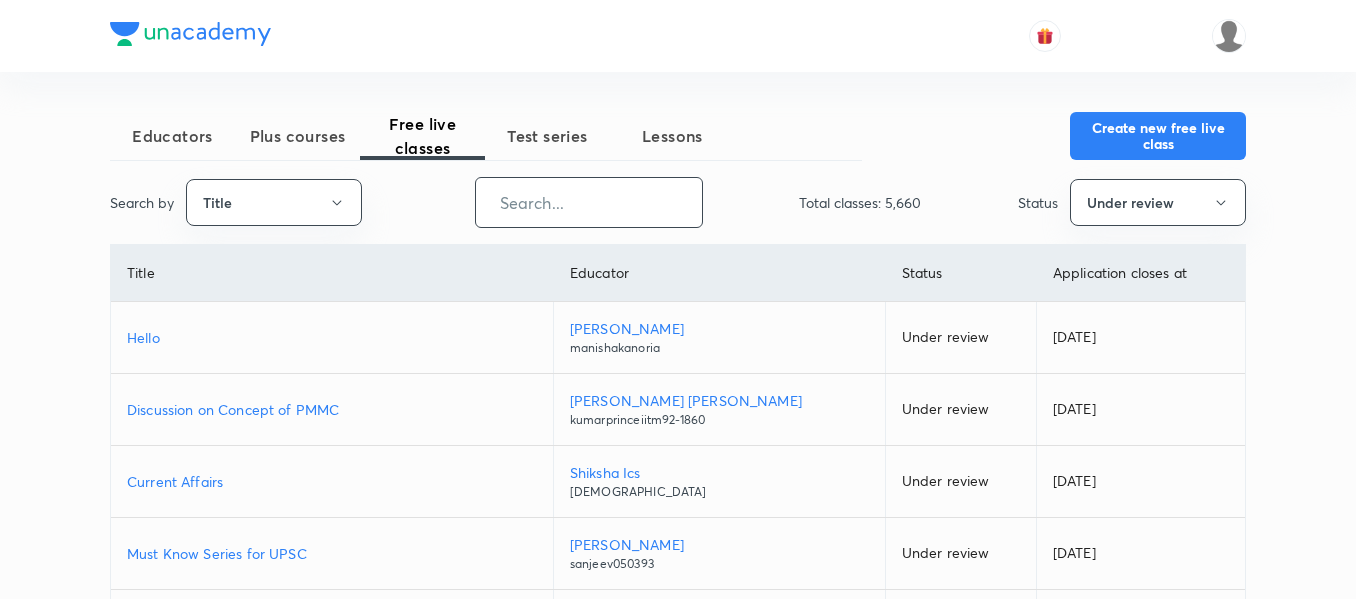 click at bounding box center (589, 202) 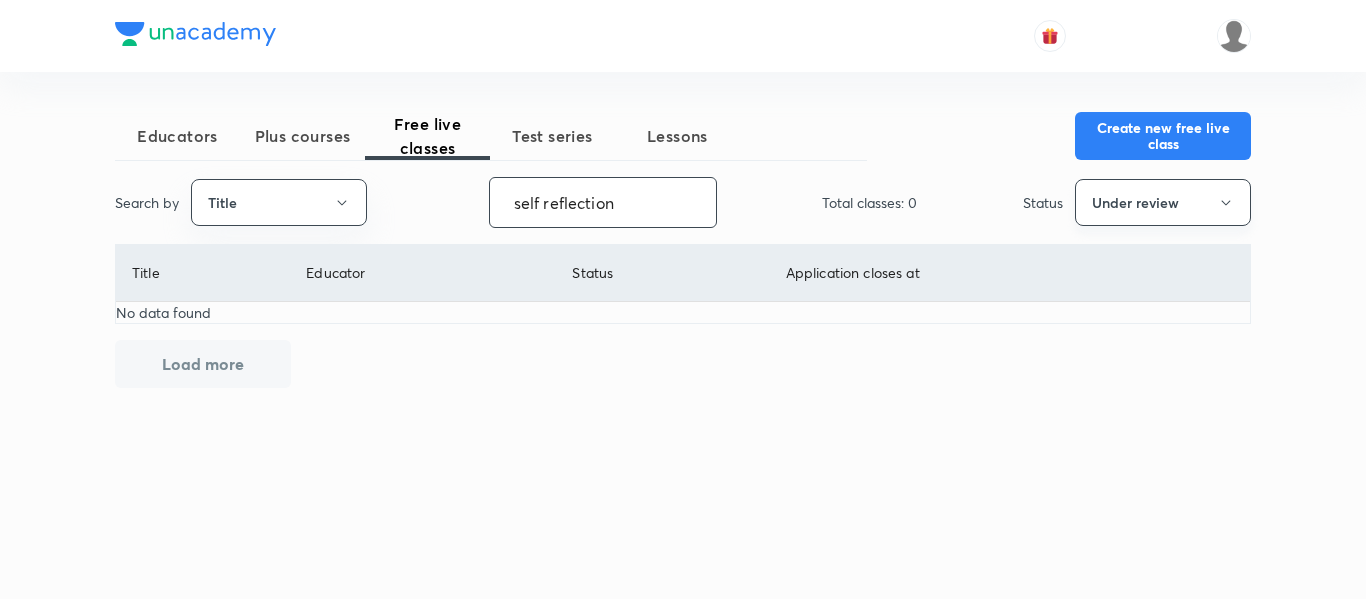 type on "self reflection" 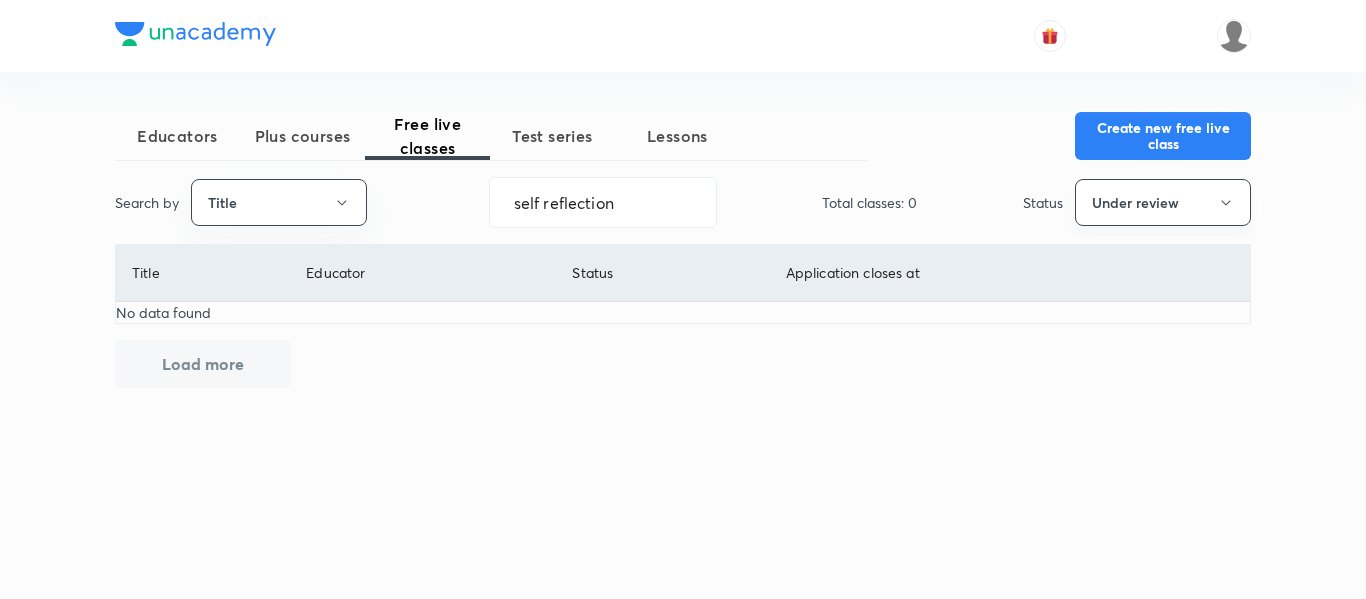click on "Under review" at bounding box center [1163, 202] 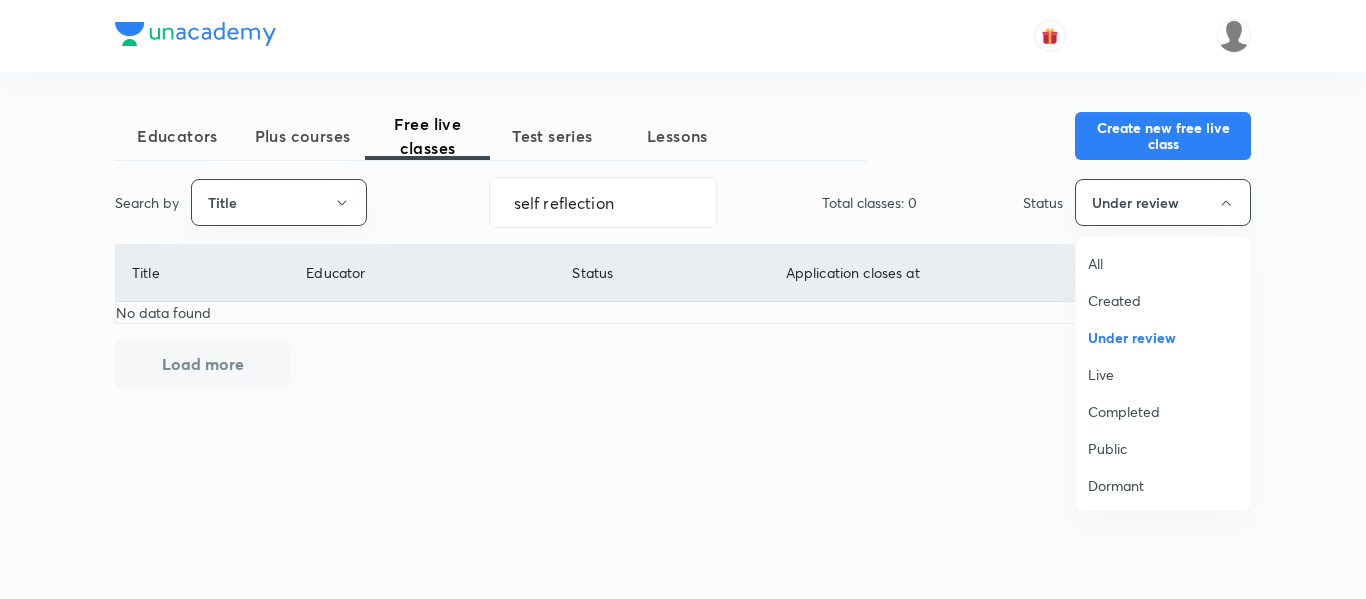 click on "All" at bounding box center [1163, 263] 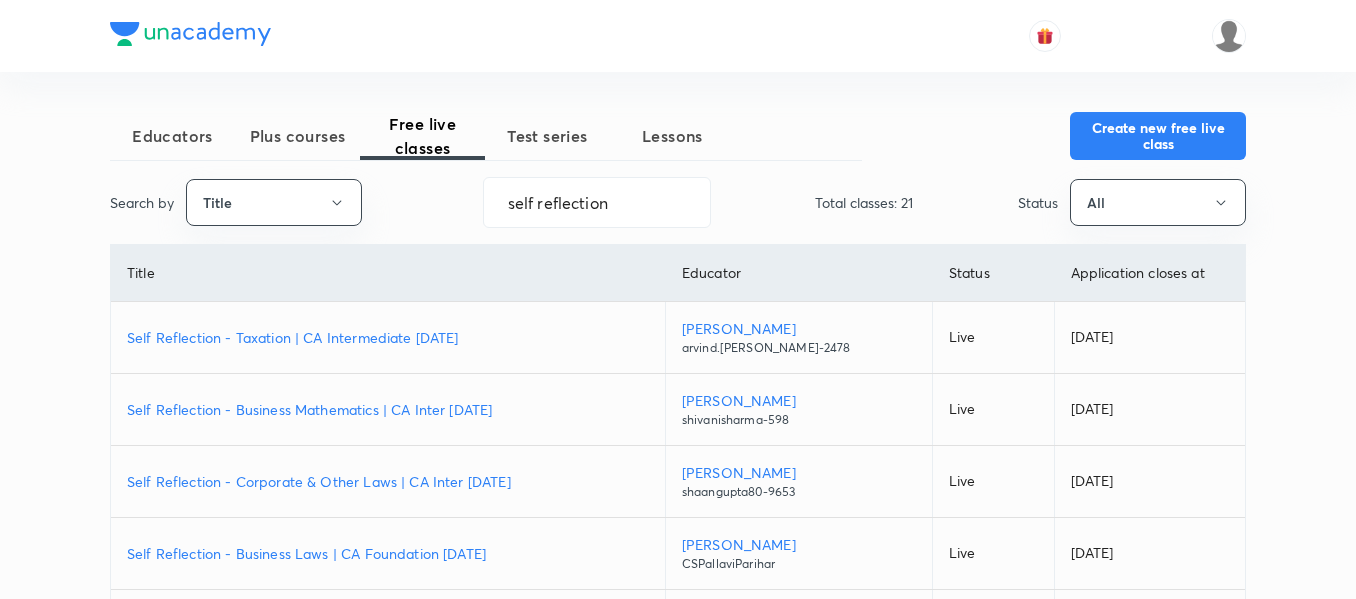 type 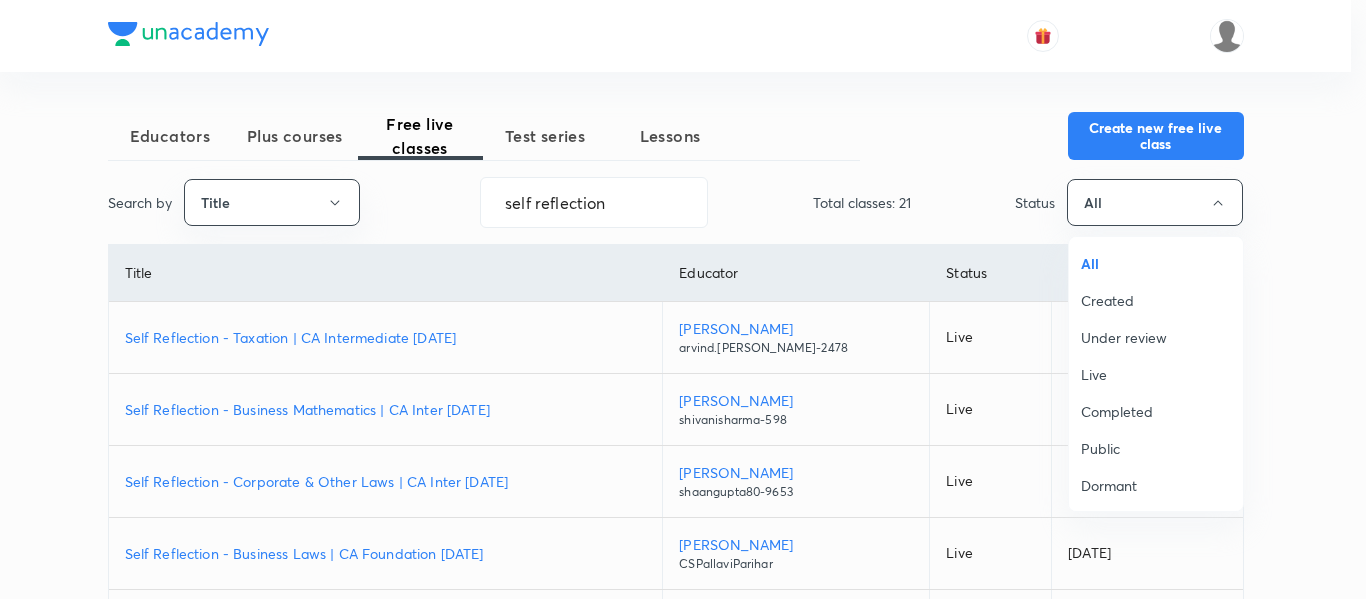 click at bounding box center (683, 299) 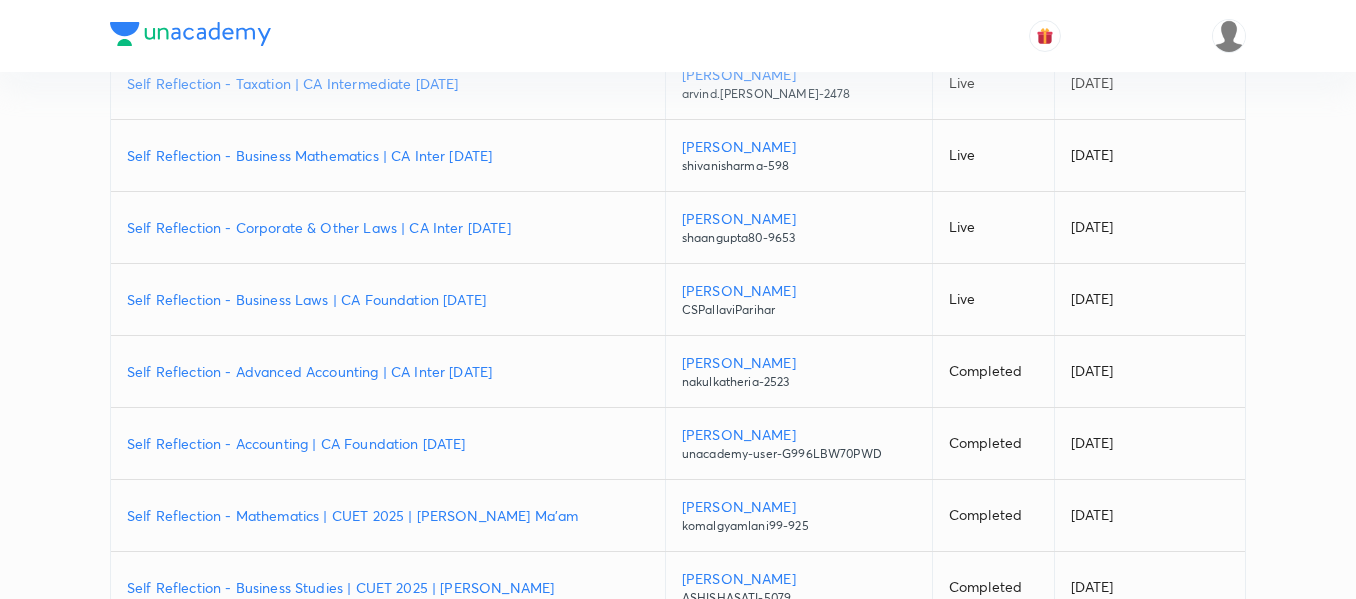 scroll, scrollTop: 175, scrollLeft: 0, axis: vertical 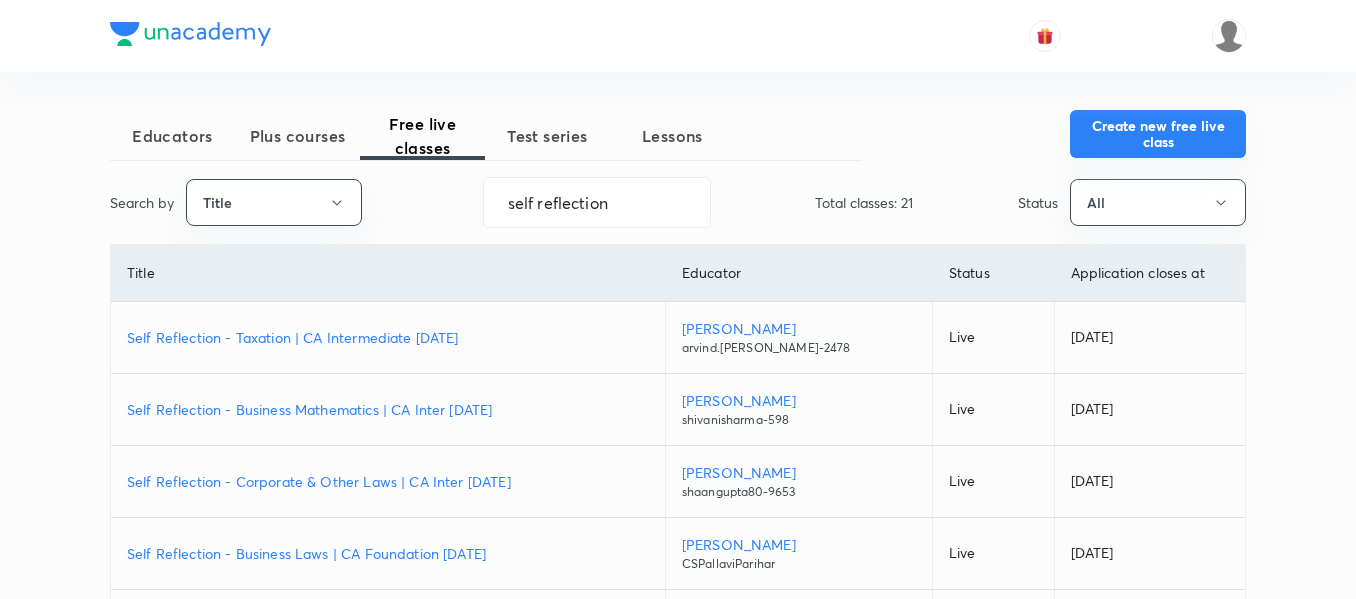 click on "Create new free live class" at bounding box center [1158, 134] 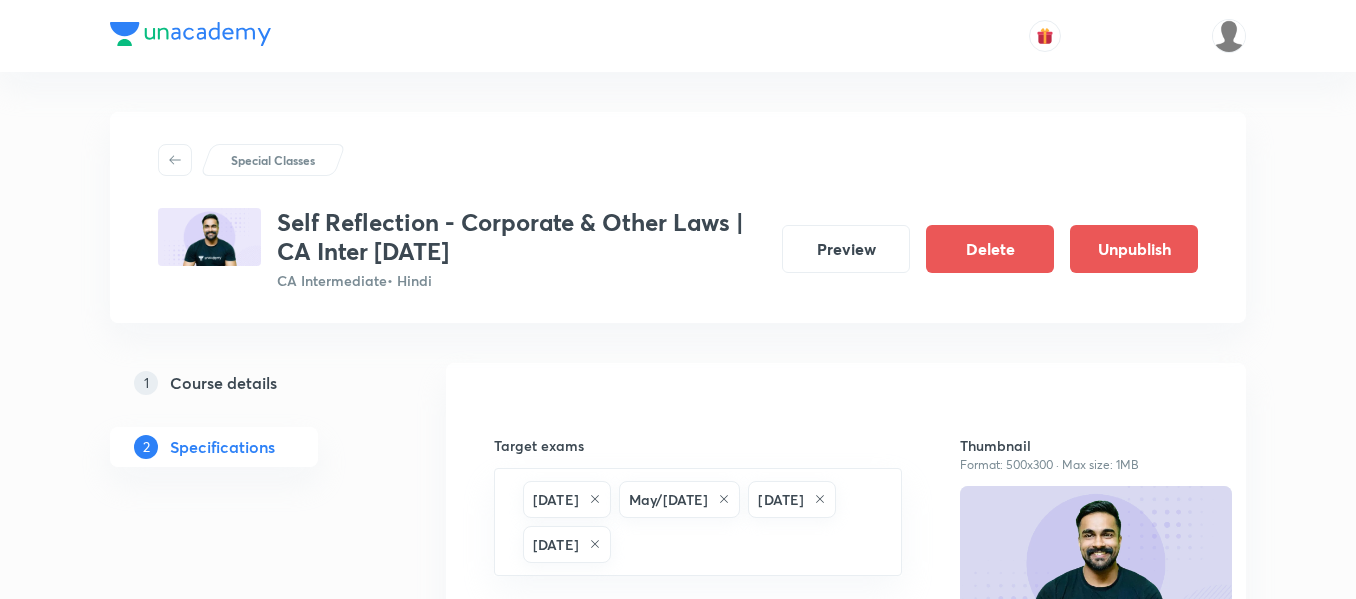 scroll, scrollTop: 79, scrollLeft: 0, axis: vertical 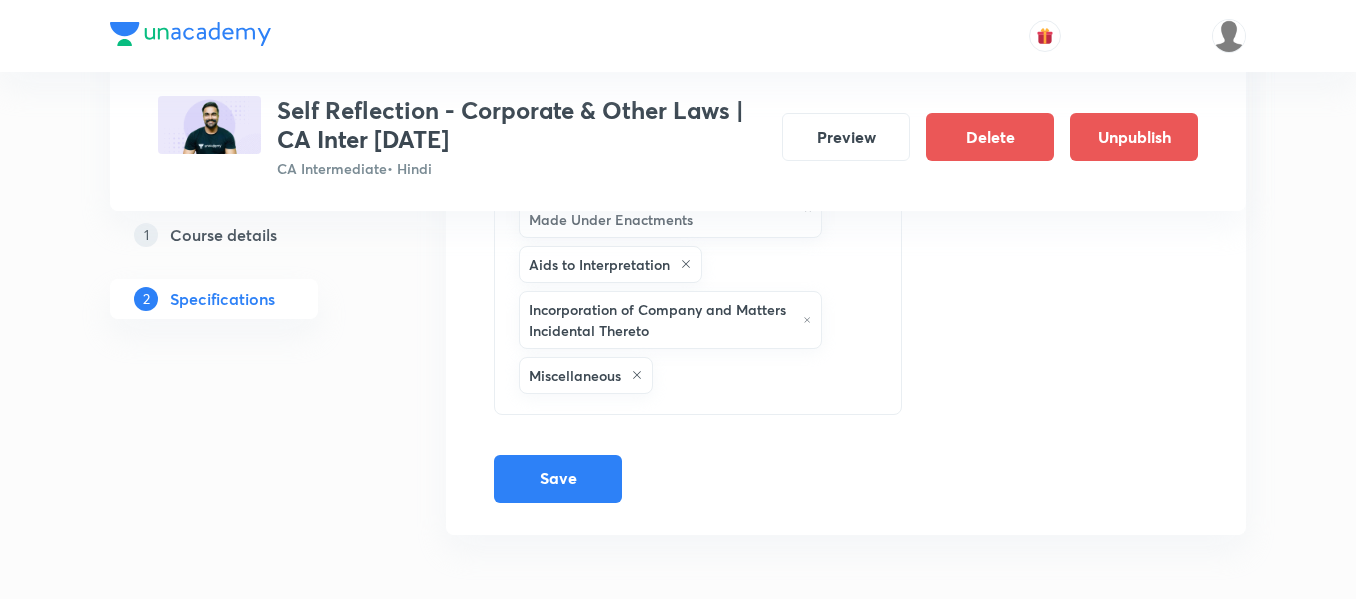 click on "1 Course details" at bounding box center (246, 235) 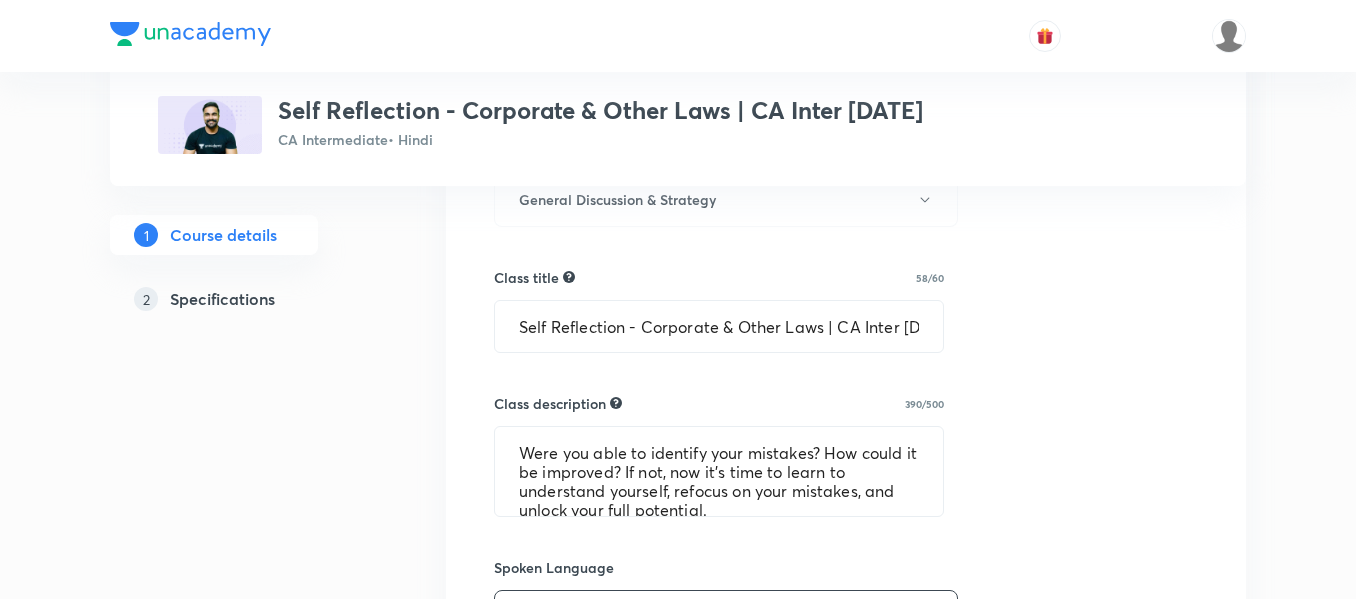 scroll, scrollTop: 664, scrollLeft: 0, axis: vertical 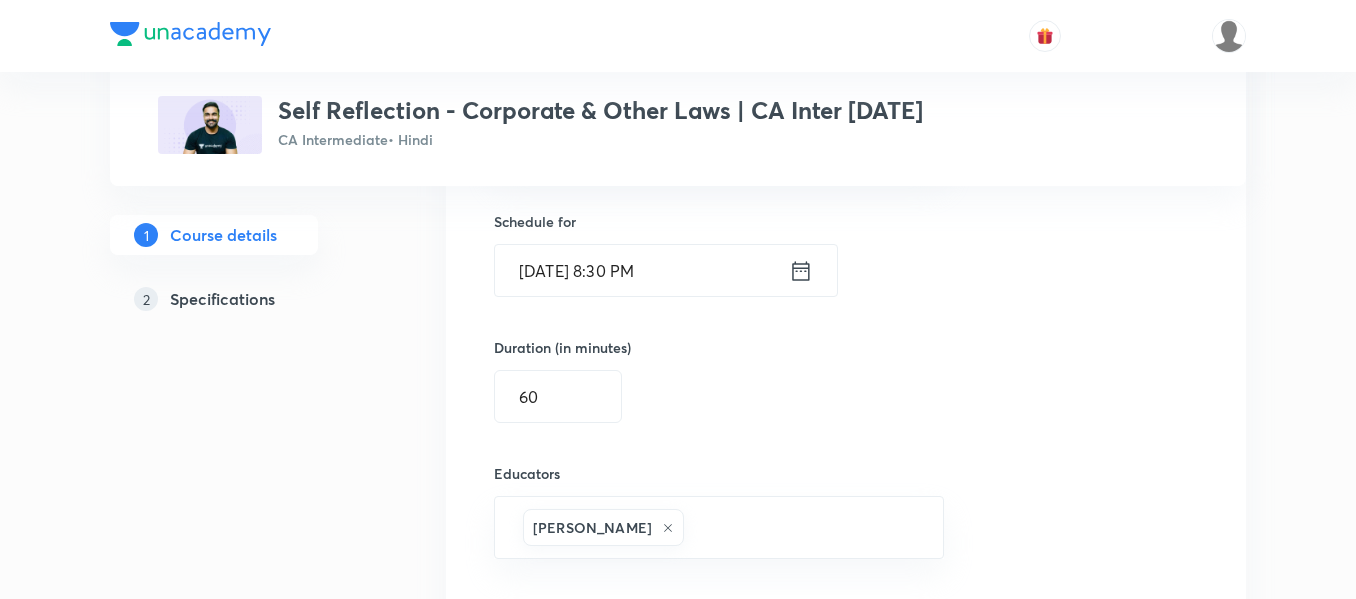 click 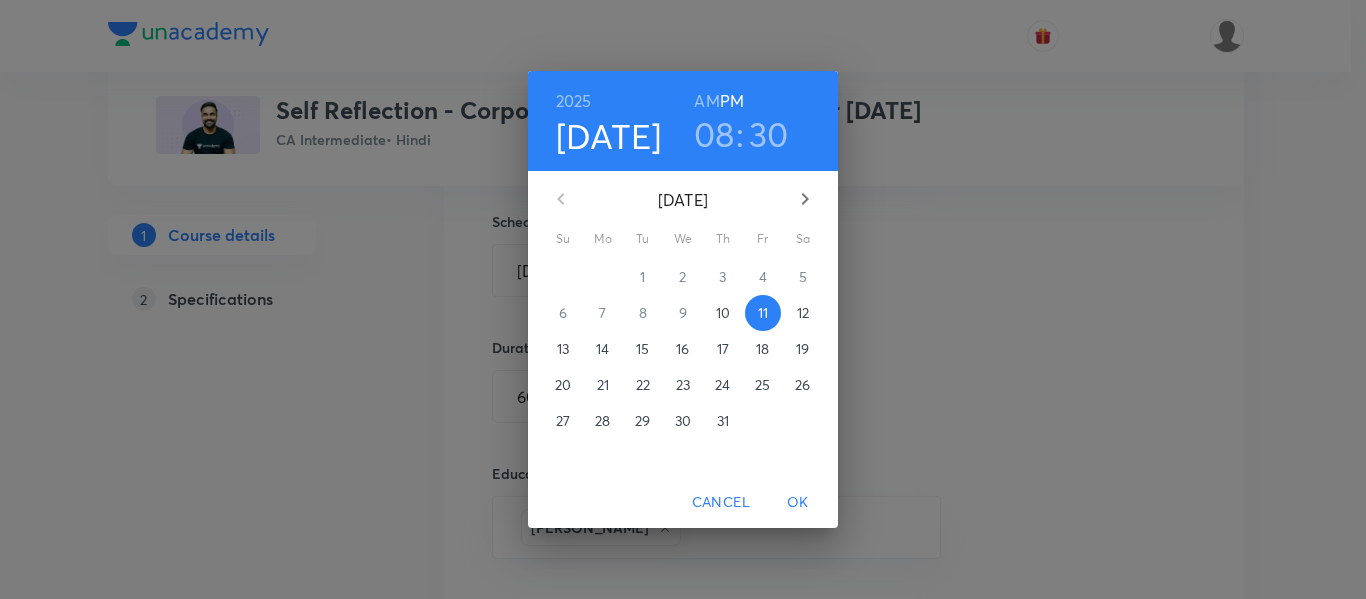 click on "13" at bounding box center (563, 349) 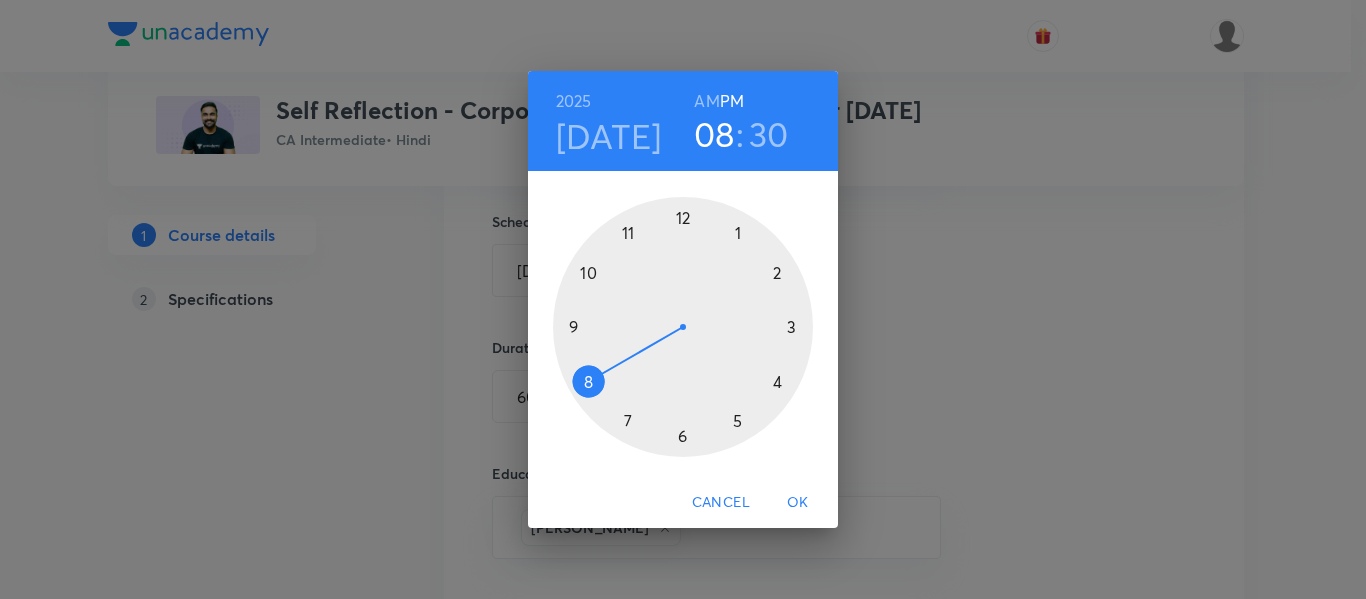 click at bounding box center (683, 327) 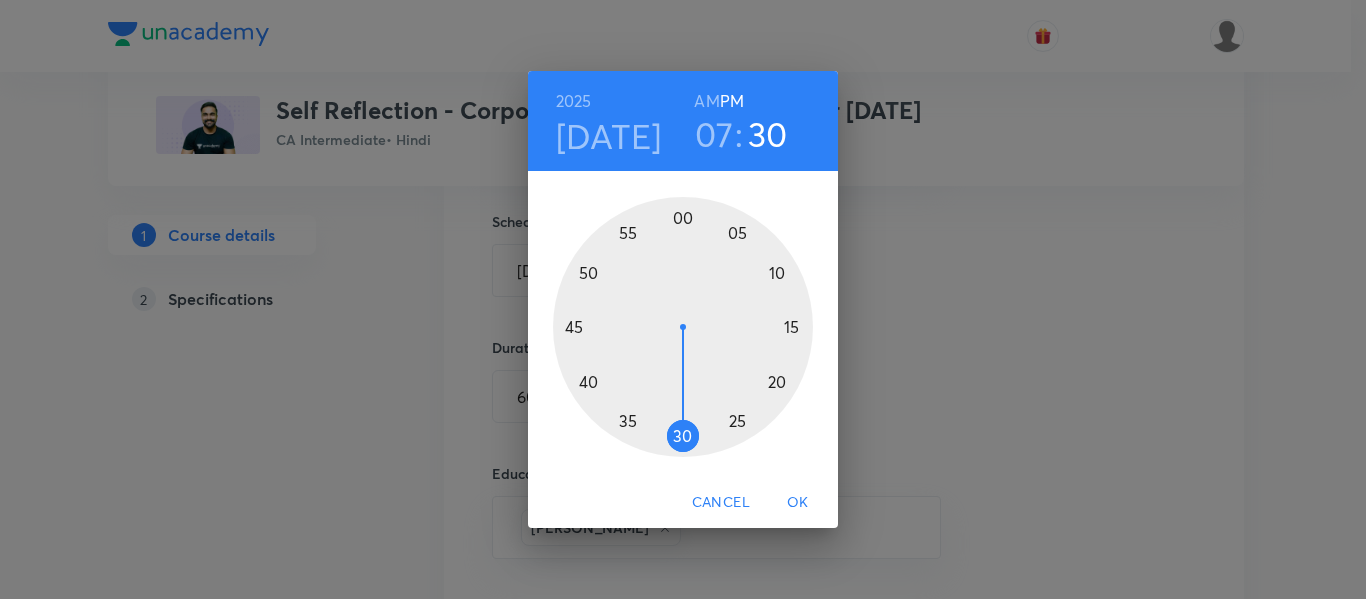 click at bounding box center [683, 327] 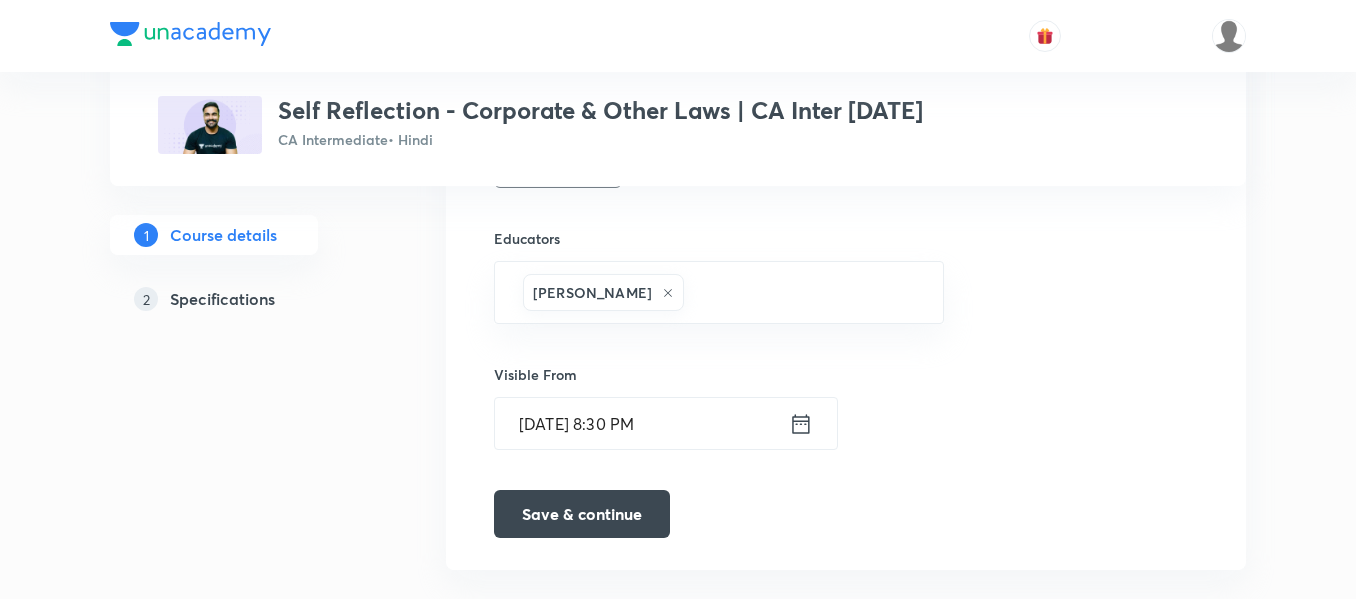 scroll, scrollTop: 1508, scrollLeft: 0, axis: vertical 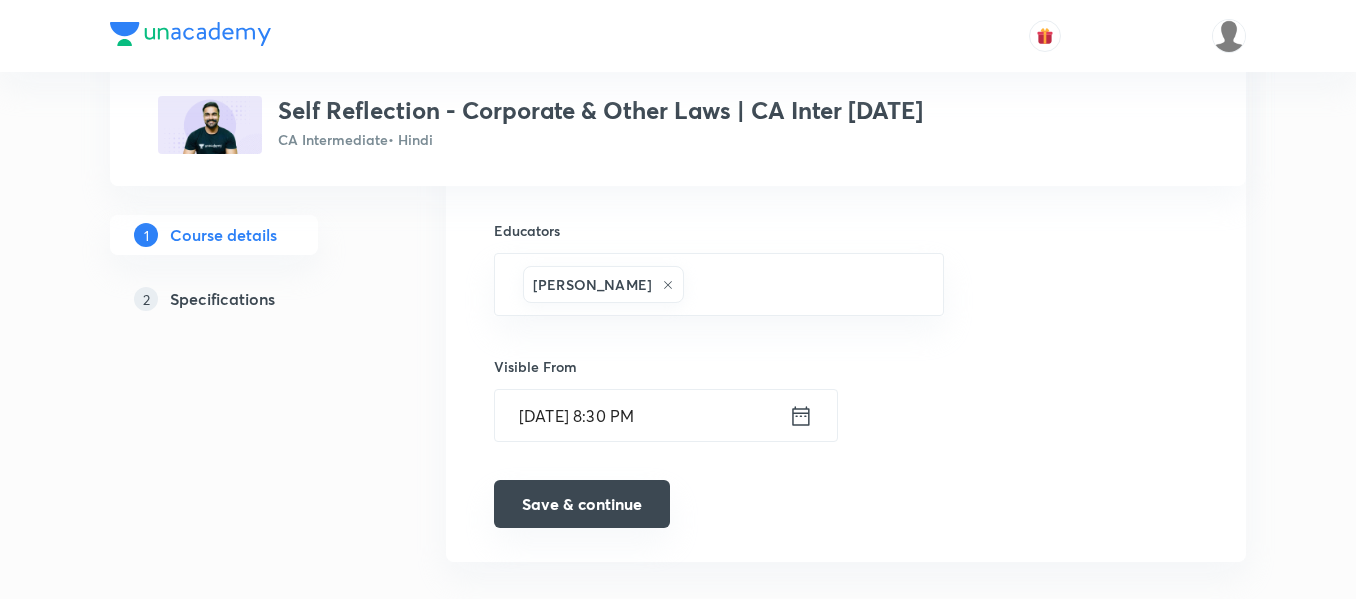 click on "Save & continue" at bounding box center [582, 504] 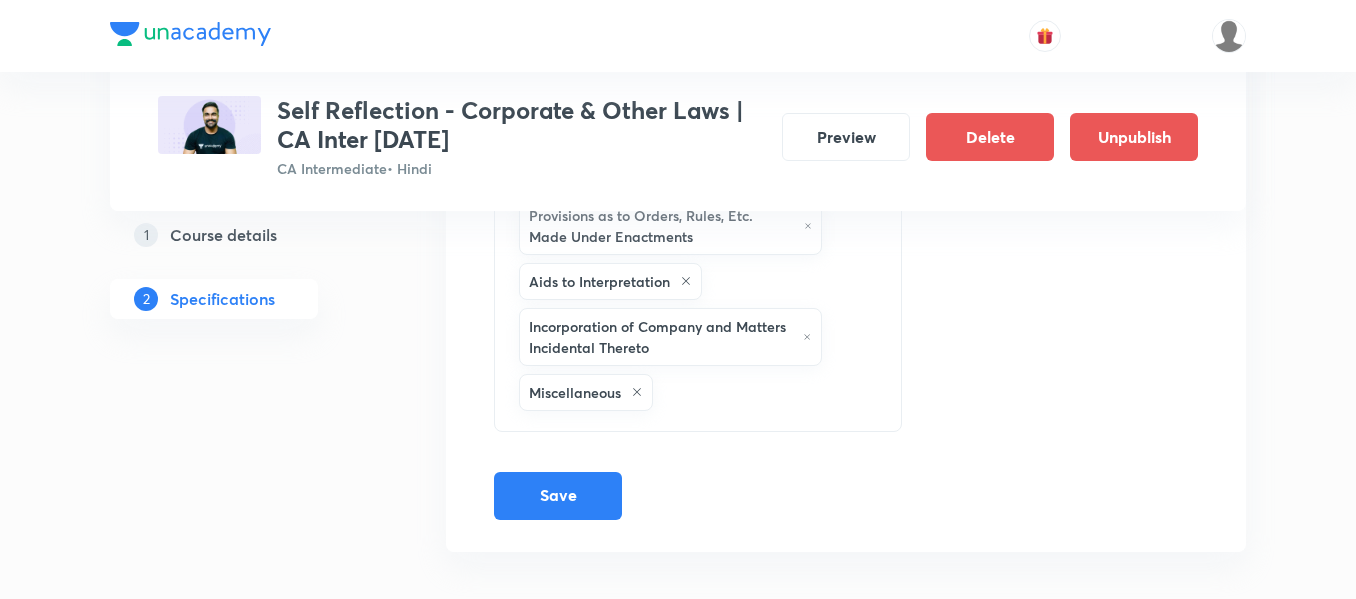 scroll, scrollTop: 1031, scrollLeft: 0, axis: vertical 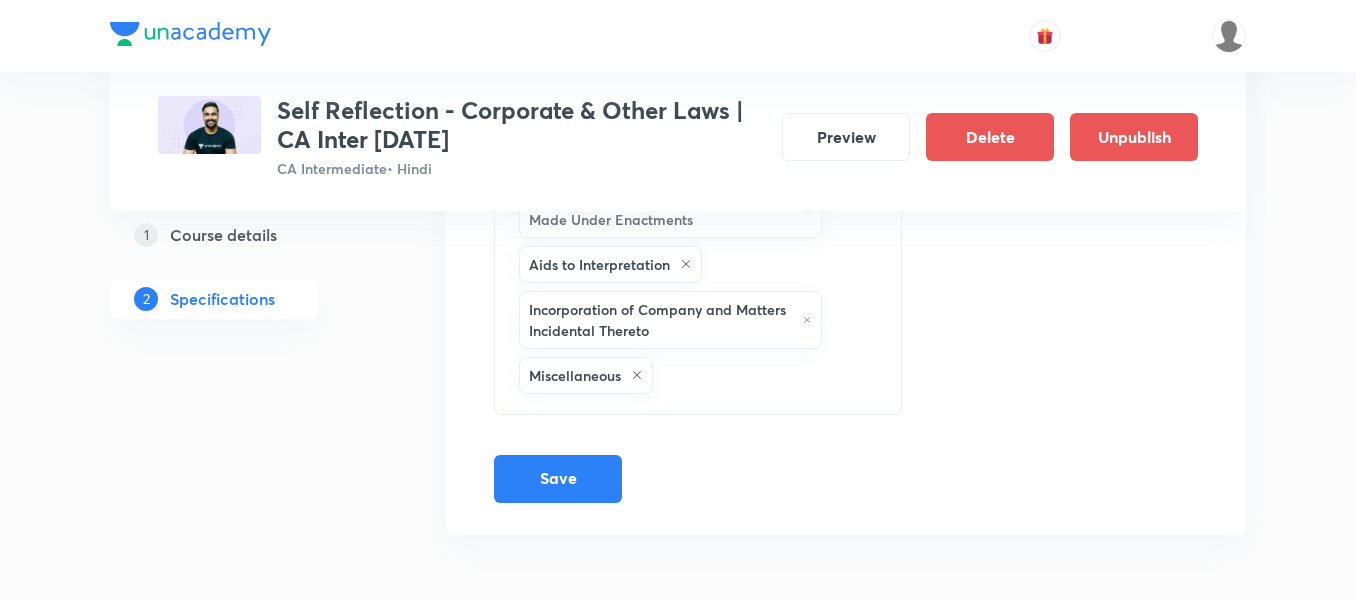 click on "Save" at bounding box center [558, 479] 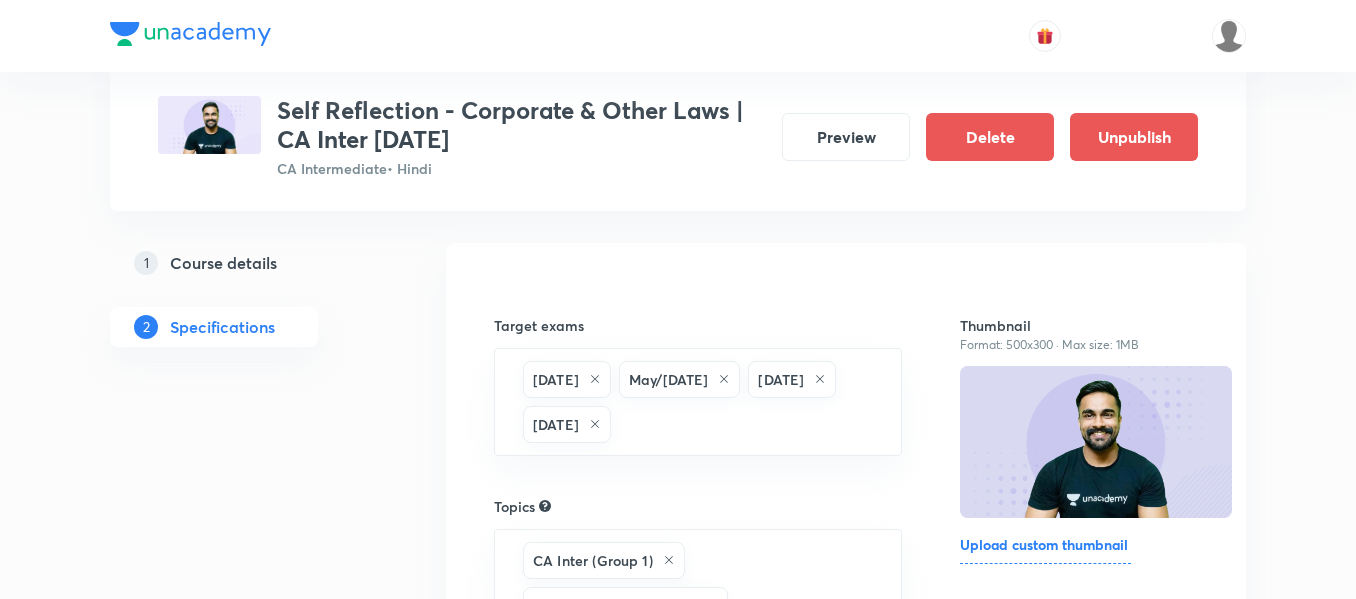 scroll, scrollTop: 0, scrollLeft: 0, axis: both 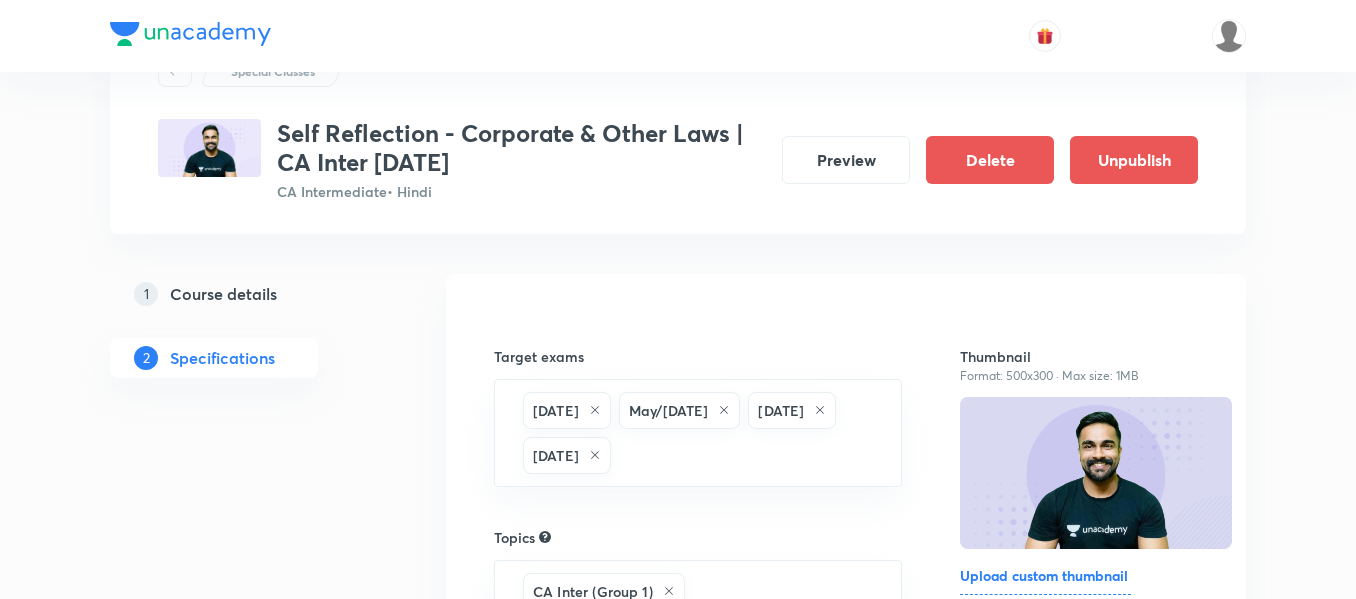 click on "Course details" at bounding box center (223, 294) 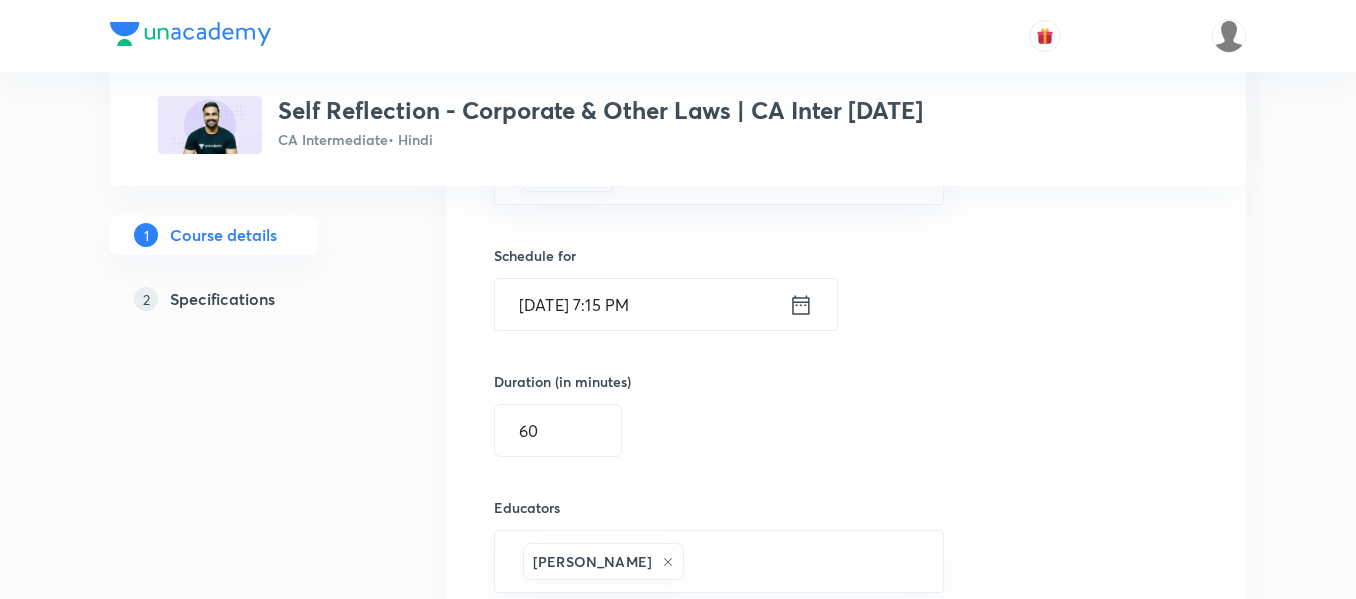 scroll, scrollTop: 1246, scrollLeft: 0, axis: vertical 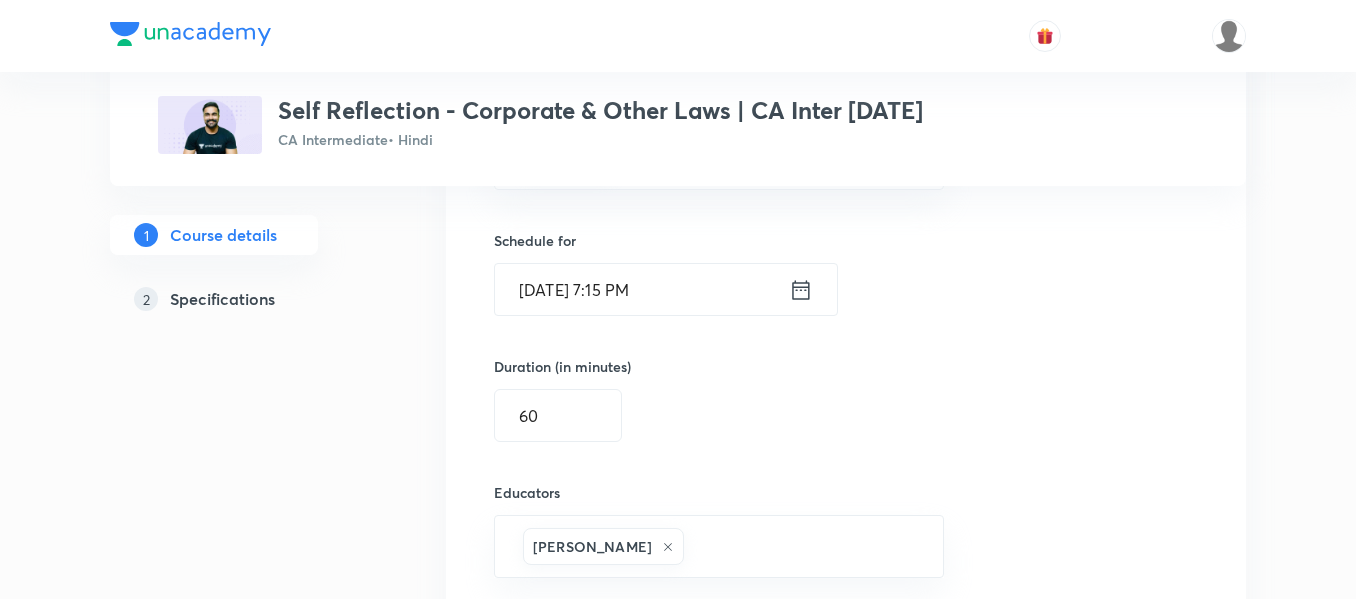 click on "Jul 13, 2025, 7:15 PM" at bounding box center [642, 289] 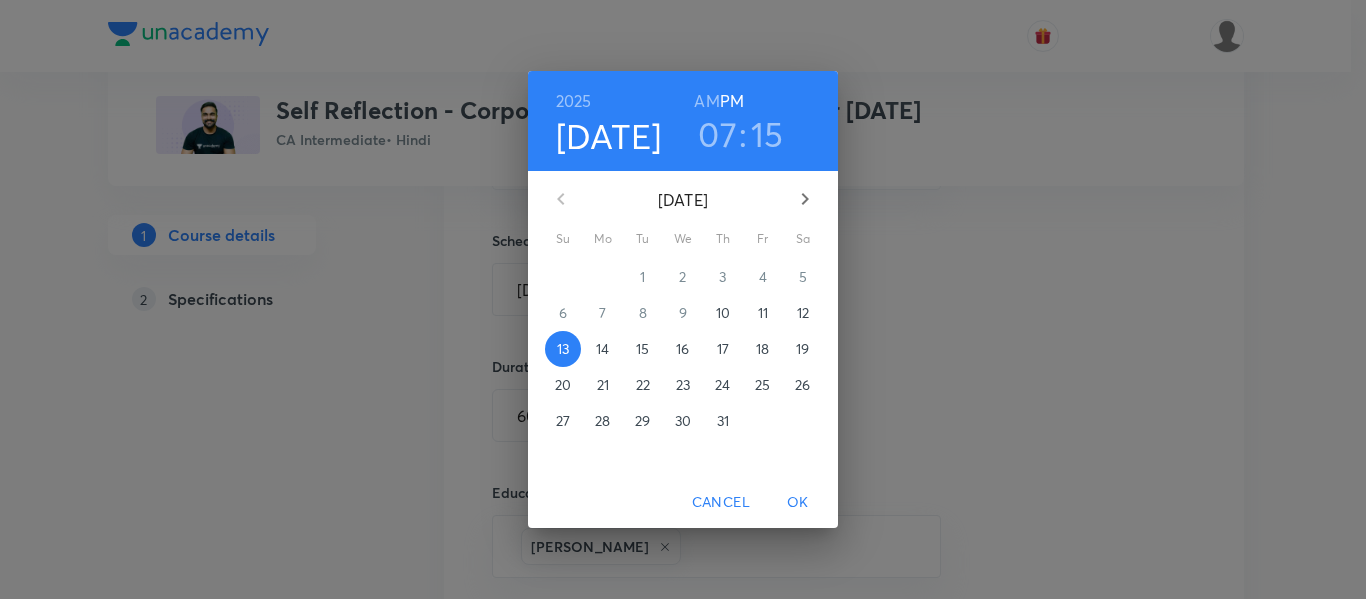 click on "14" at bounding box center [602, 349] 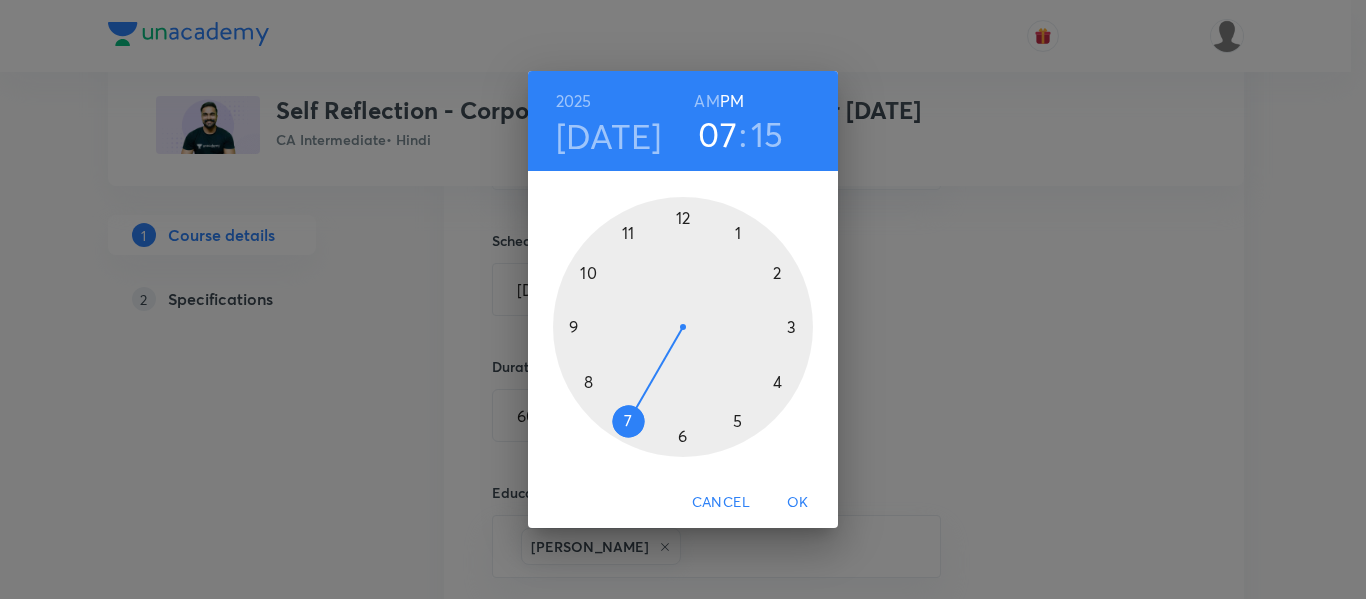 click on "OK" at bounding box center (798, 502) 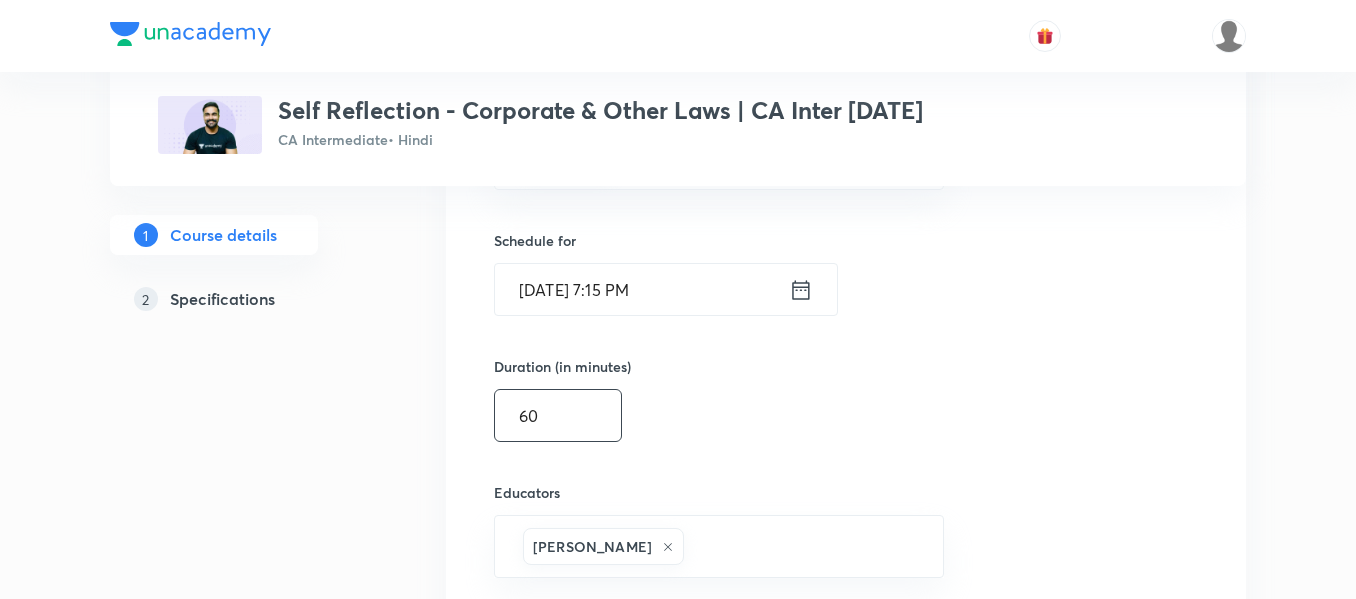 scroll, scrollTop: 1535, scrollLeft: 0, axis: vertical 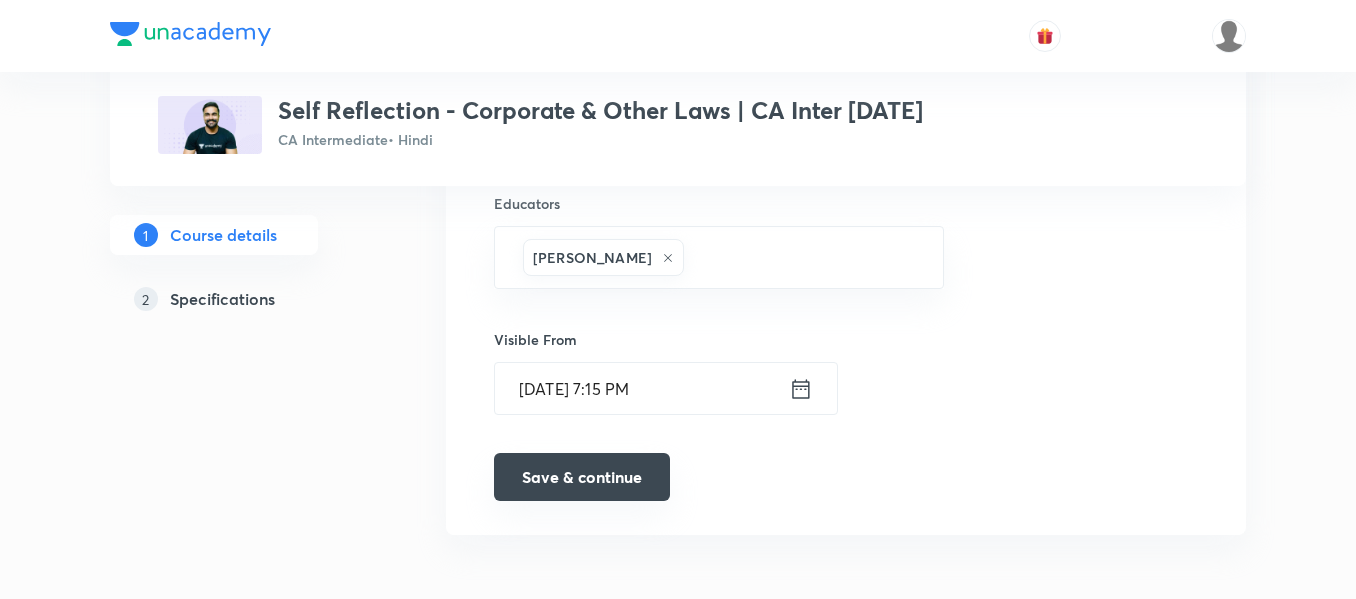 click on "Save & continue" at bounding box center (582, 477) 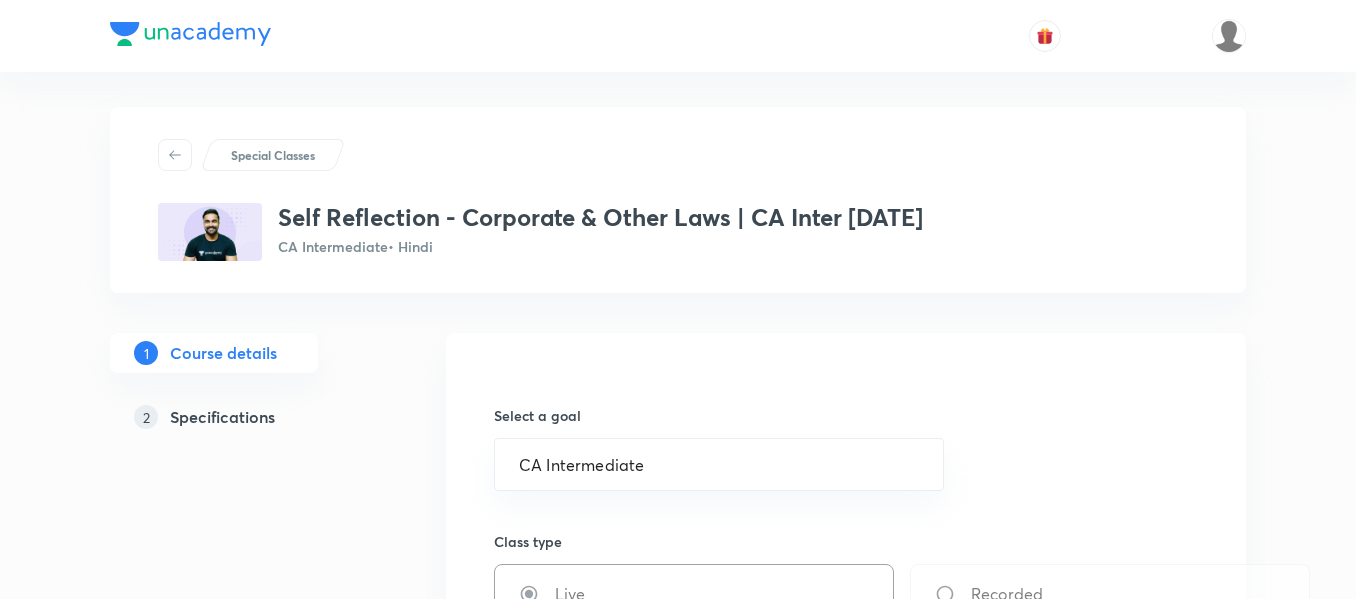 scroll, scrollTop: 0, scrollLeft: 0, axis: both 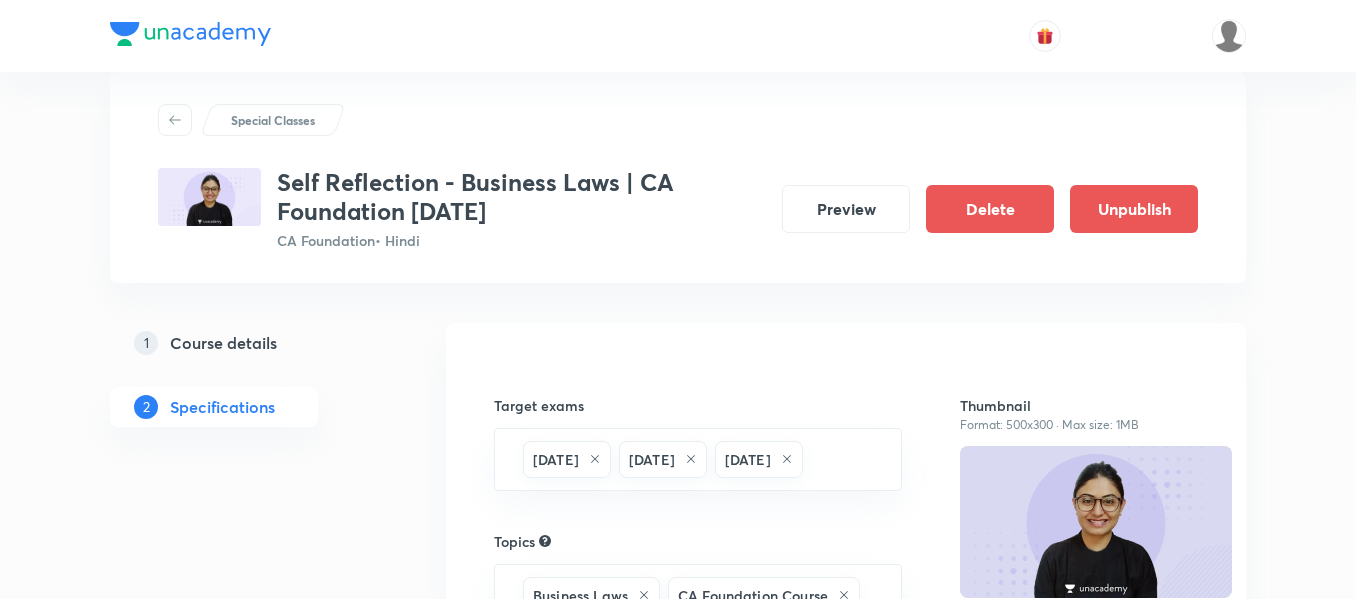 click on "Course details" at bounding box center (223, 343) 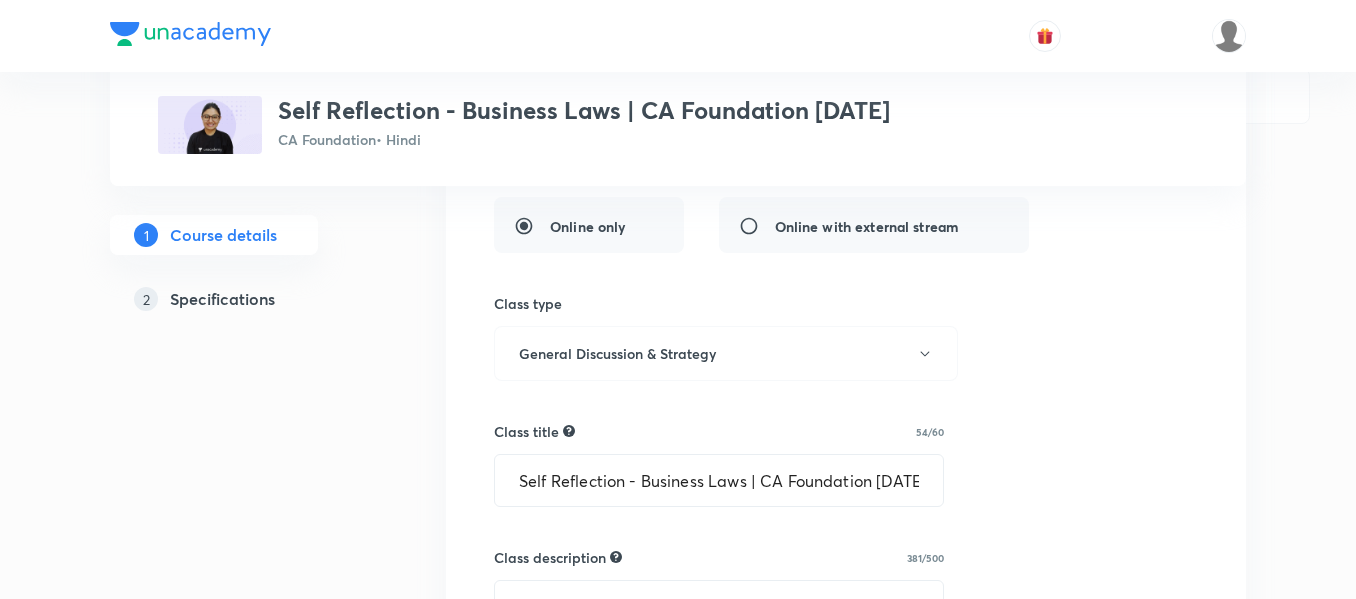 scroll, scrollTop: 506, scrollLeft: 0, axis: vertical 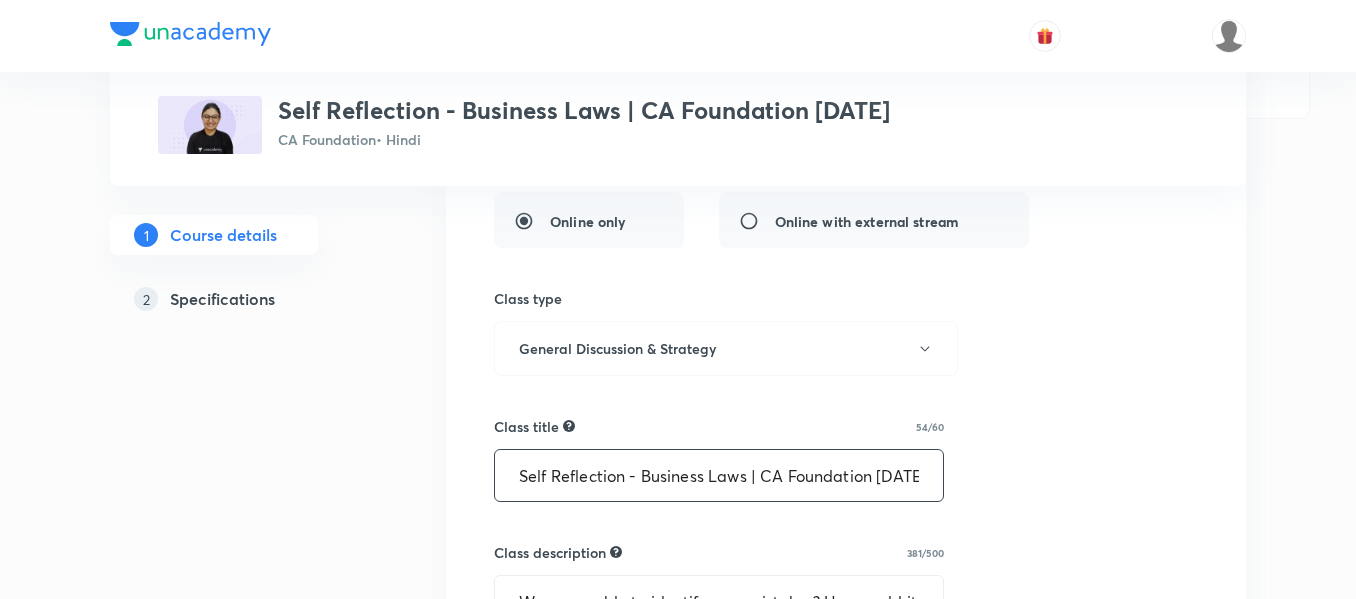 click on "Self Reflection - Business Laws | CA Foundation [DATE]" at bounding box center (719, 475) 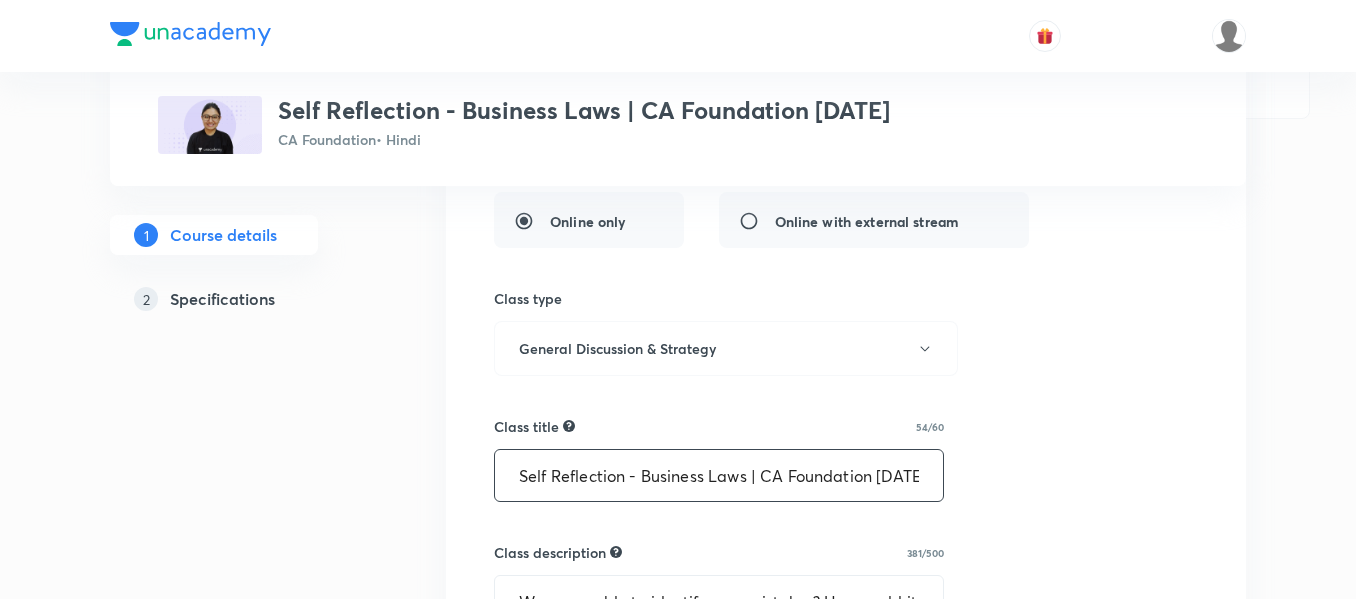 scroll, scrollTop: 620, scrollLeft: 0, axis: vertical 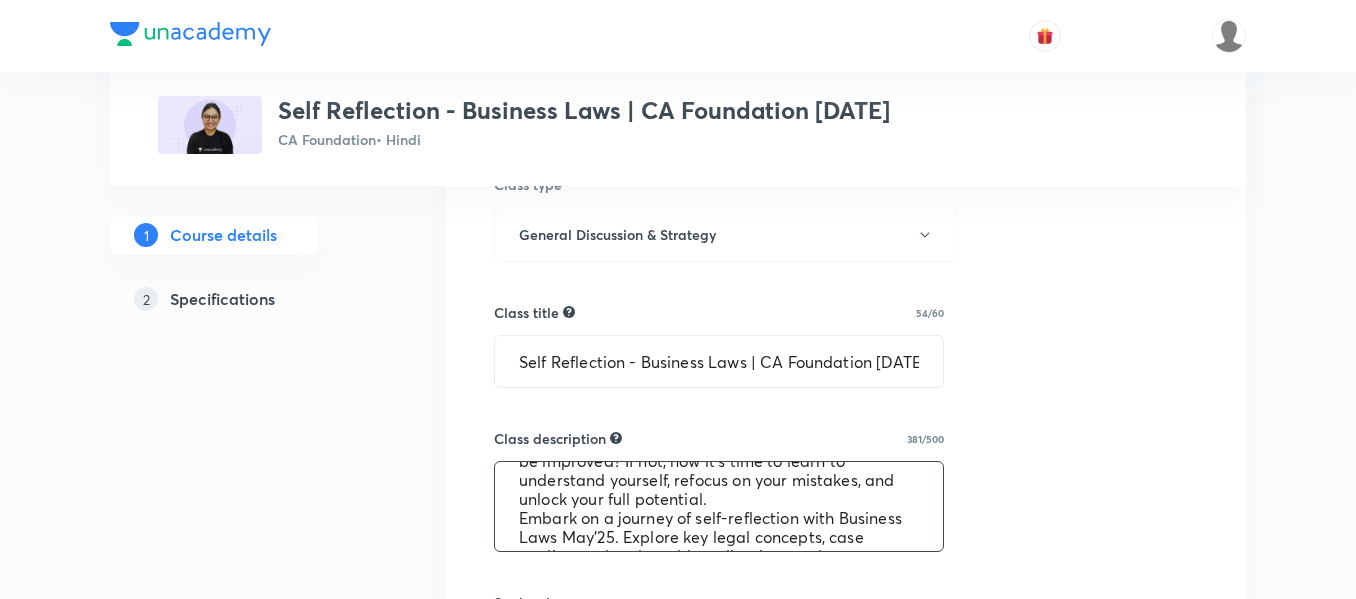 click on "Were you able to identify your mistakes? How could it be improved? If not, now it's time to learn to understand yourself, refocus on your mistakes, and unlock your full potential.
Embark on a journey of self-reflection with Business Laws May'25. Explore key legal concepts, case studies, and real-world applications to deepen your understanding and excel in your exam preparations." at bounding box center [719, 506] 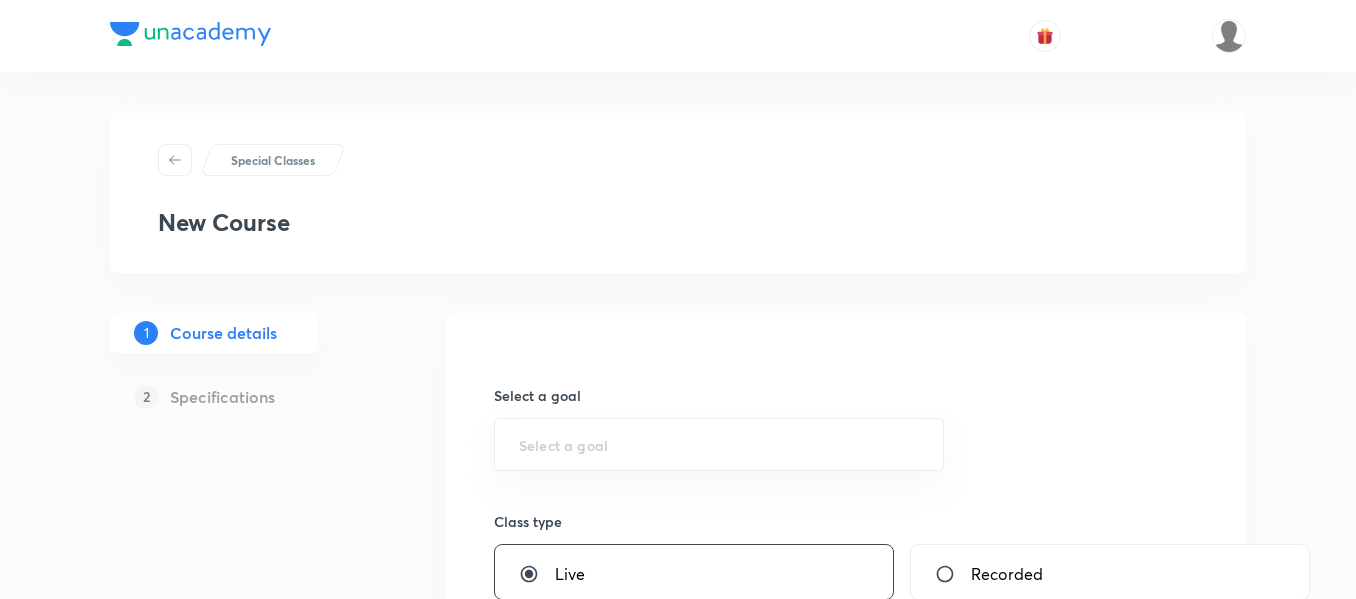scroll, scrollTop: 0, scrollLeft: 0, axis: both 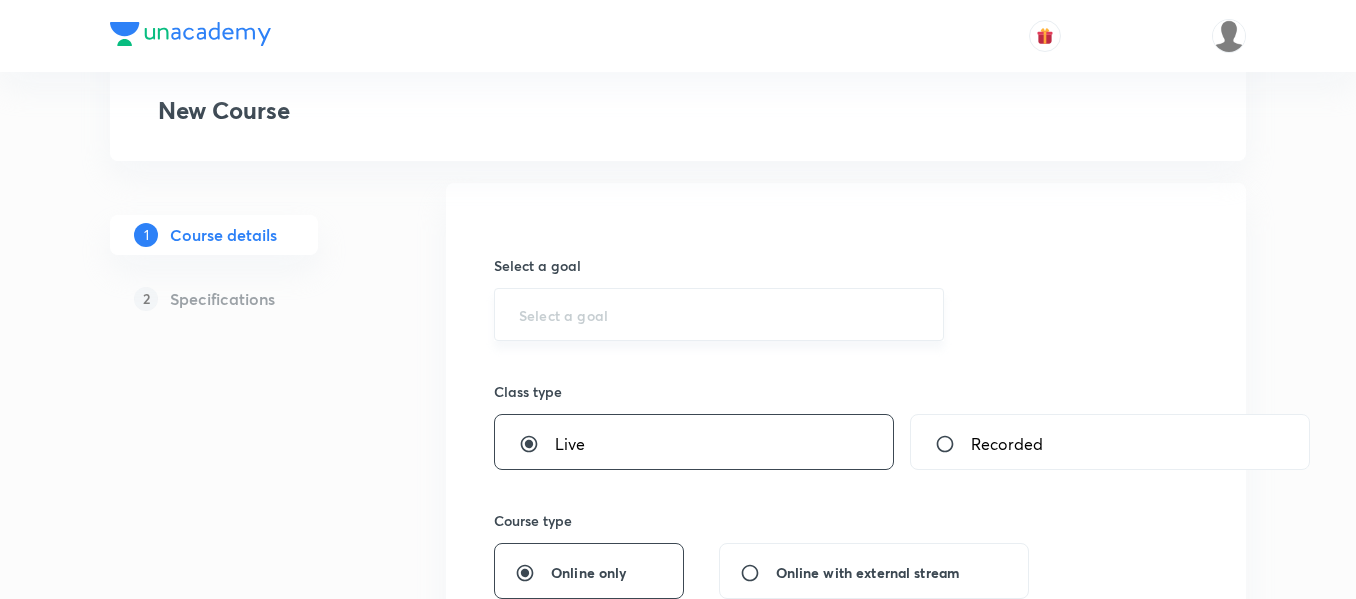 click at bounding box center [719, 314] 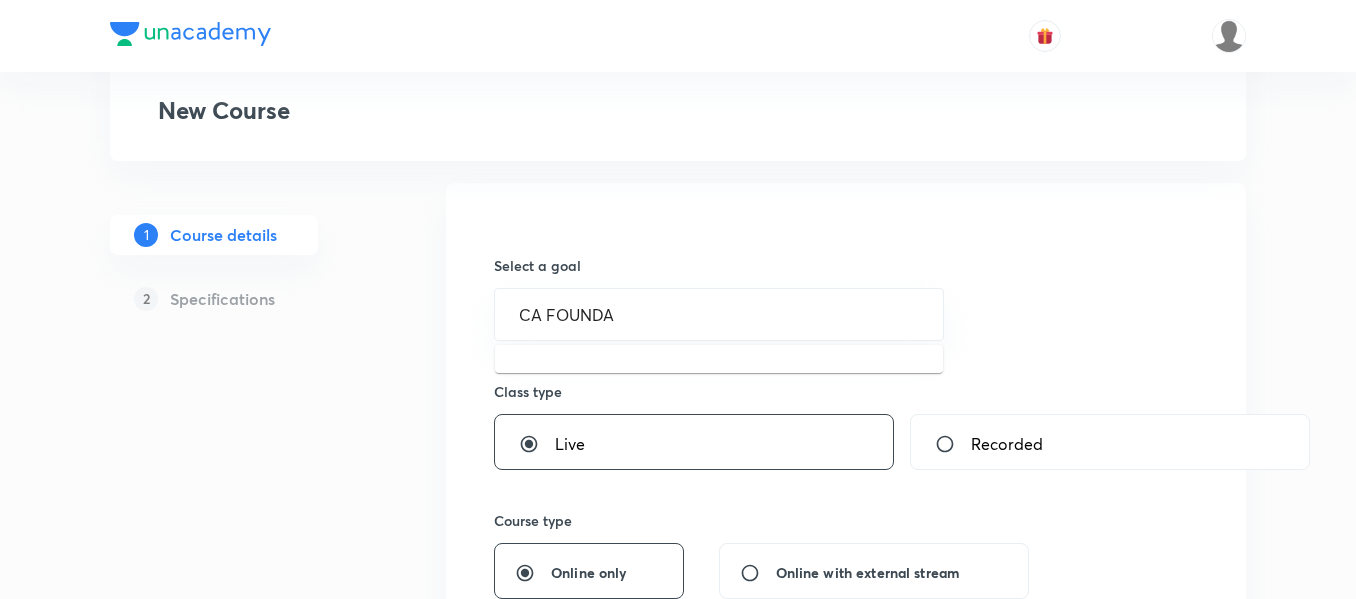 type on "CA FOUNDA" 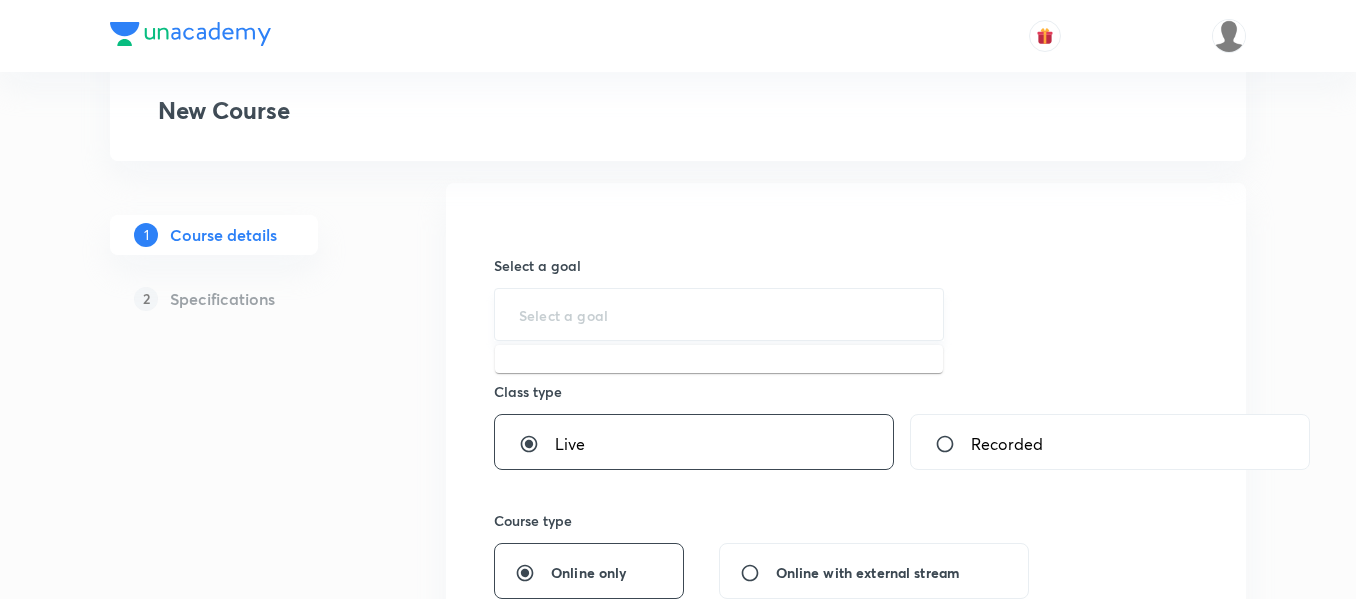 click at bounding box center (719, 314) 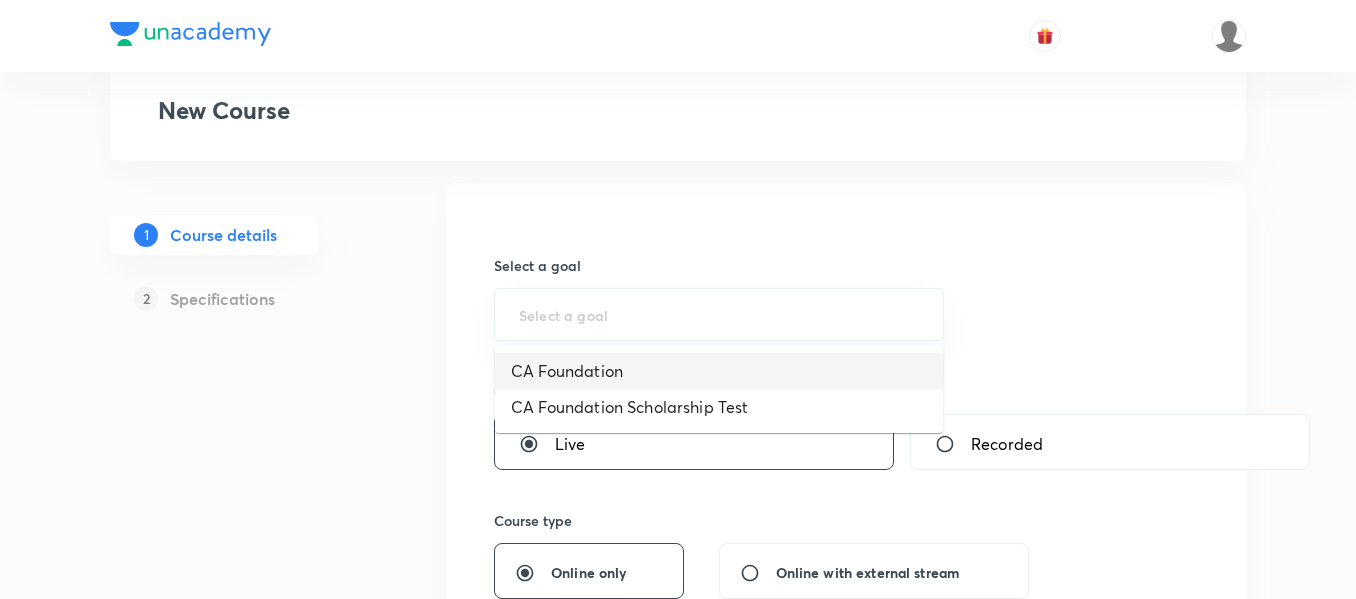 click on "CA Foundation" at bounding box center (719, 371) 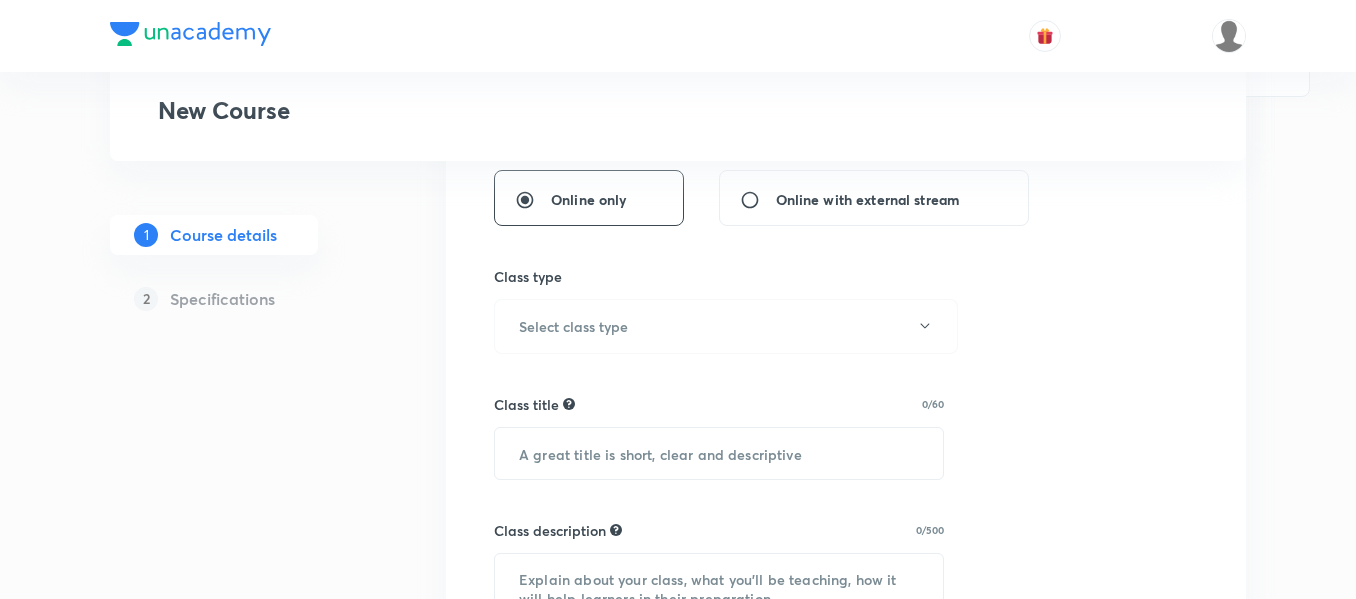 scroll, scrollTop: 506, scrollLeft: 0, axis: vertical 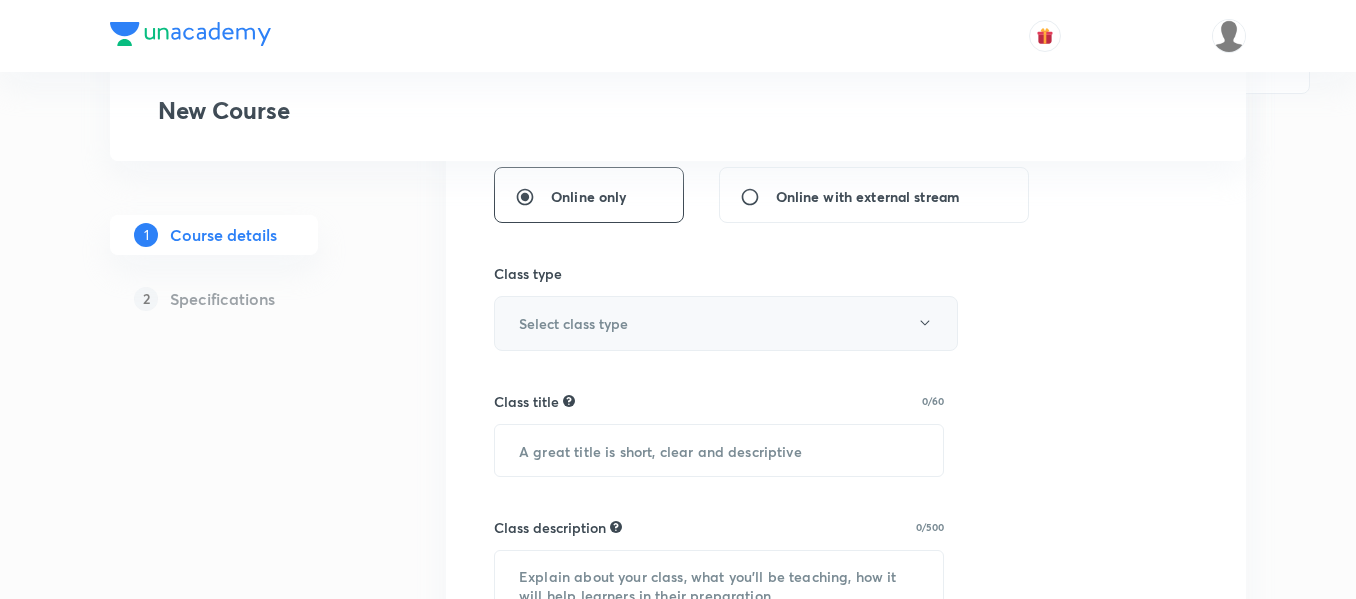 click on "Select class type" at bounding box center (726, 323) 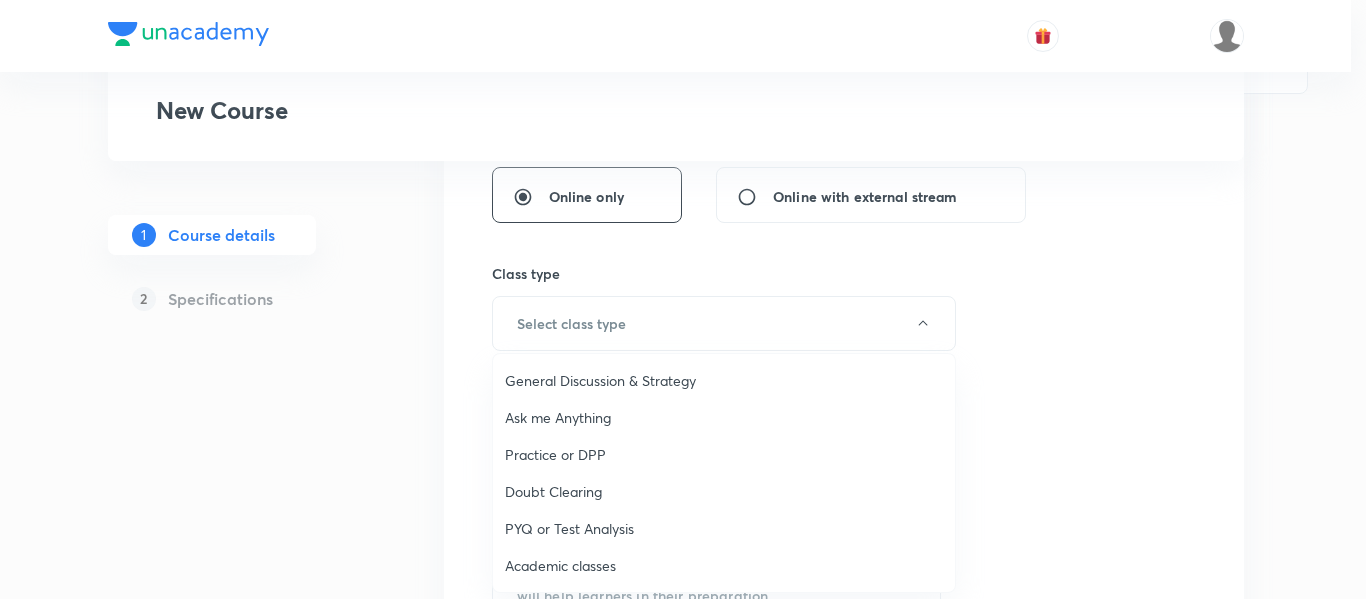 click on "General Discussion & Strategy" at bounding box center (724, 380) 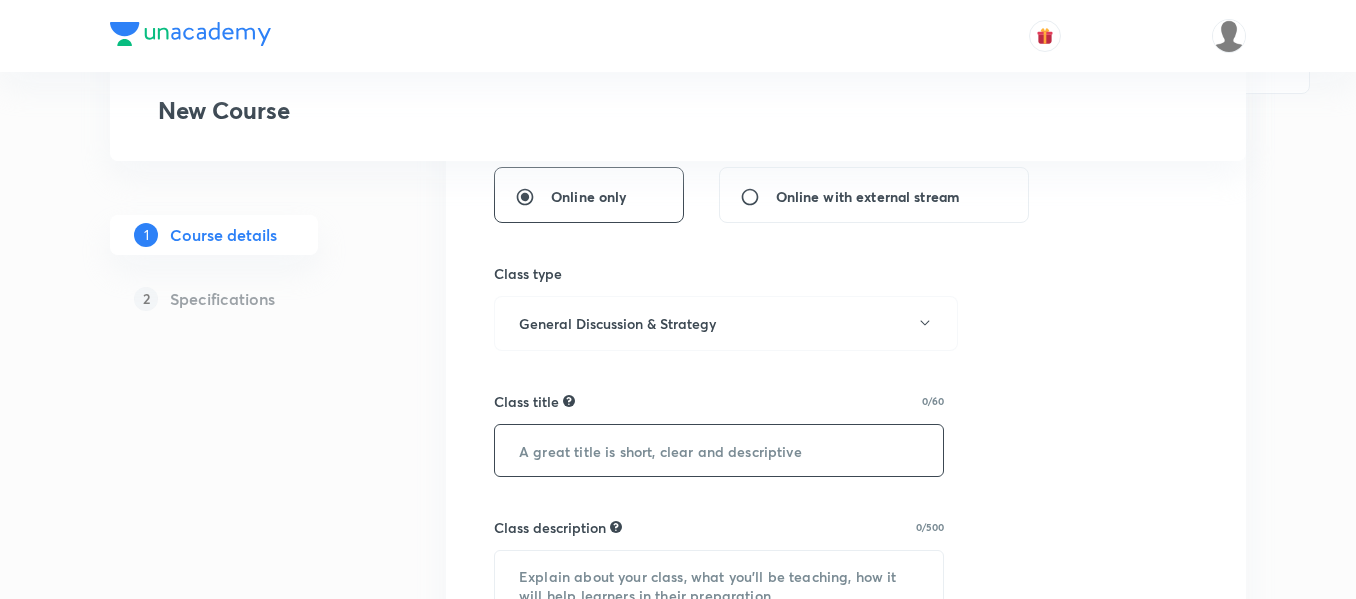 click at bounding box center [719, 450] 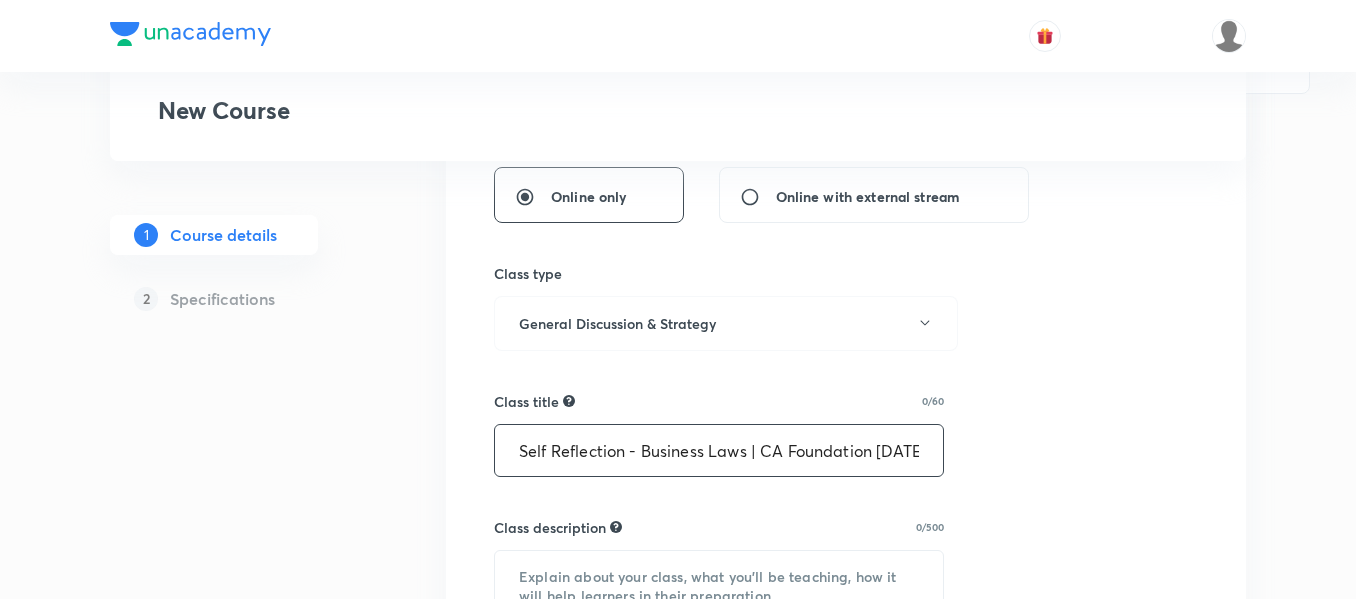 scroll, scrollTop: 0, scrollLeft: 13, axis: horizontal 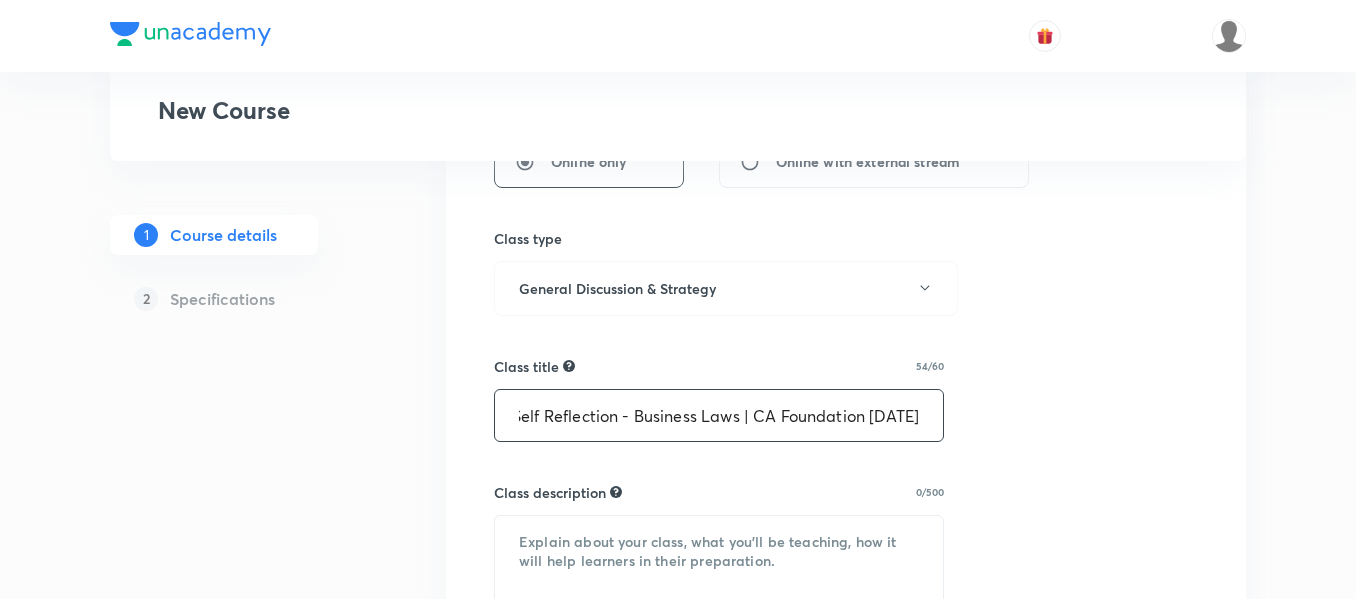 type on "Self Reflection - Business Laws | CA Foundation May'25" 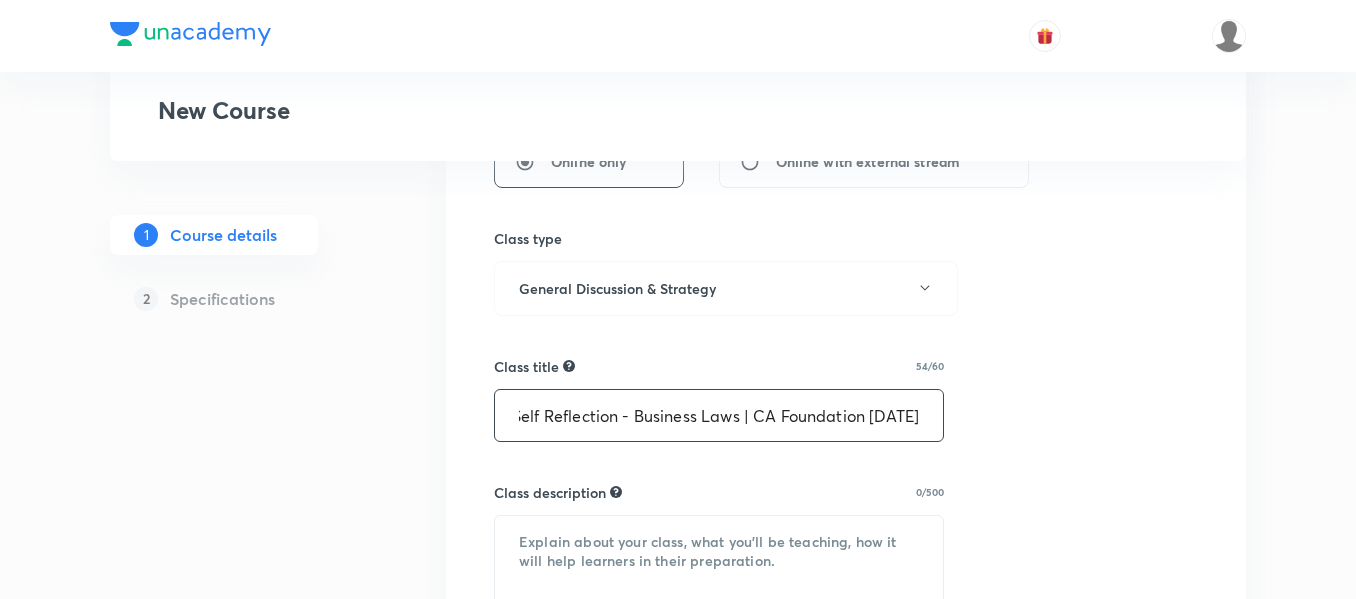 scroll, scrollTop: 0, scrollLeft: 0, axis: both 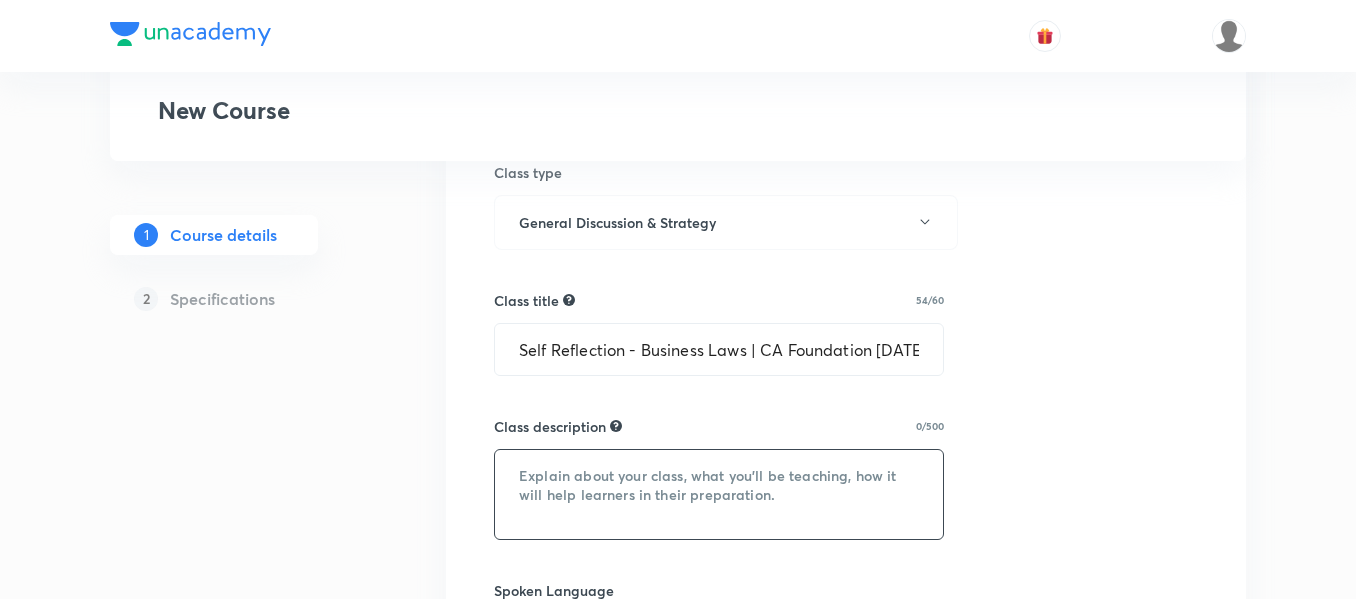 click at bounding box center (719, 494) 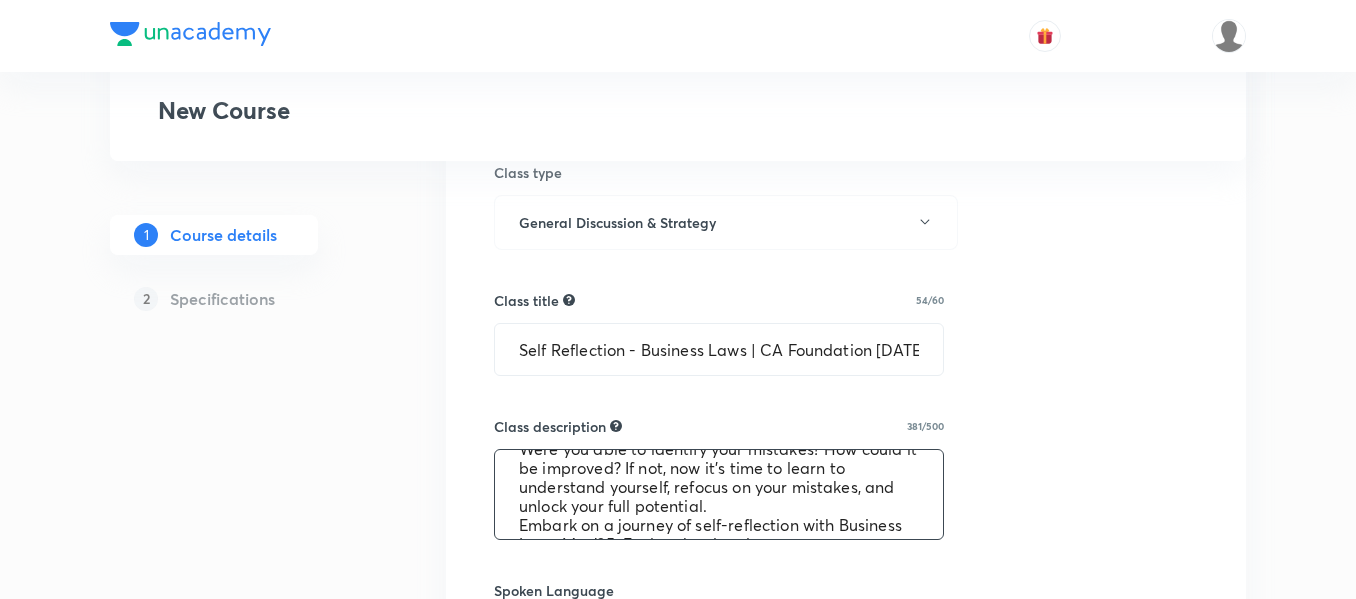 scroll, scrollTop: 50, scrollLeft: 0, axis: vertical 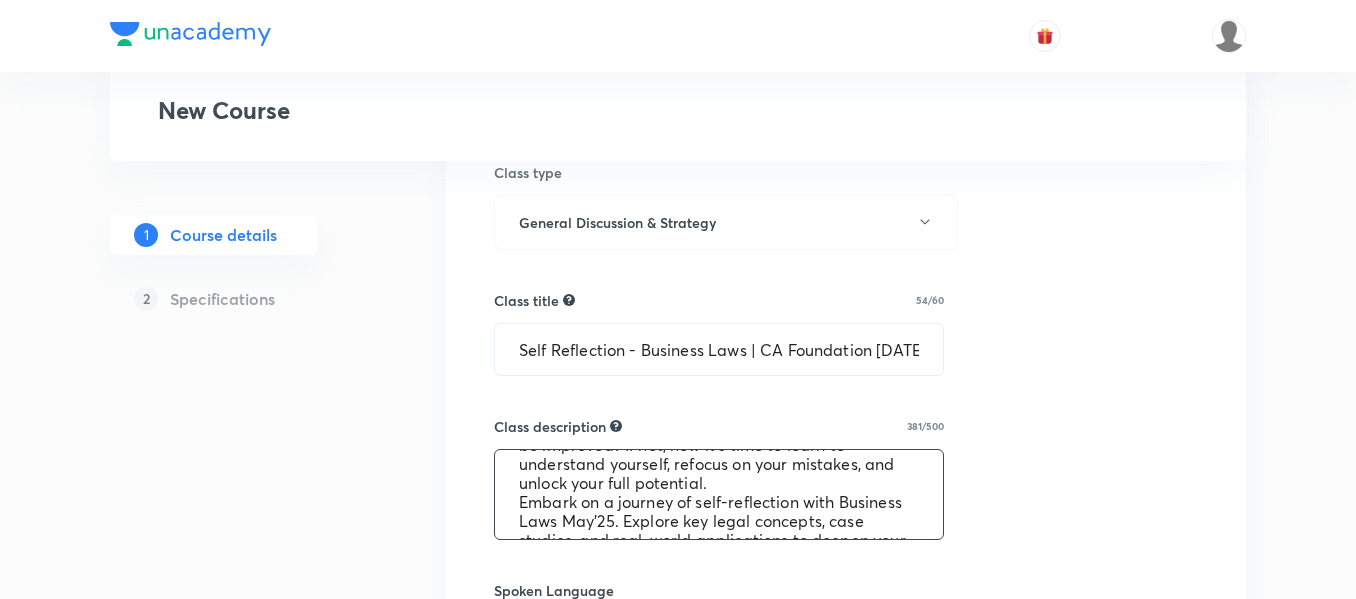 type on "Were you able to identify your mistakes? How could it be improved? If not, now it's time to learn to understand yourself, refocus on your mistakes, and unlock your full potential.
Embark on a journey of self-reflection with Business Laws May'25. Explore key legal concepts, case studies, and real-world applications to deepen your understanding and excel in your exam preparations." 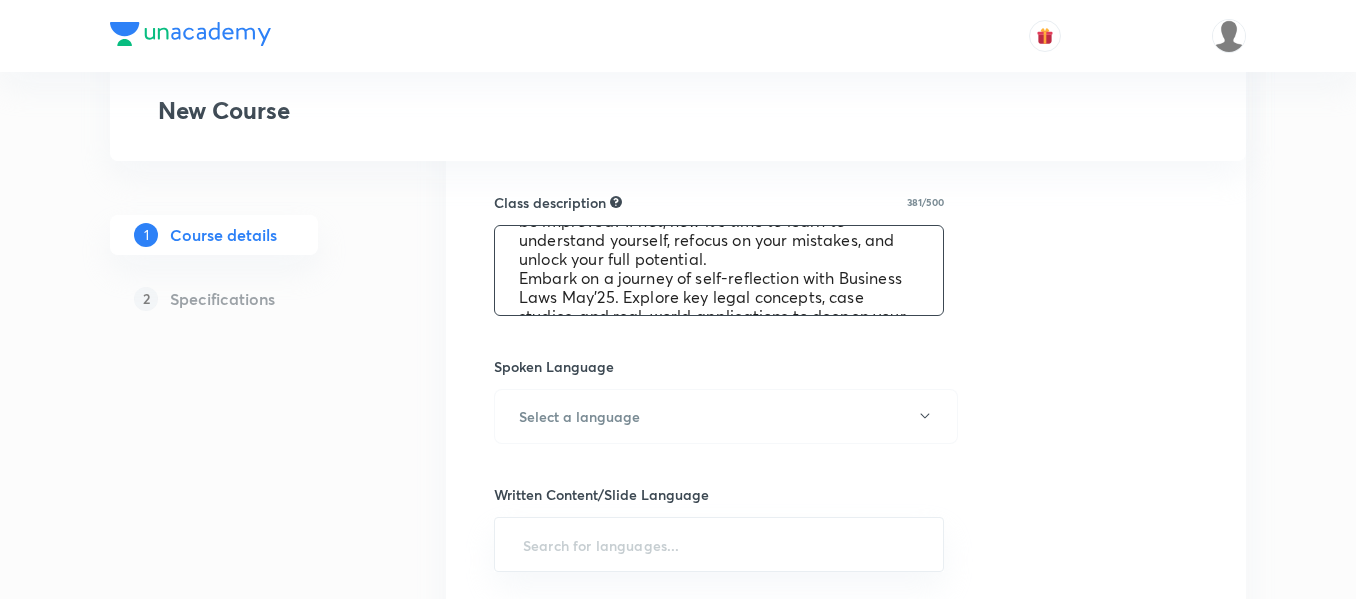 scroll, scrollTop: 932, scrollLeft: 0, axis: vertical 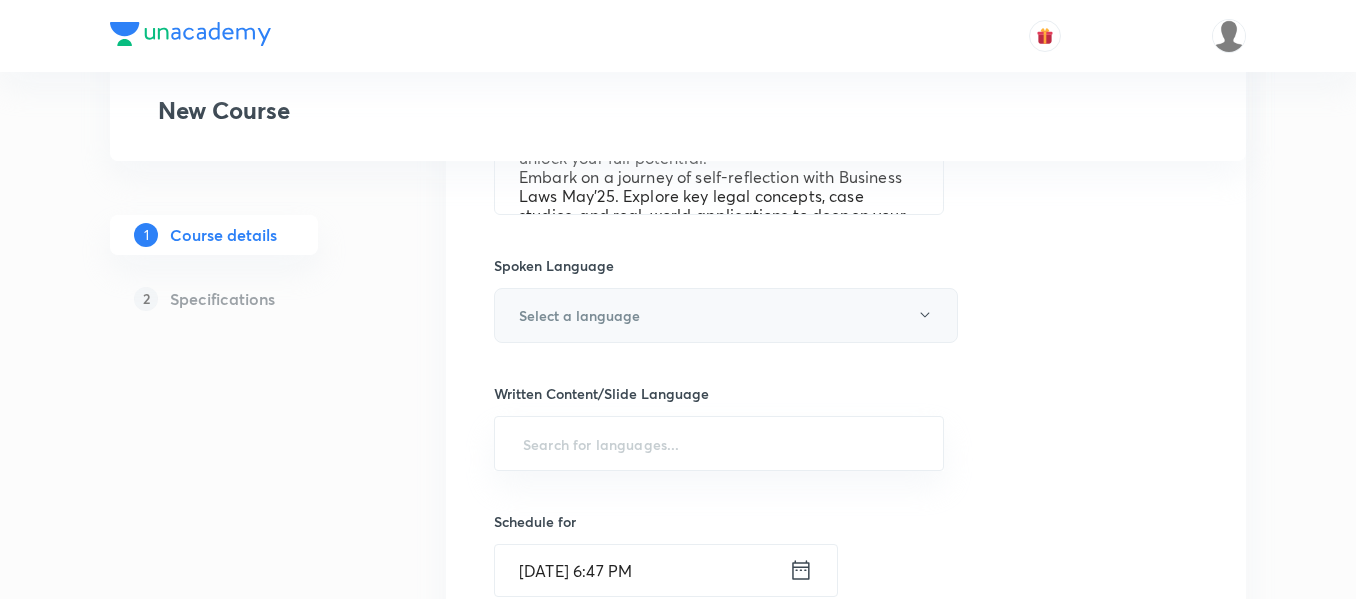 click on "Select a language" at bounding box center [579, 315] 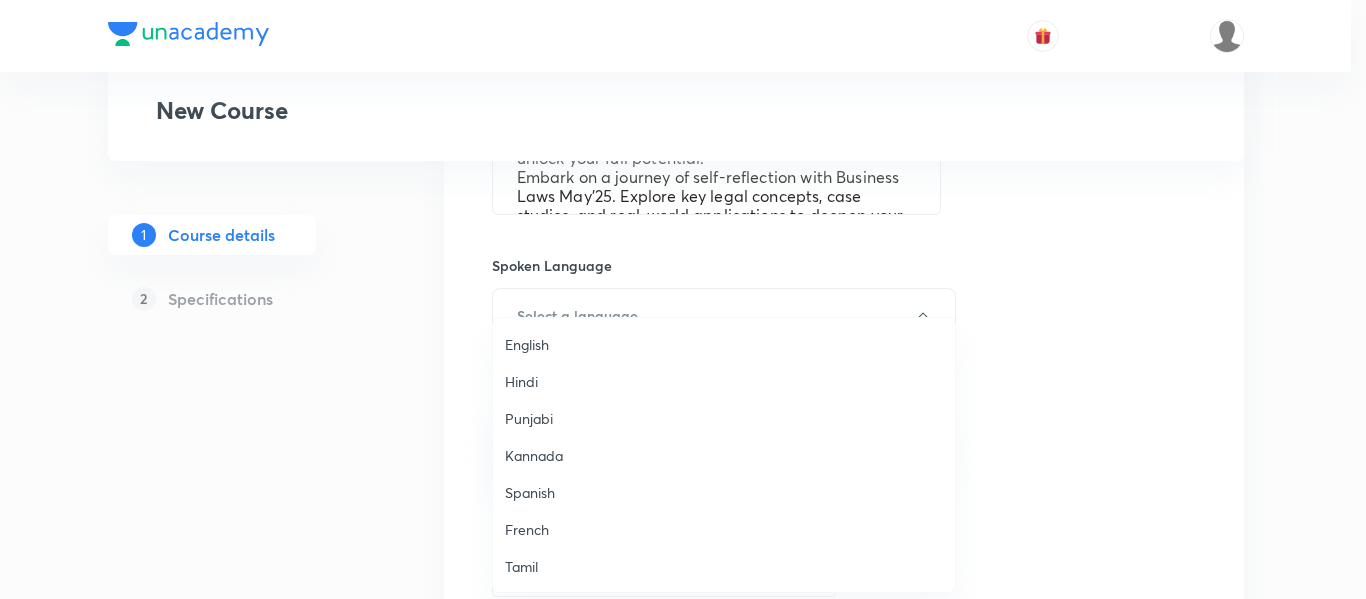 click on "Hindi" at bounding box center [724, 381] 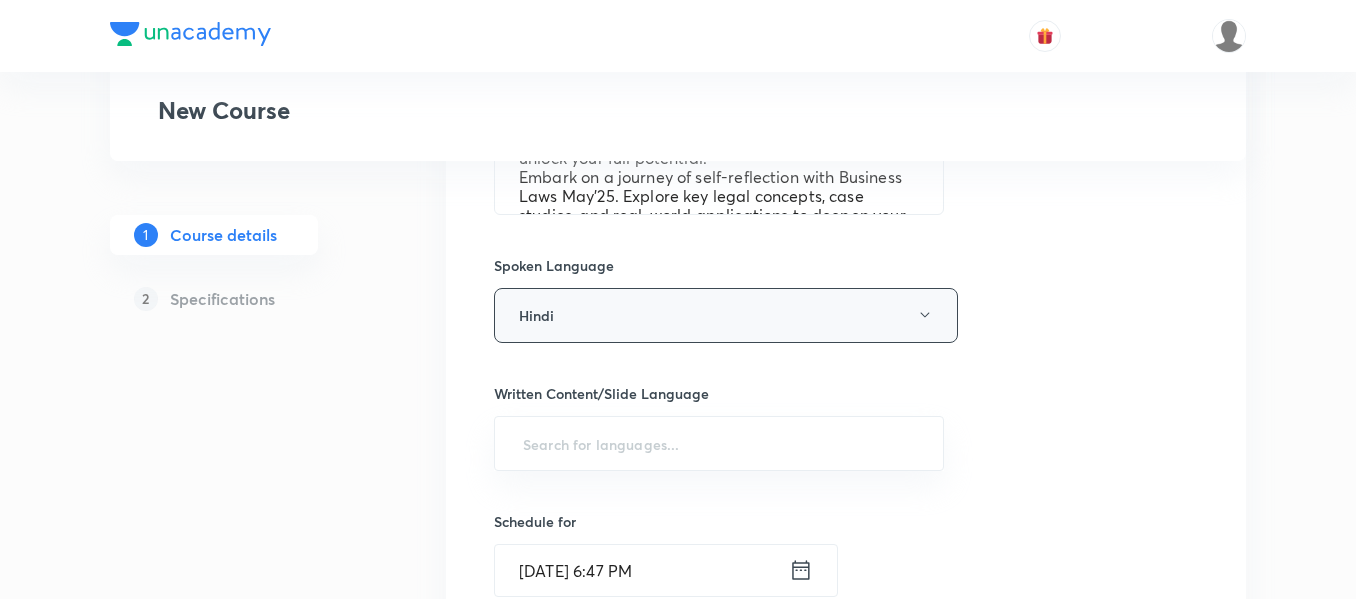 scroll, scrollTop: 855, scrollLeft: 0, axis: vertical 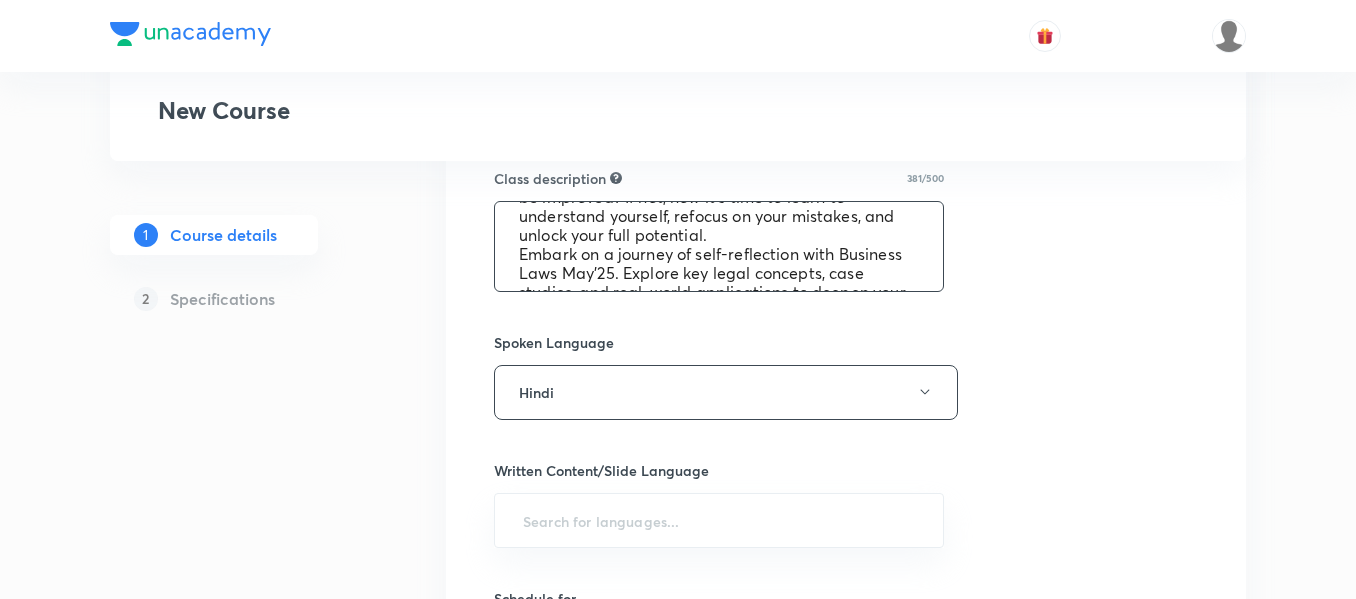 click on "Were you able to identify your mistakes? How could it be improved? If not, now it's time to learn to understand yourself, refocus on your mistakes, and unlock your full potential.
Embark on a journey of self-reflection with Business Laws May'25. Explore key legal concepts, case studies, and real-world applications to deepen your understanding and excel in your exam preparations." at bounding box center [719, 246] 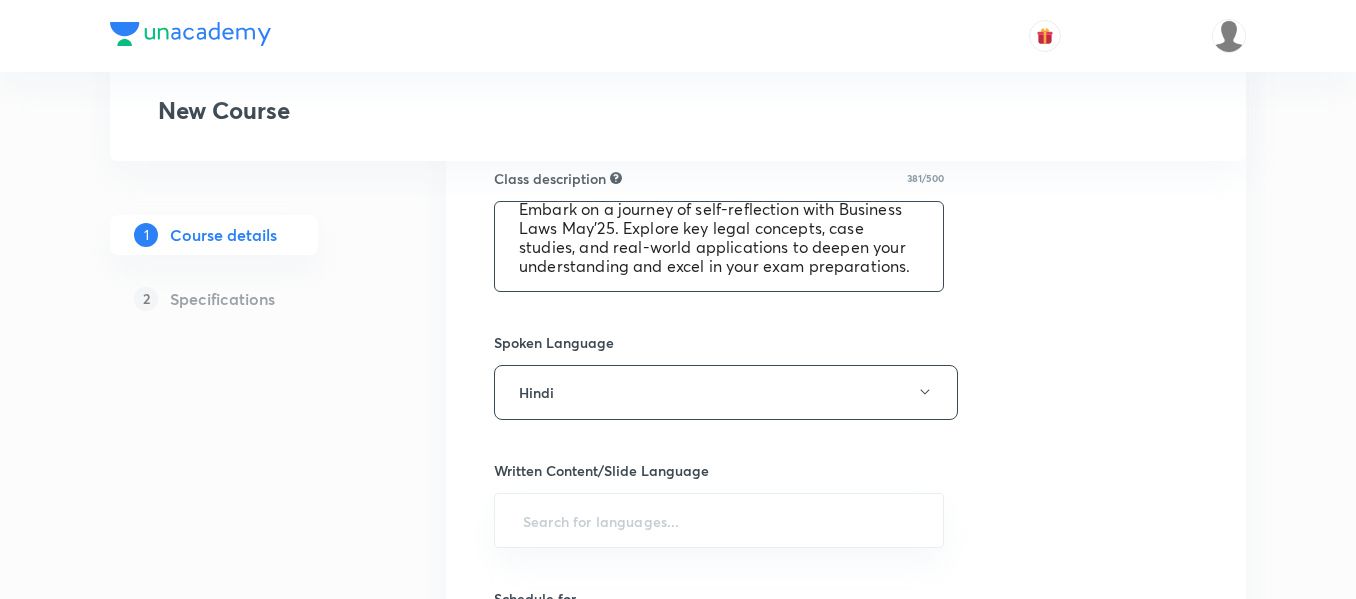 scroll, scrollTop: 114, scrollLeft: 0, axis: vertical 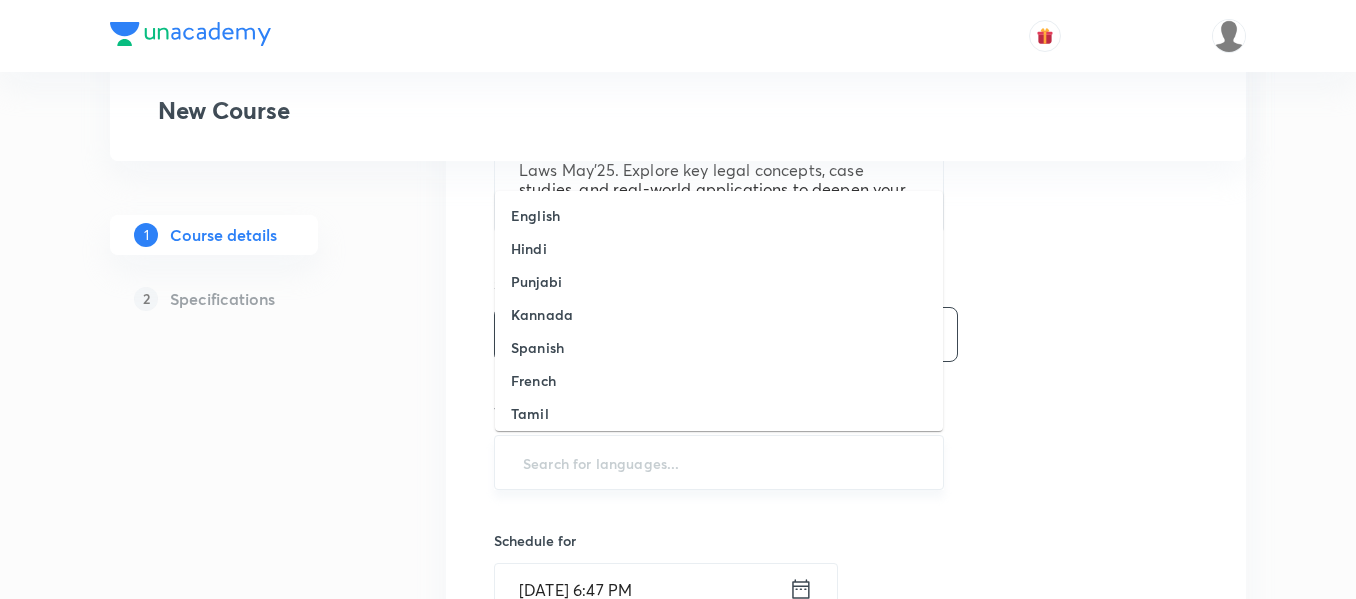 click at bounding box center [719, 462] 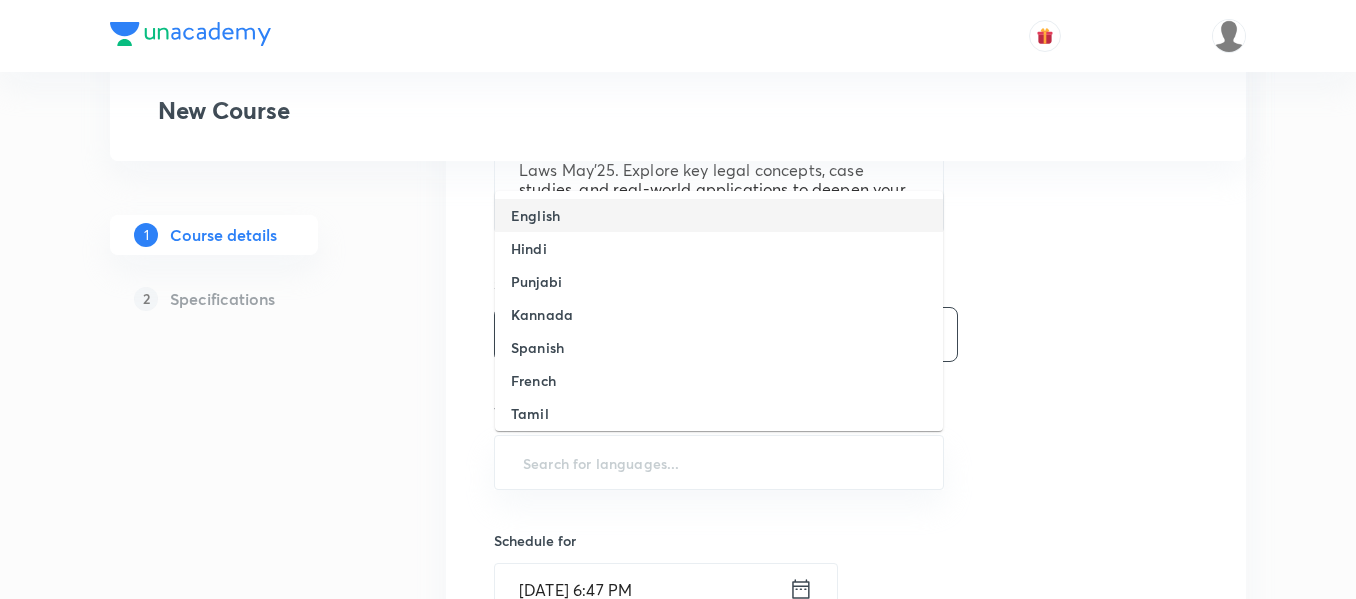 click on "English" at bounding box center (719, 215) 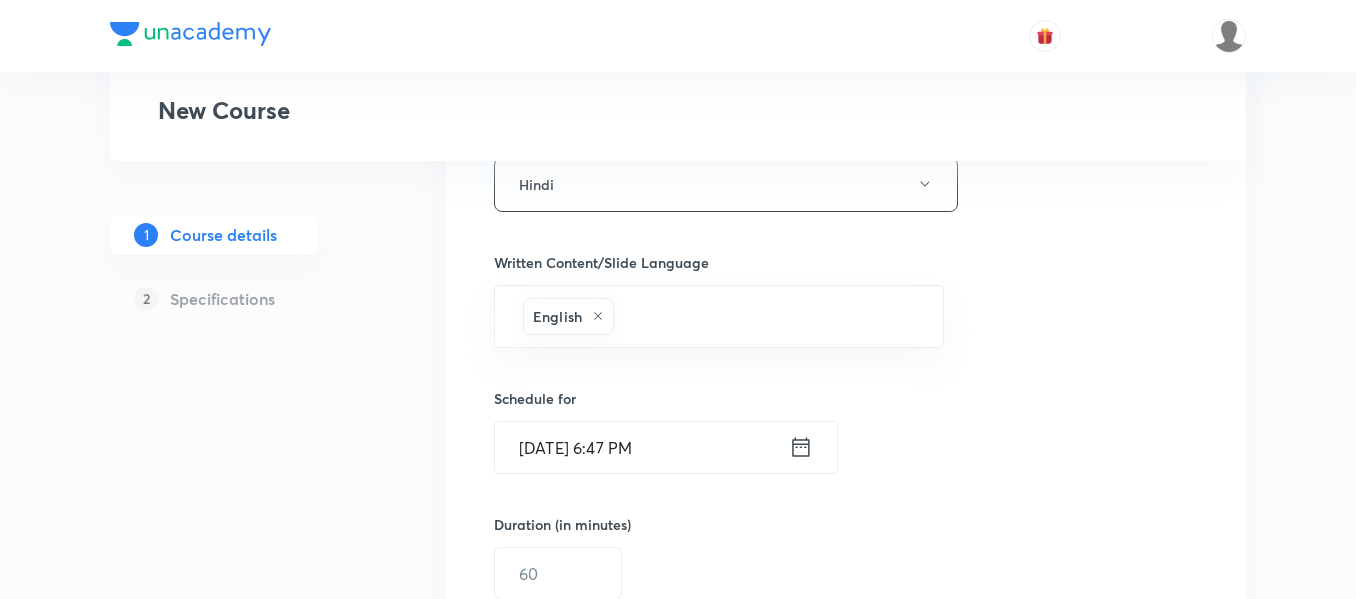 scroll, scrollTop: 1066, scrollLeft: 0, axis: vertical 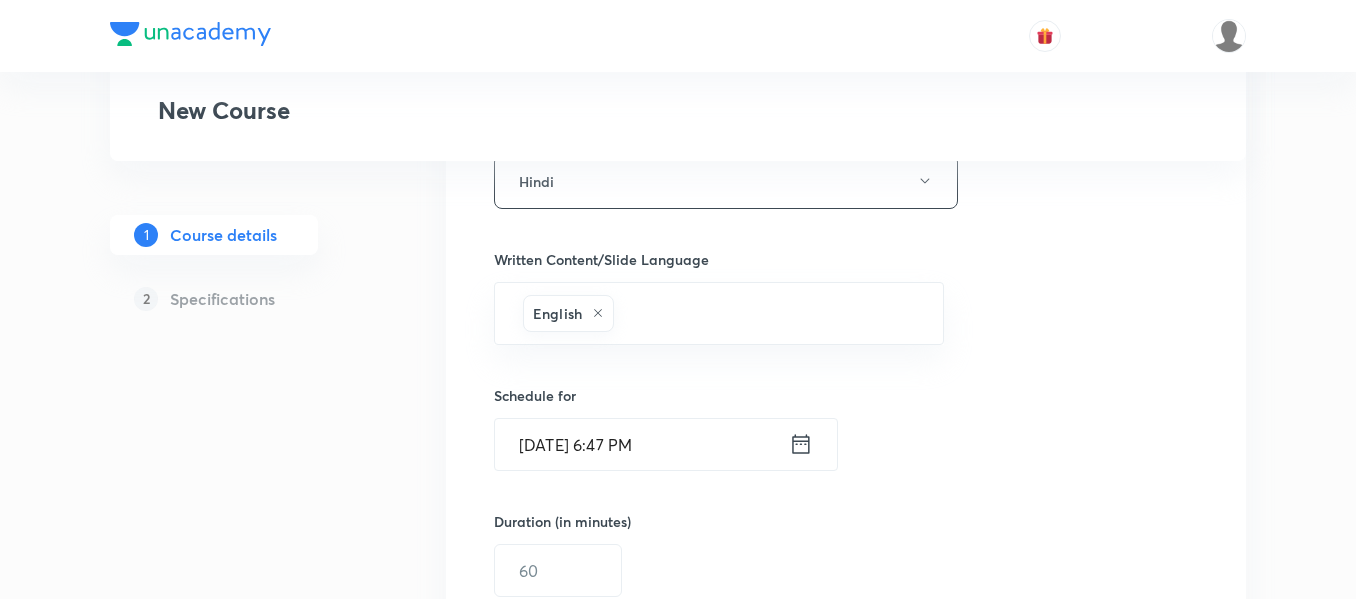 click on "Jul 10, 2025, 6:47 PM" at bounding box center [642, 444] 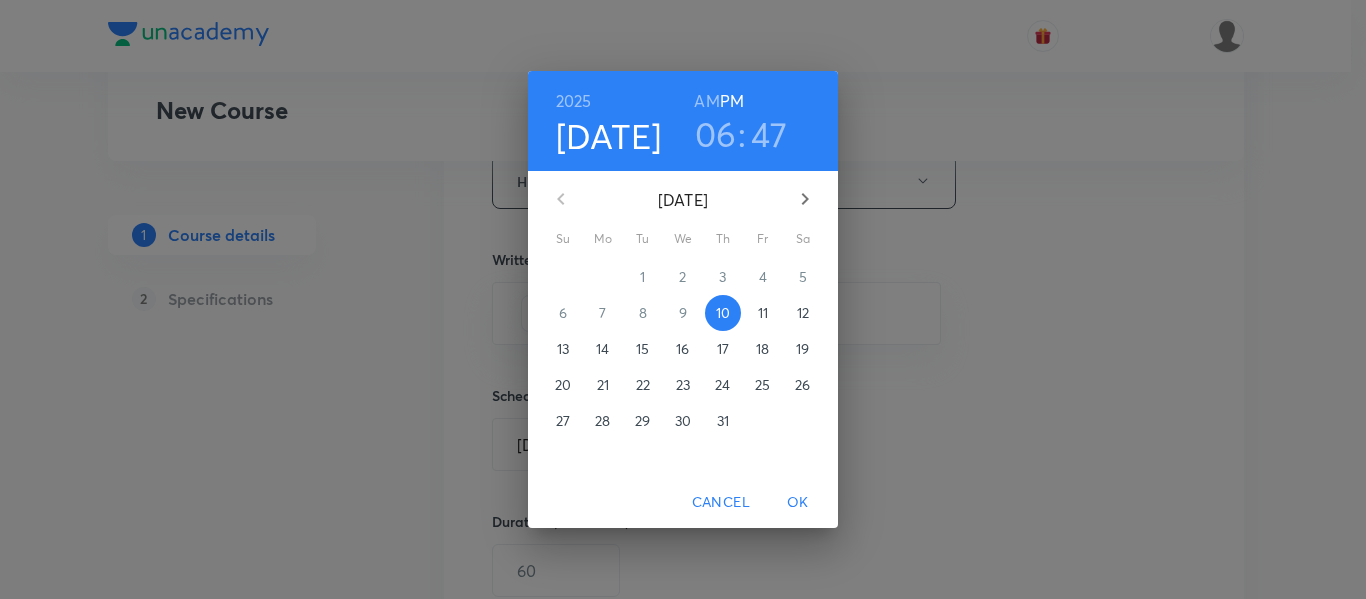 click on "11" at bounding box center [763, 313] 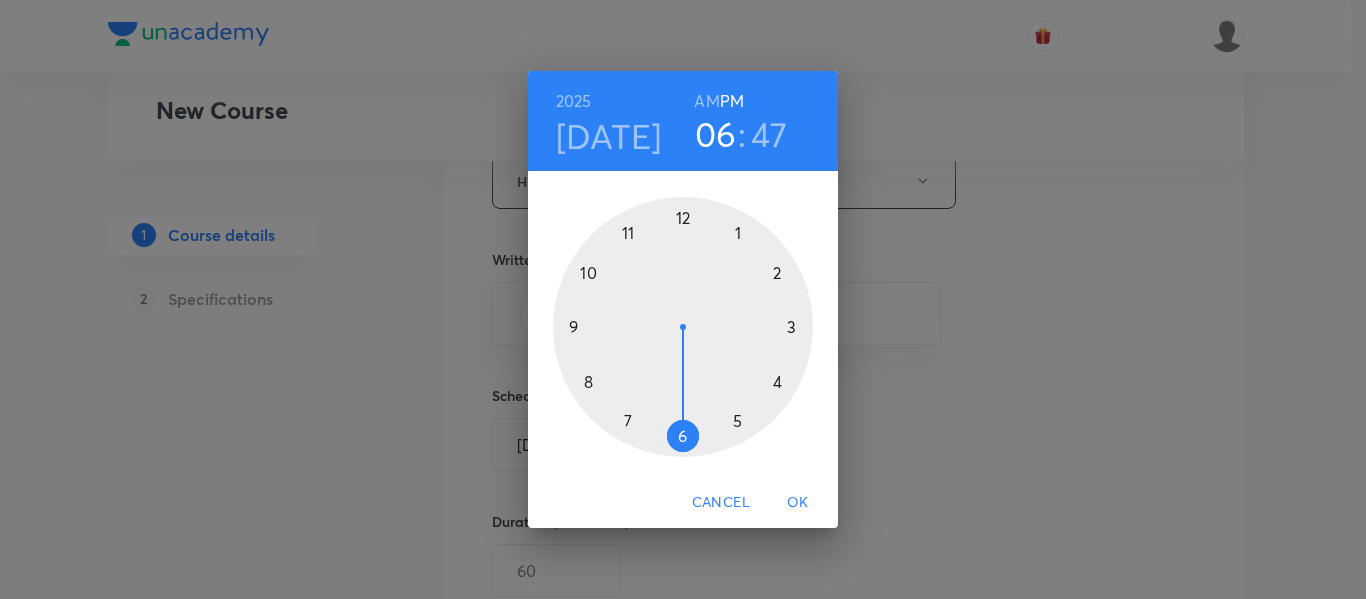 click at bounding box center [683, 327] 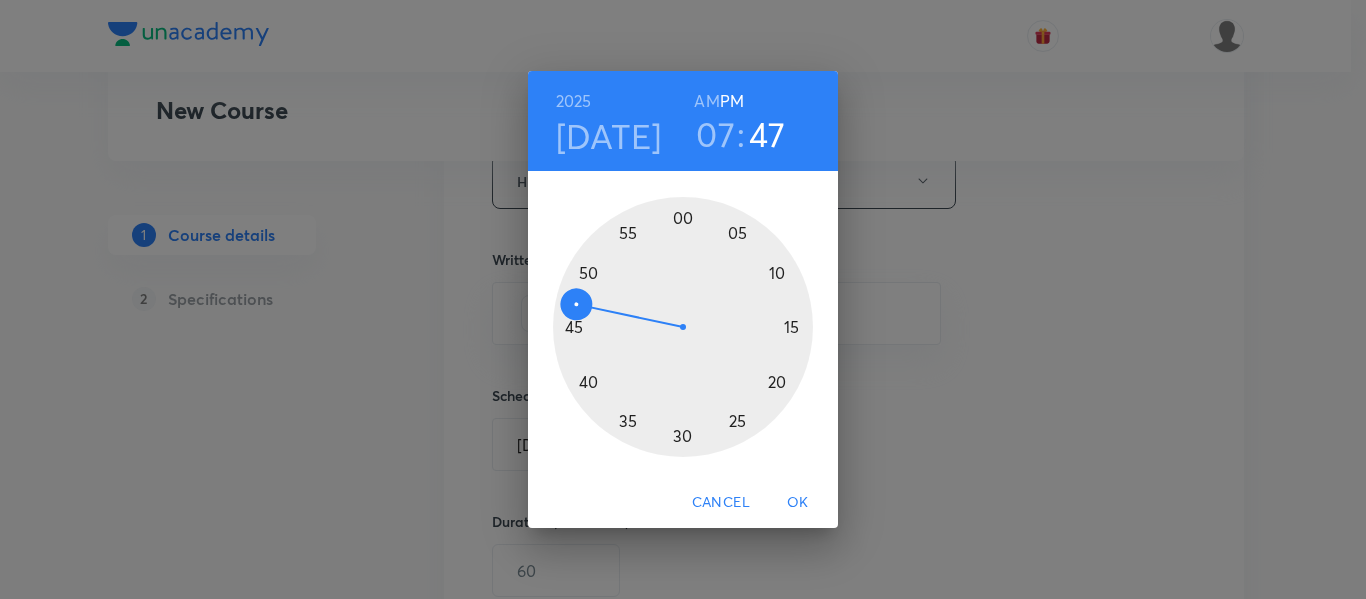 click at bounding box center [683, 327] 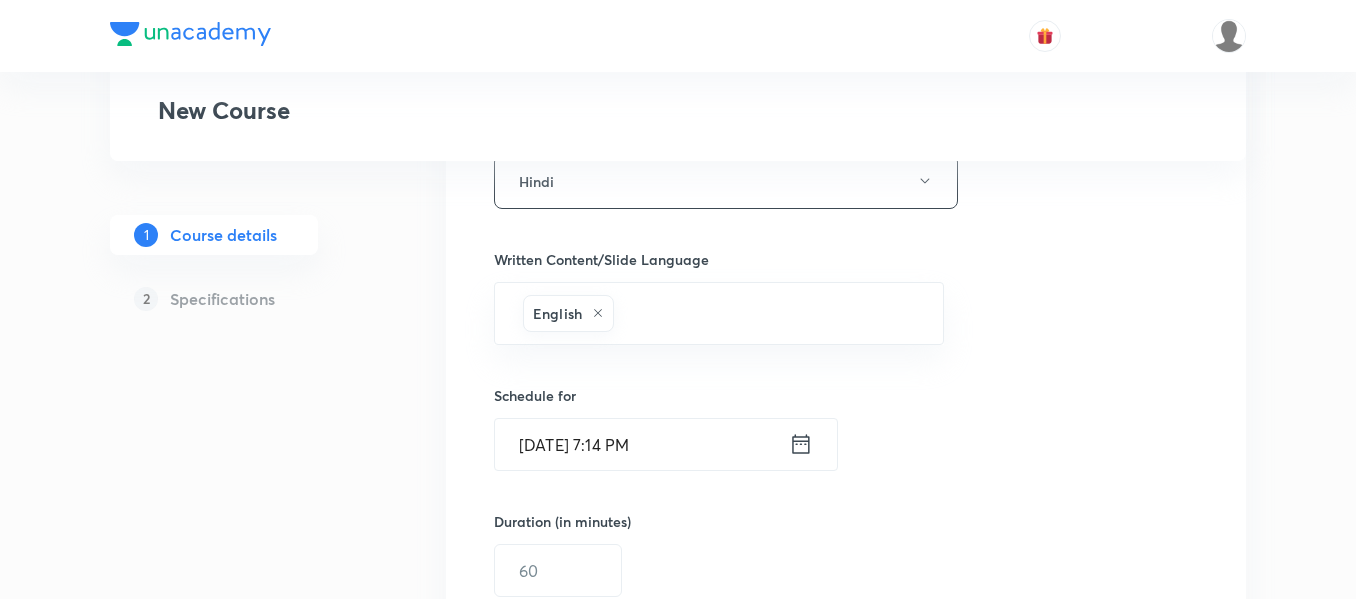 click on "Jul 11, 2025, 7:14 PM" at bounding box center (642, 444) 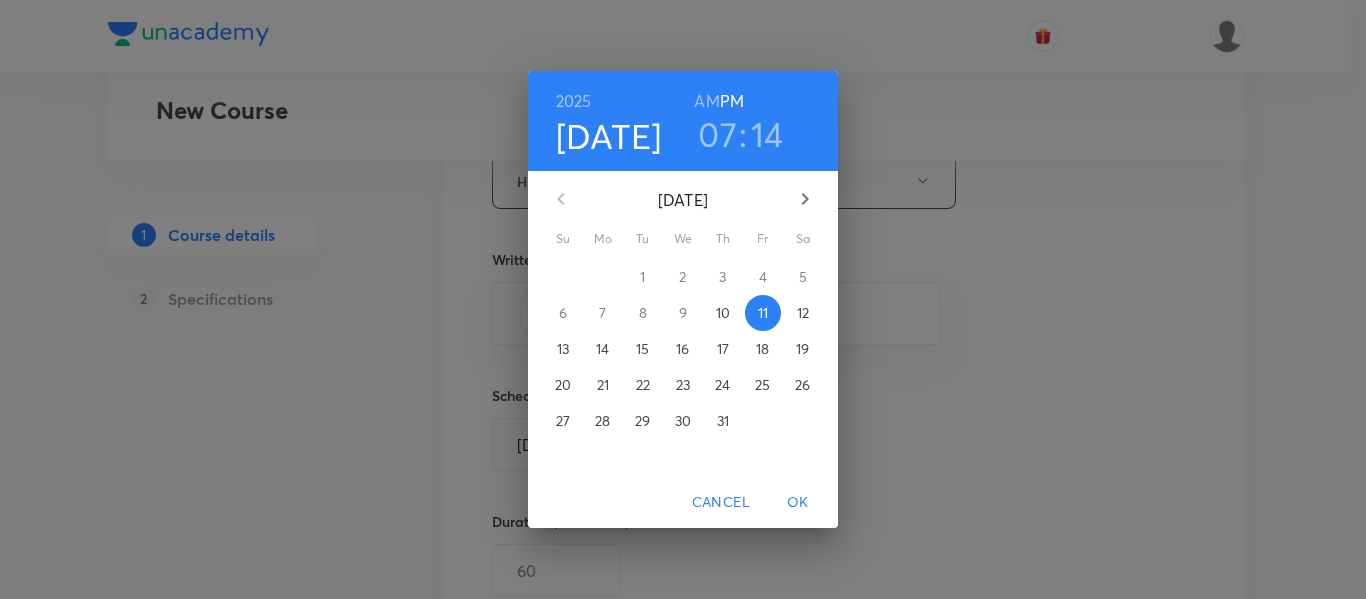 click on "14" at bounding box center [767, 134] 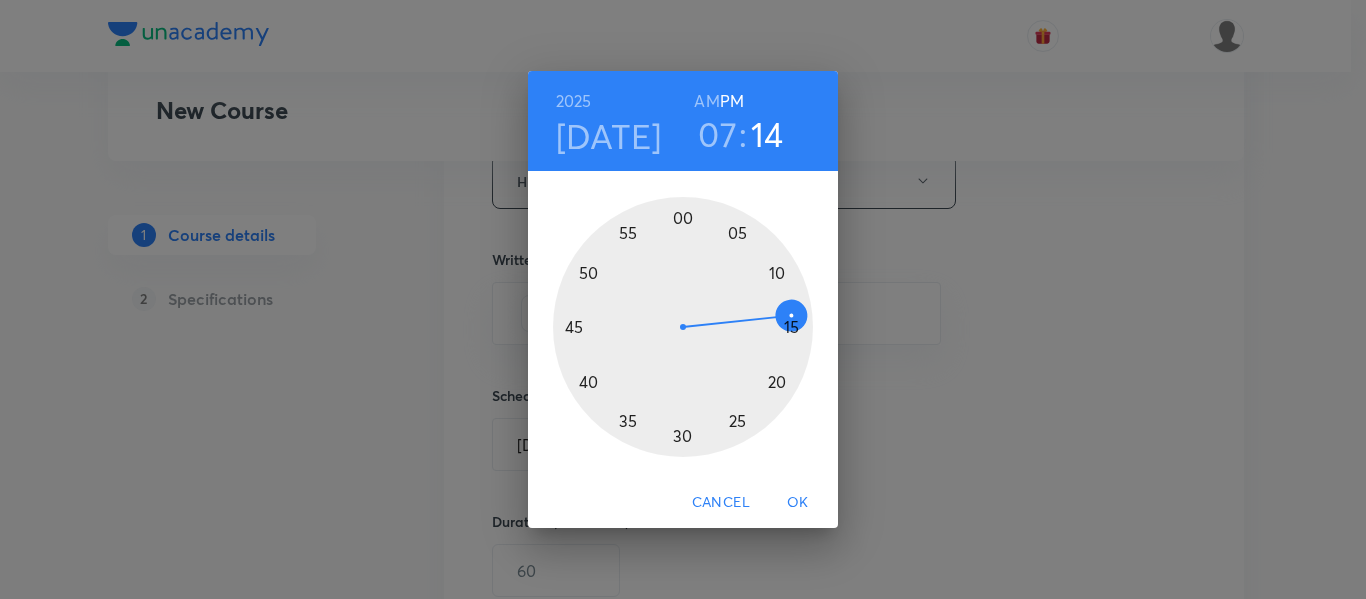 click at bounding box center (683, 327) 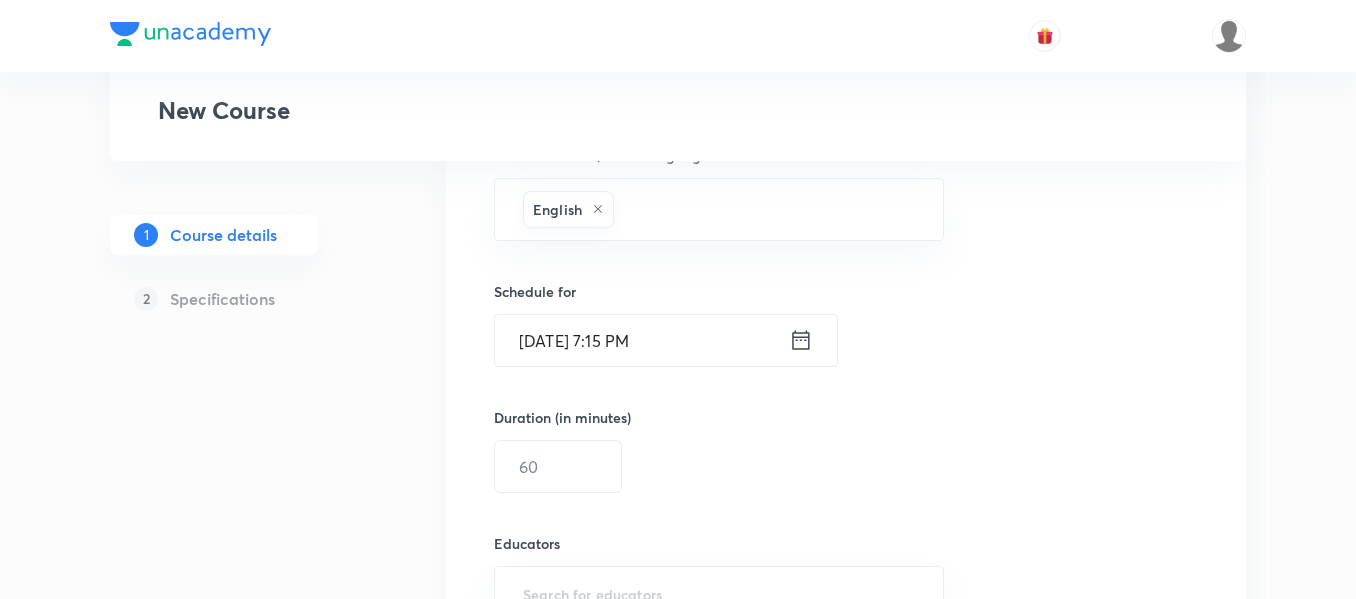 scroll, scrollTop: 1183, scrollLeft: 0, axis: vertical 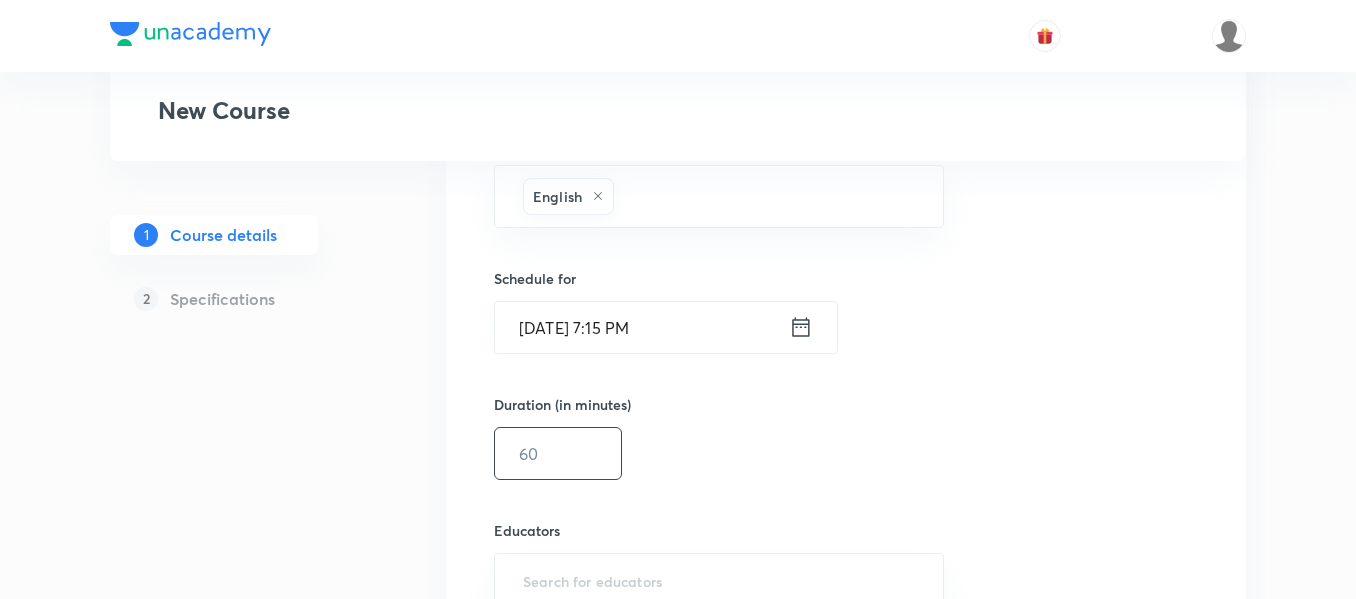 click at bounding box center [558, 453] 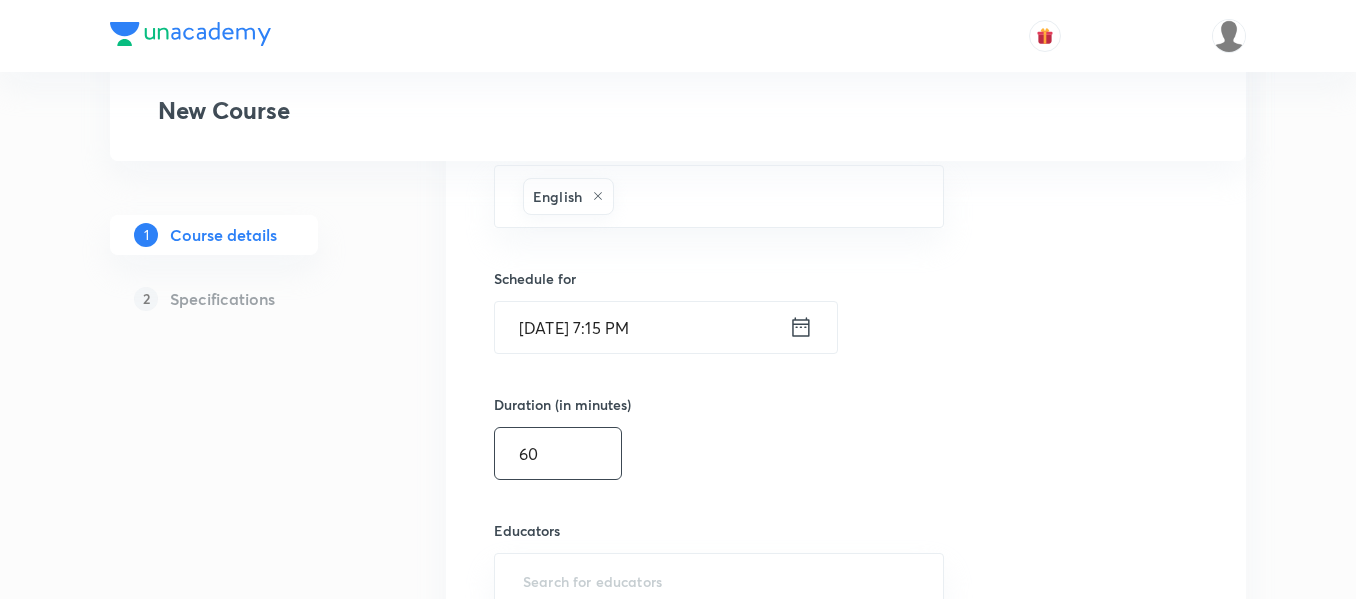 type on "60" 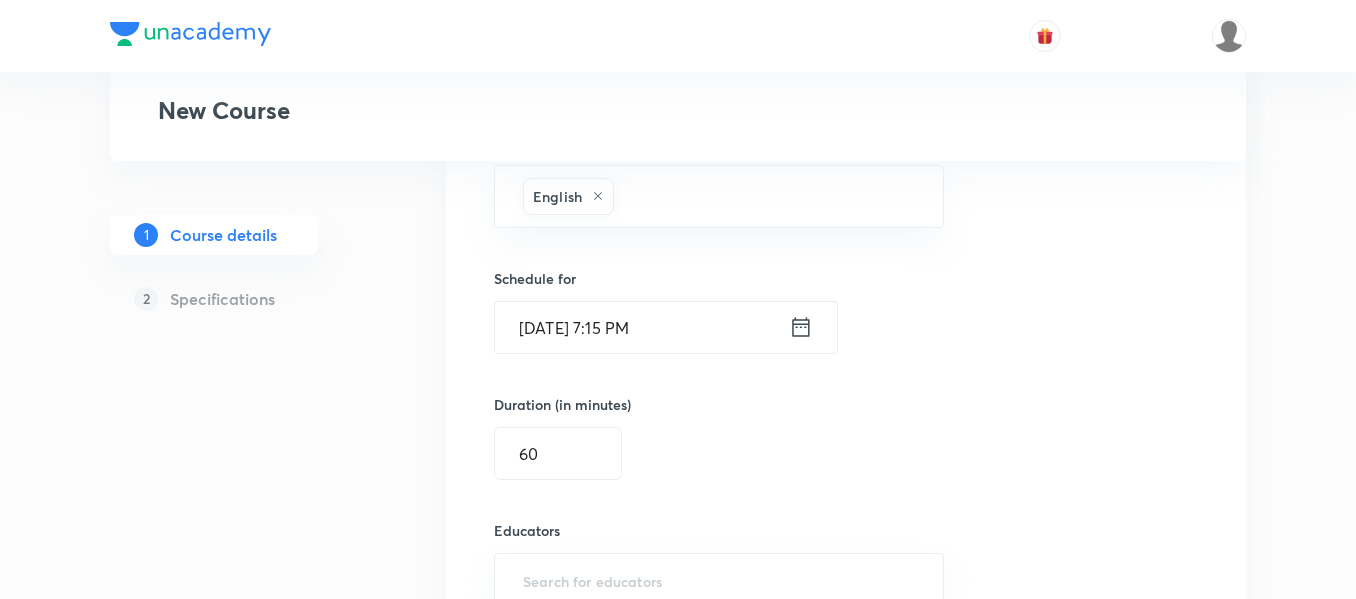 click on "Special Classes New Course 1 Course details 2 Specifications Select a goal CA Foundation ​ Class type Live Recorded Course type Online only Online with external stream Class type General Discussion & Strategy Class title 54/60 Self Reflection - Business Laws | CA Foundation May'25 ​ Class description 381/500 Were you able to identify your mistakes? How could it be improved? If not, now it's time to learn to understand yourself, refocus on your mistakes, and unlock your full potential.
Embark on a journey of self-reflection with Business Laws May'25. Explore key legal concepts, case studies, and real-world applications to deepen your understanding and excel in your exam preparations. ​ Spoken Language Hindi Written Content/Slide Language English ​ Schedule for Jul 11, 2025, 7:15 PM ​ Duration (in minutes) 60 ​ Educators ​ Visible From Jul 10, 2025, 7:57 PM ​ Save & continue" at bounding box center (678, -87) 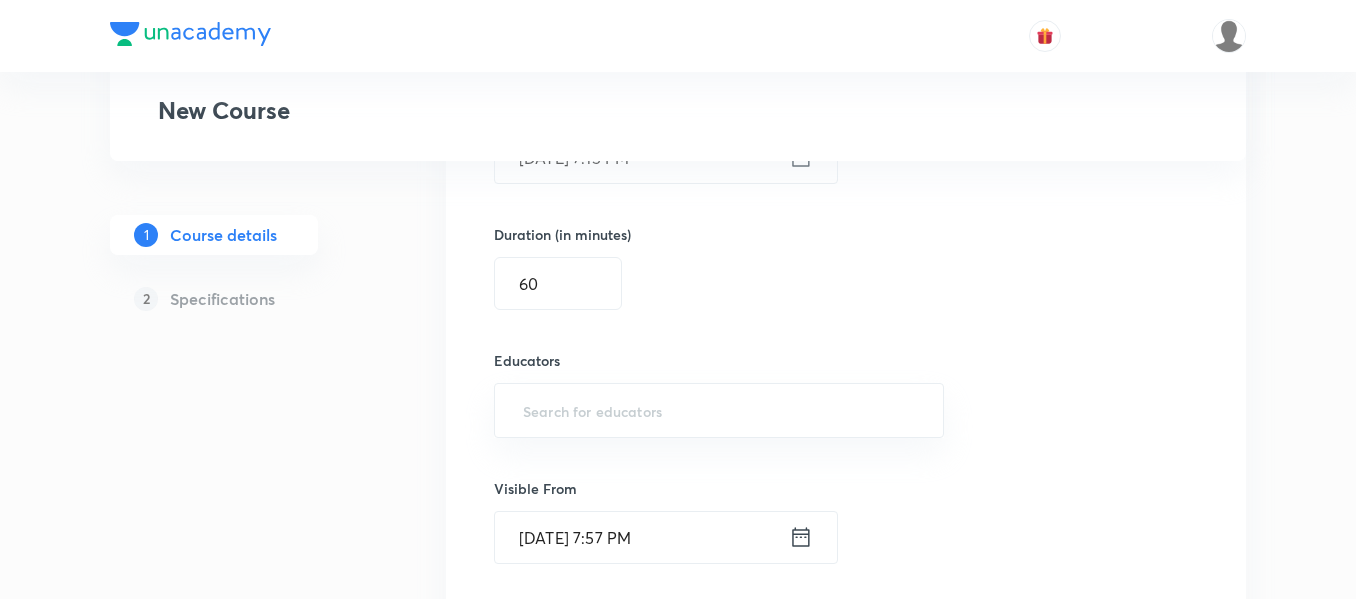 scroll, scrollTop: 1355, scrollLeft: 0, axis: vertical 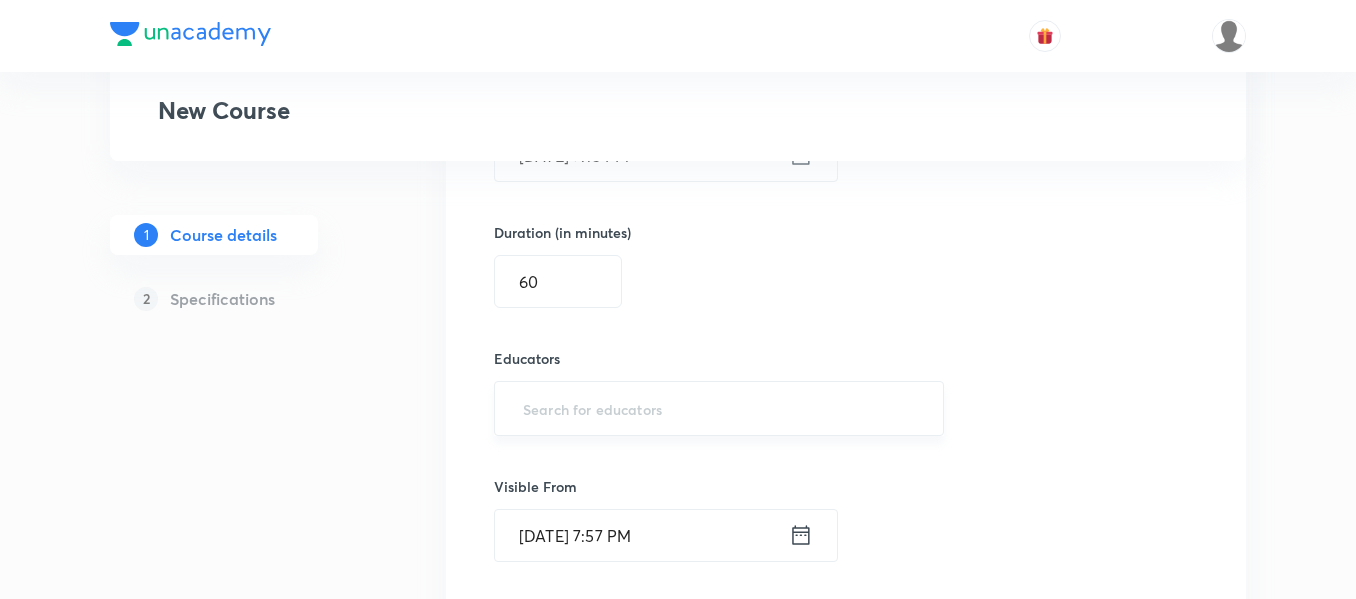click at bounding box center [719, 408] 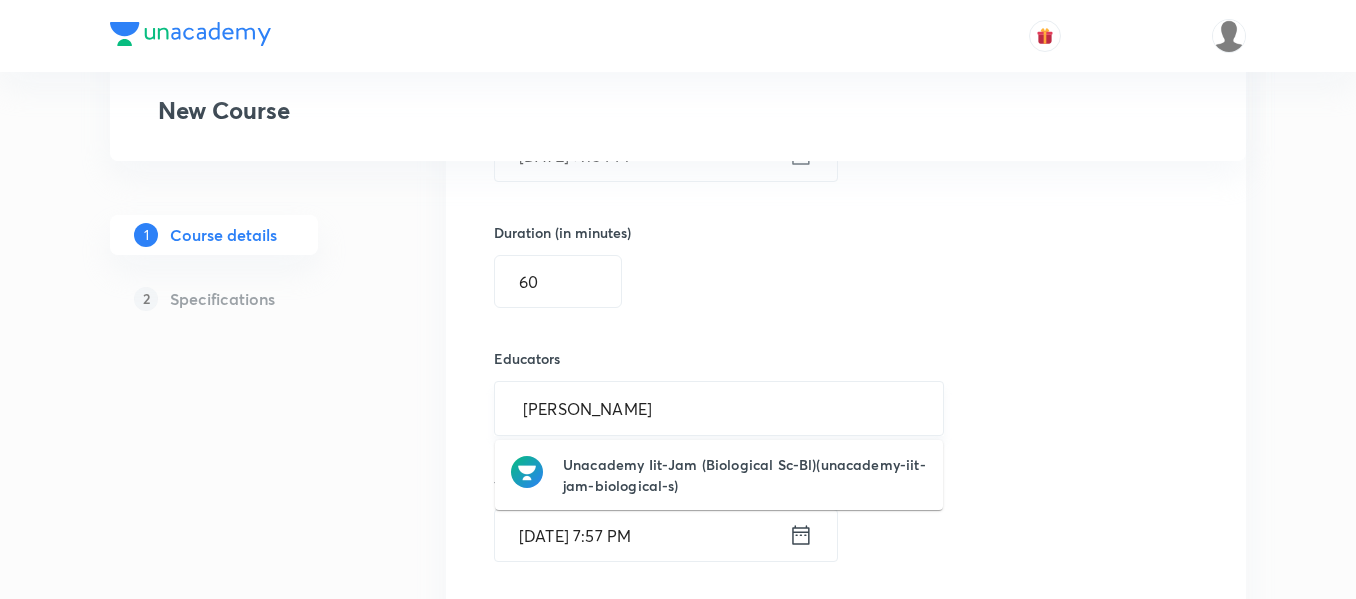 type on "shantam" 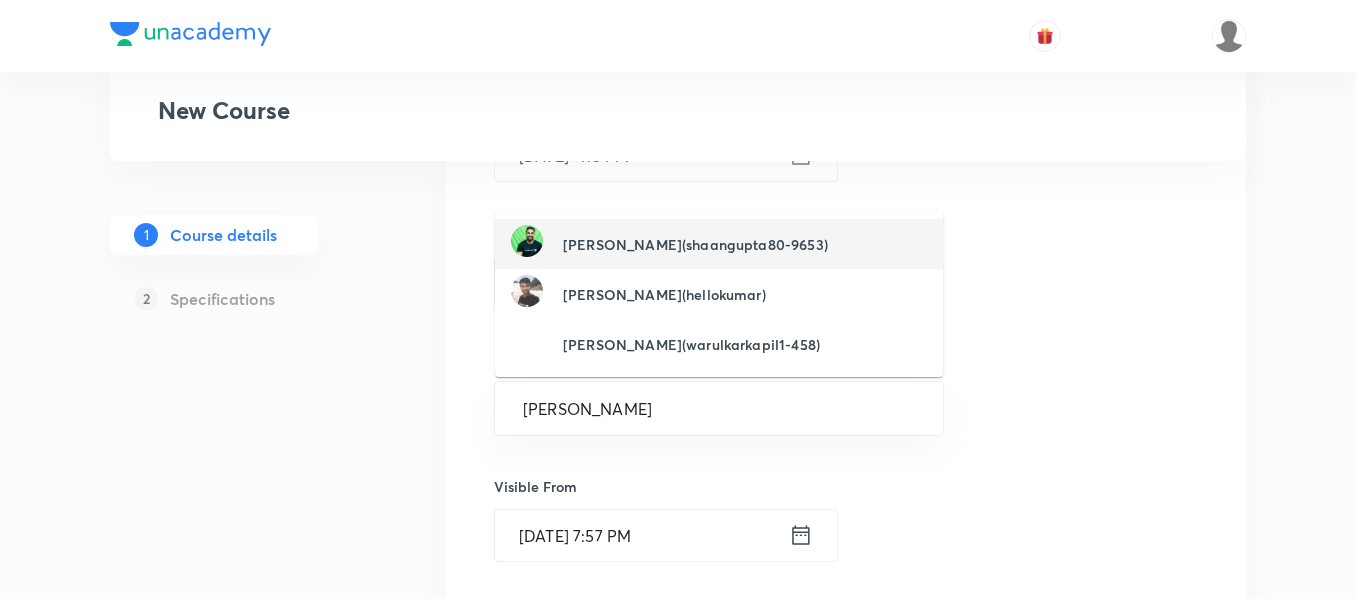 click on "Shantam Gupta(shaangupta80-9653)" at bounding box center (695, 244) 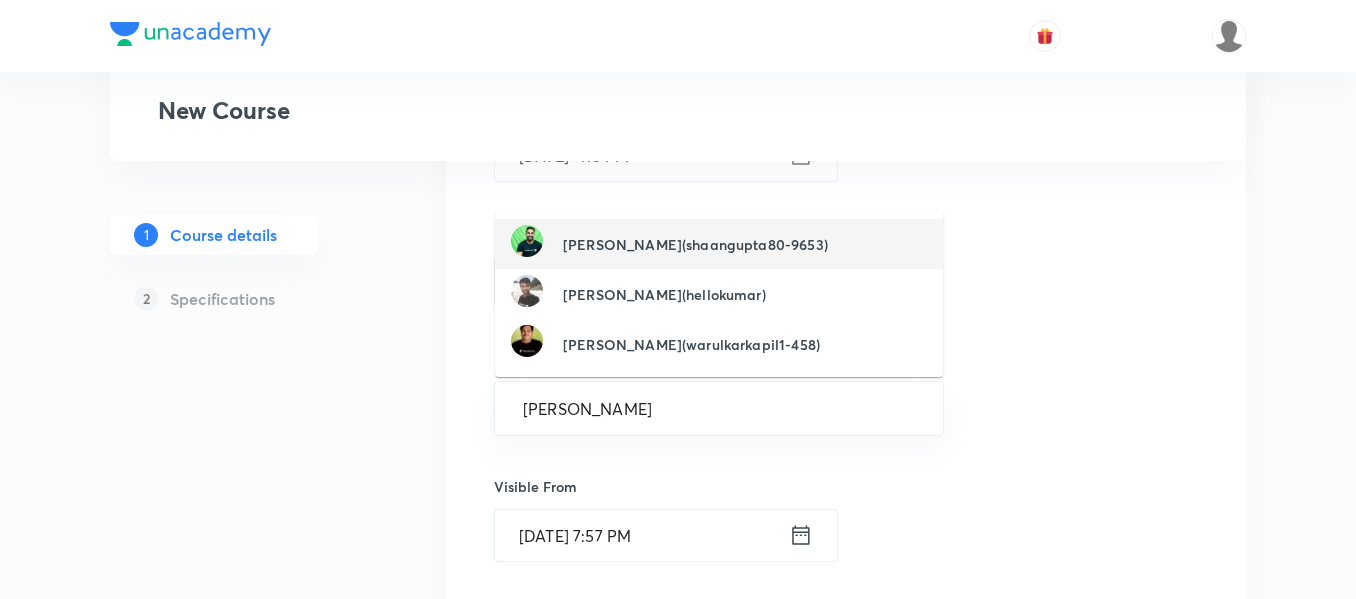 type 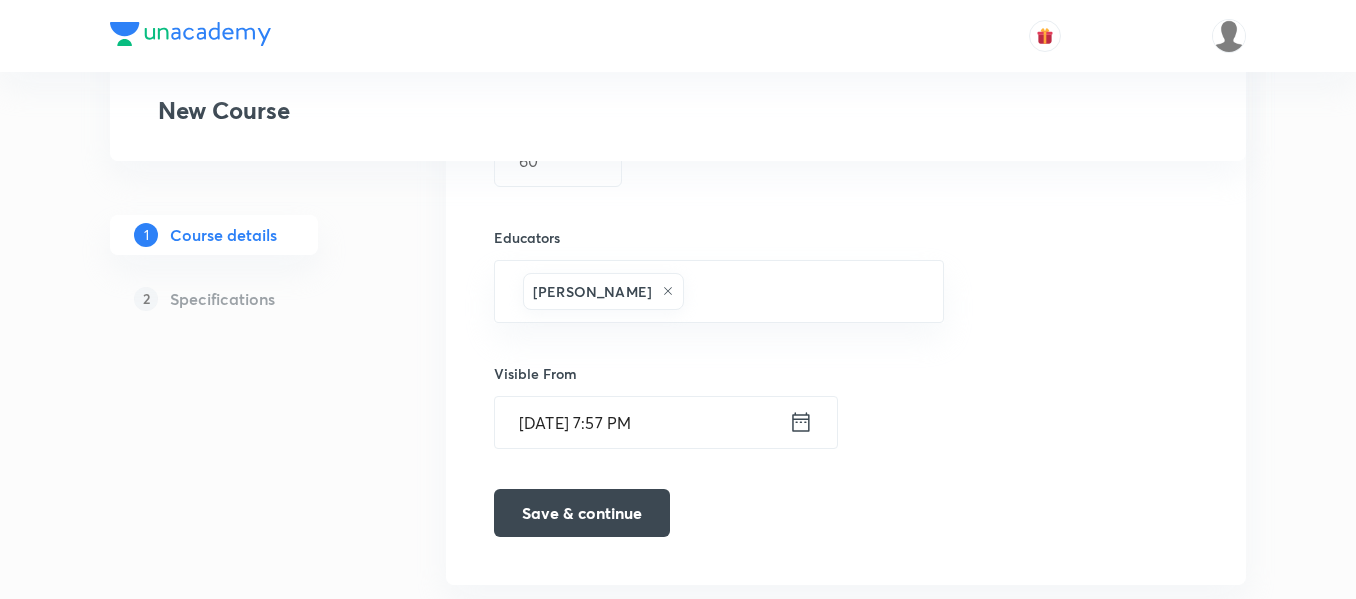 scroll, scrollTop: 1478, scrollLeft: 0, axis: vertical 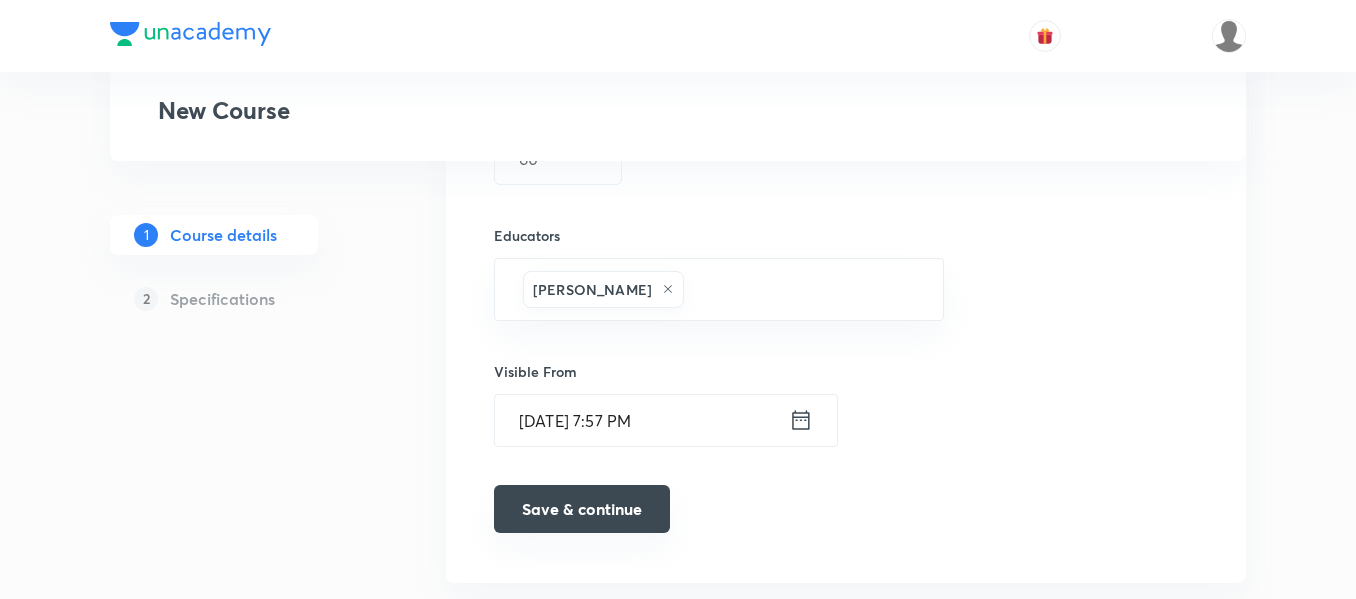 click on "Save & continue" at bounding box center (582, 509) 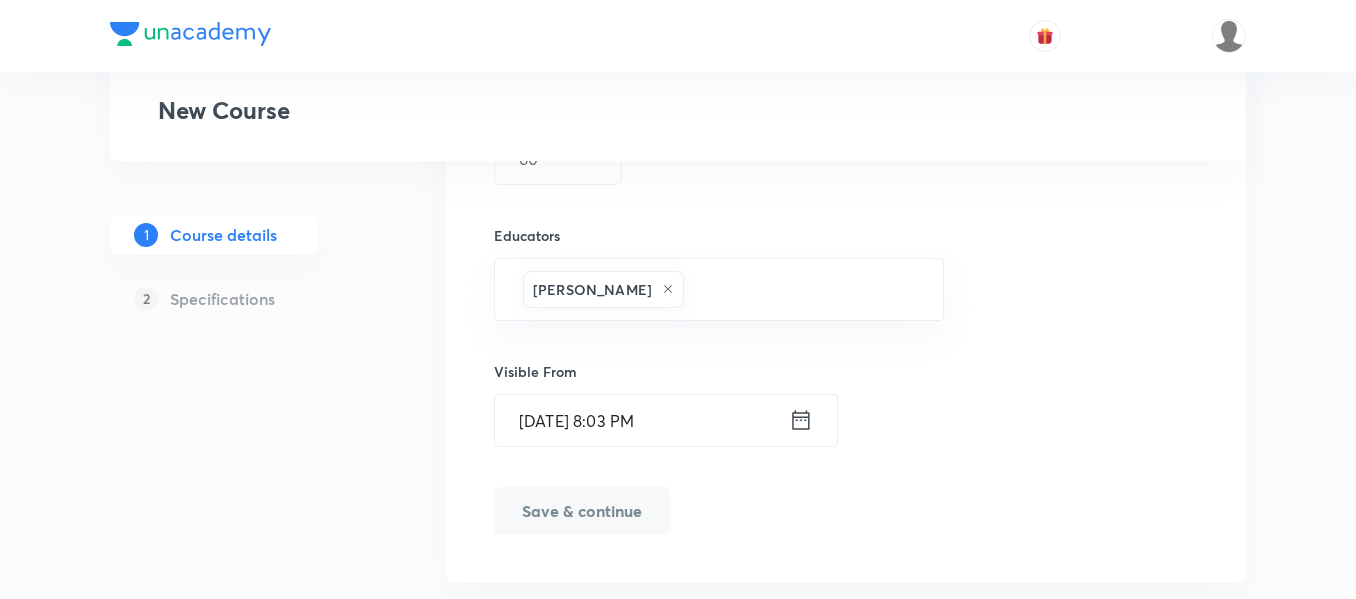 scroll, scrollTop: 1503, scrollLeft: 0, axis: vertical 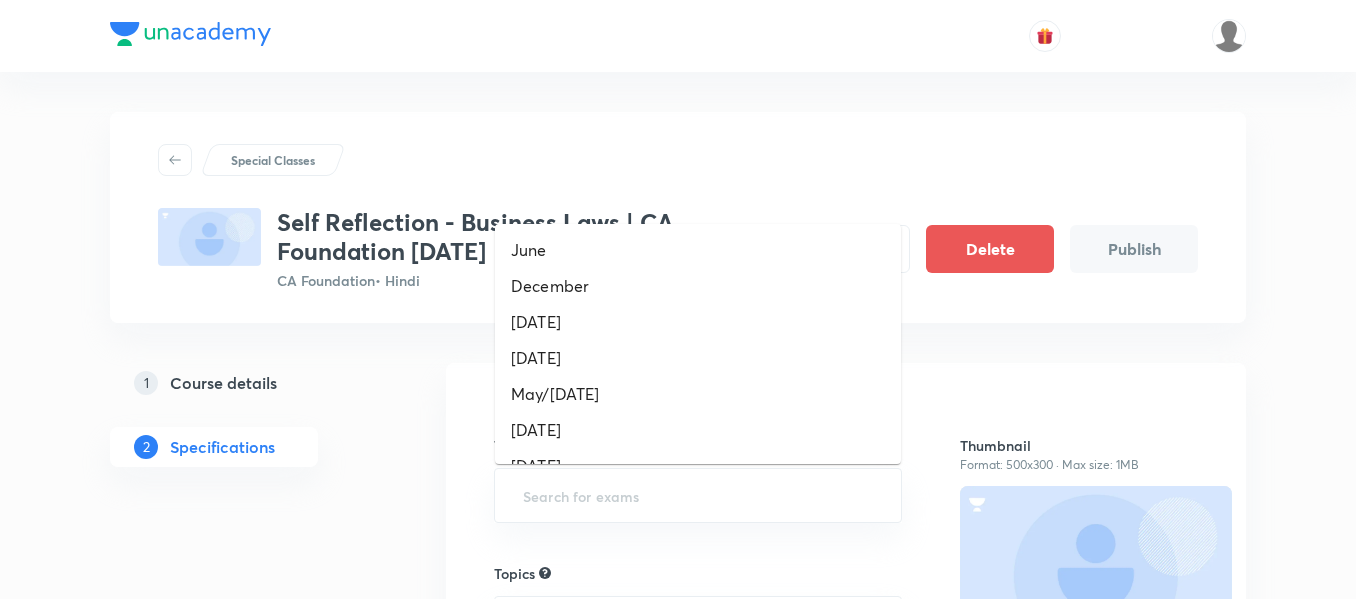 click at bounding box center (698, 495) 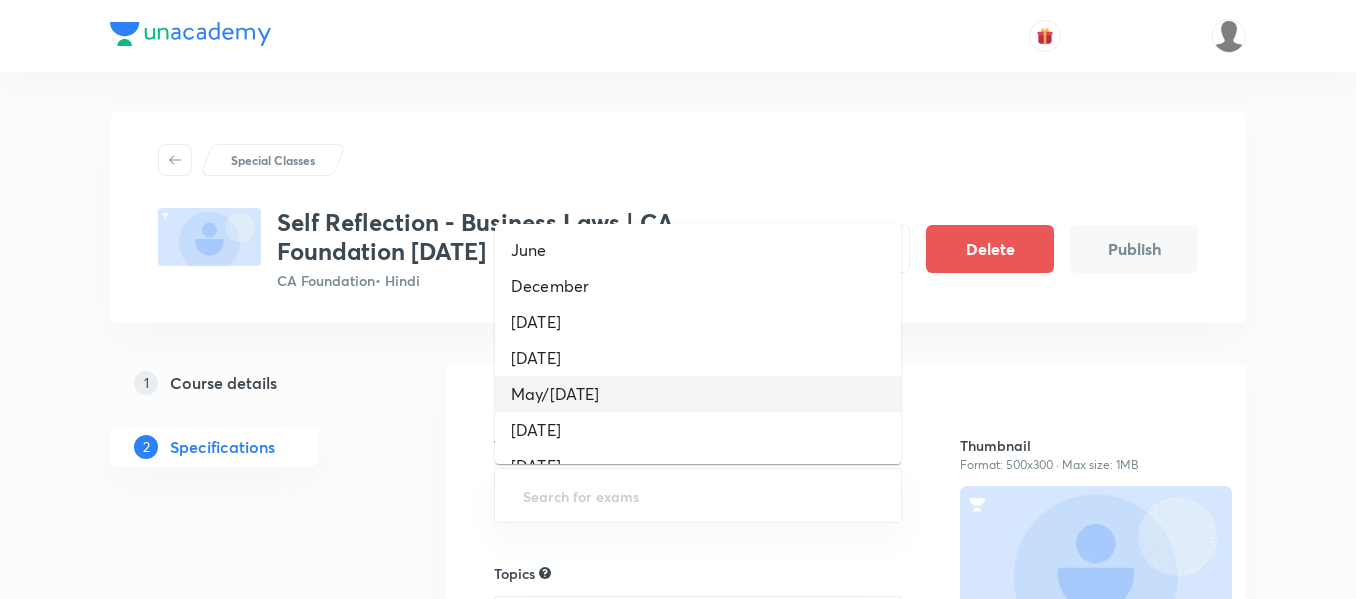 click on "May/June 2025" at bounding box center (698, 394) 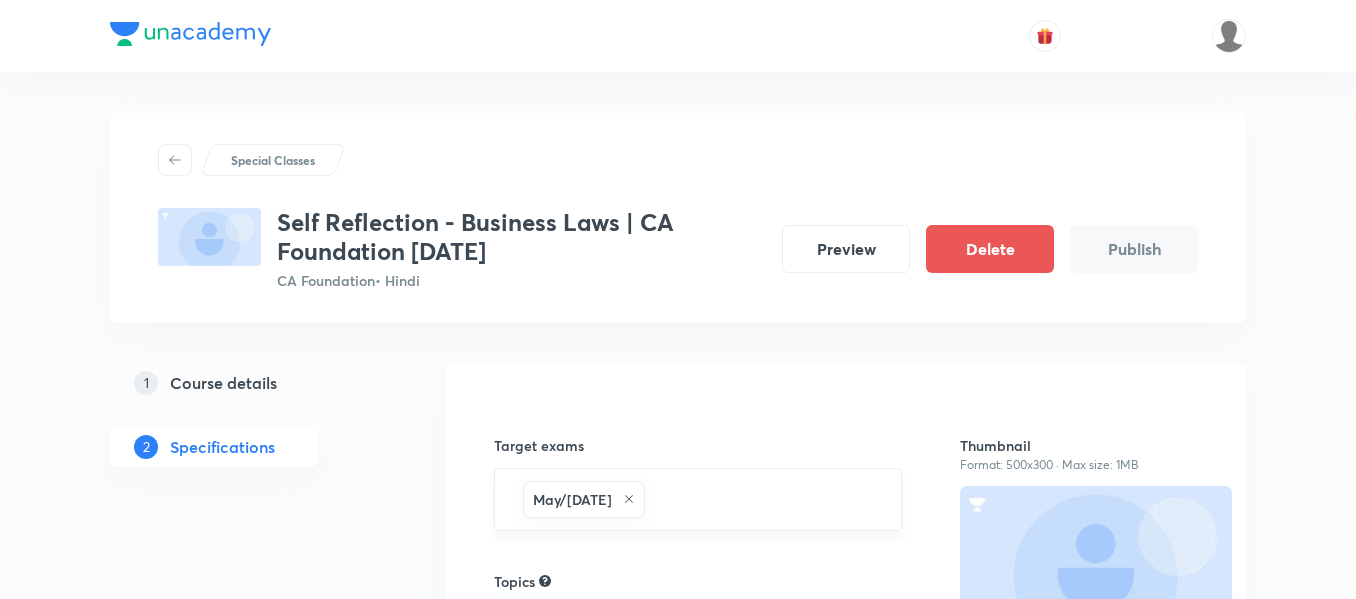 click at bounding box center (763, 499) 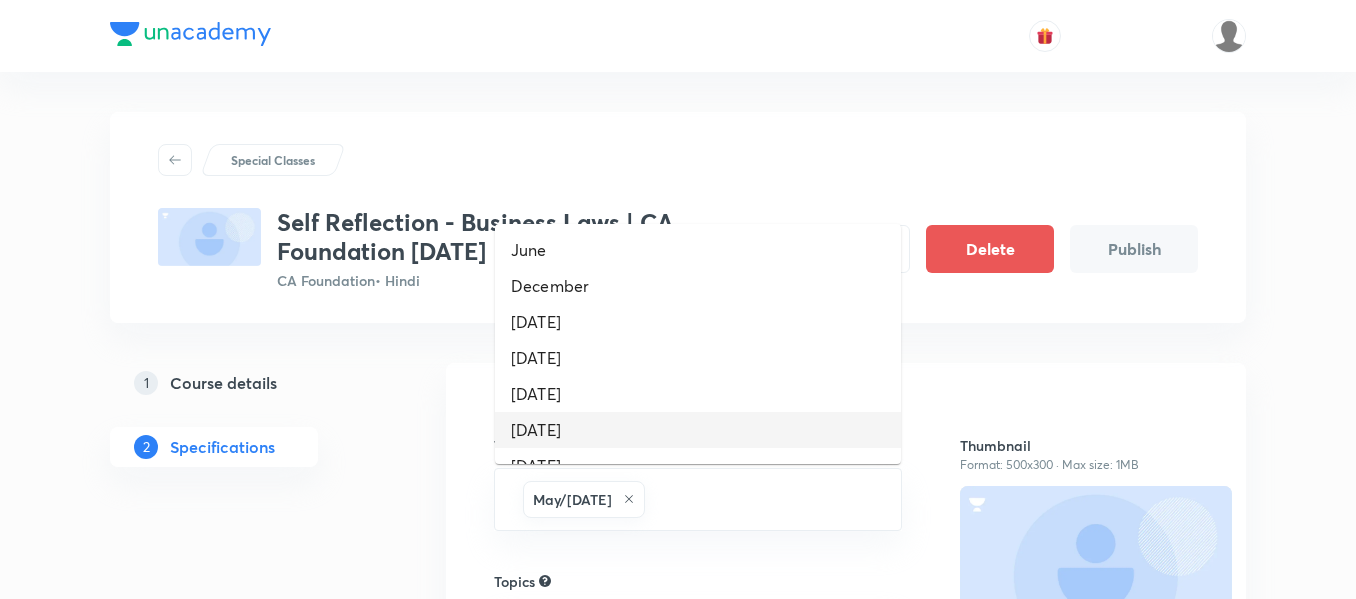 click on "May 2025" at bounding box center (698, 430) 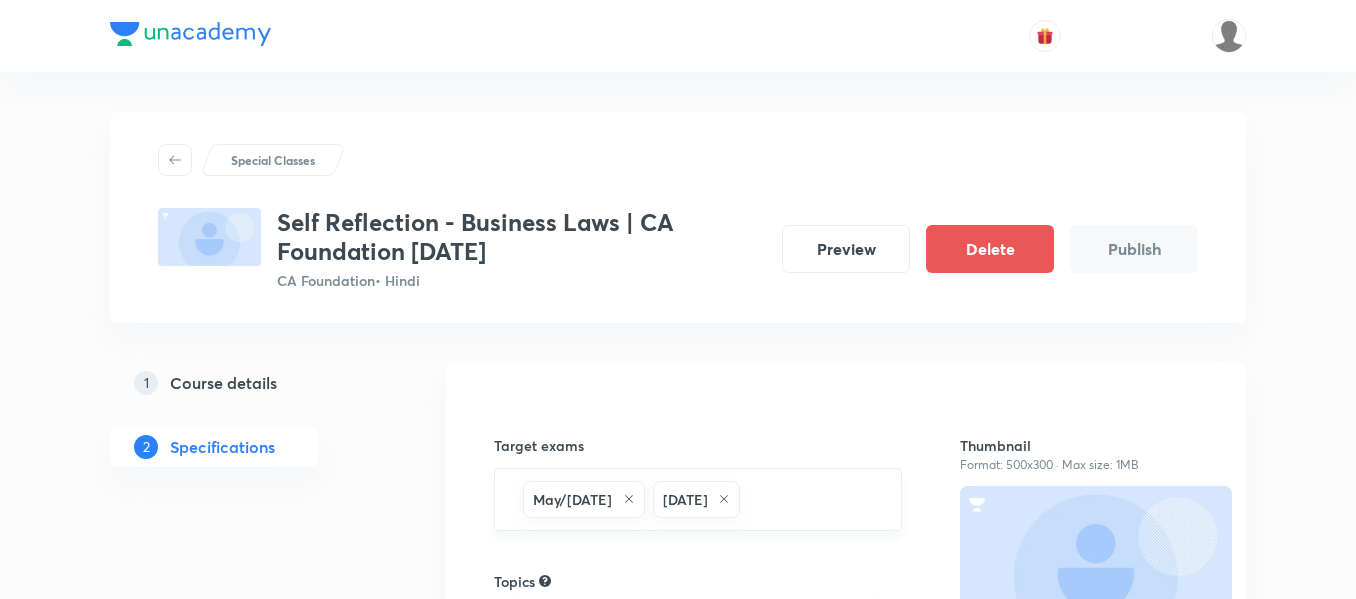 click on "May/June 2025 May 2025 ​" at bounding box center (698, 499) 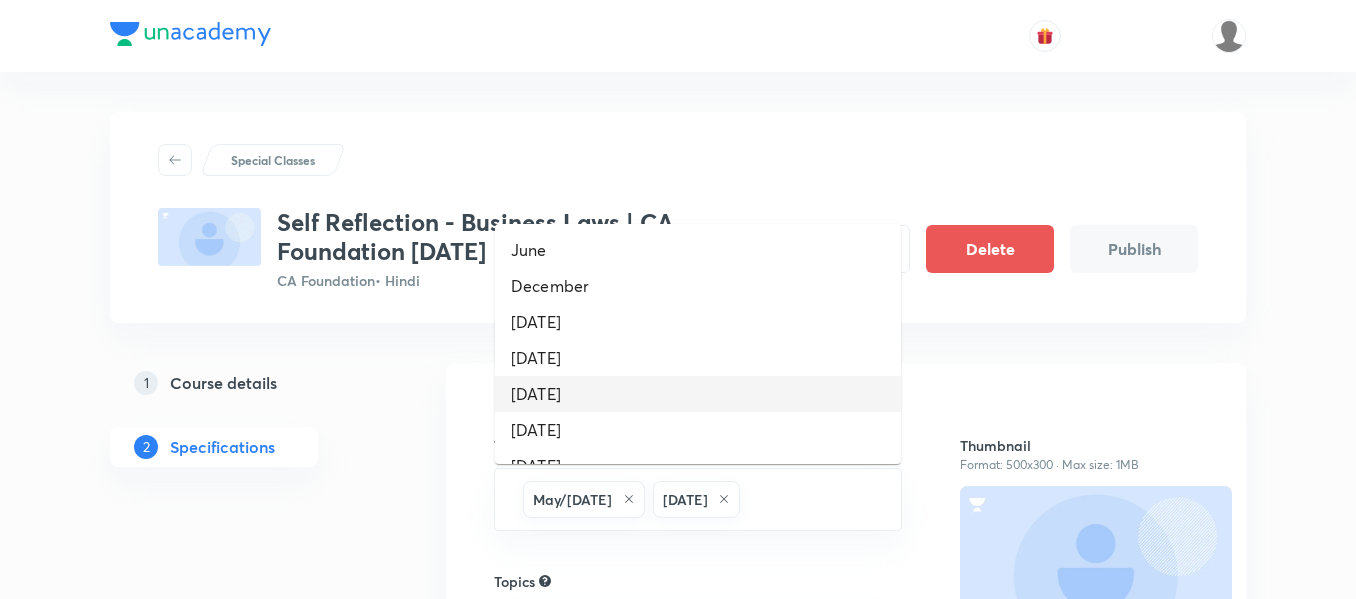 click on "September 2025" at bounding box center [698, 394] 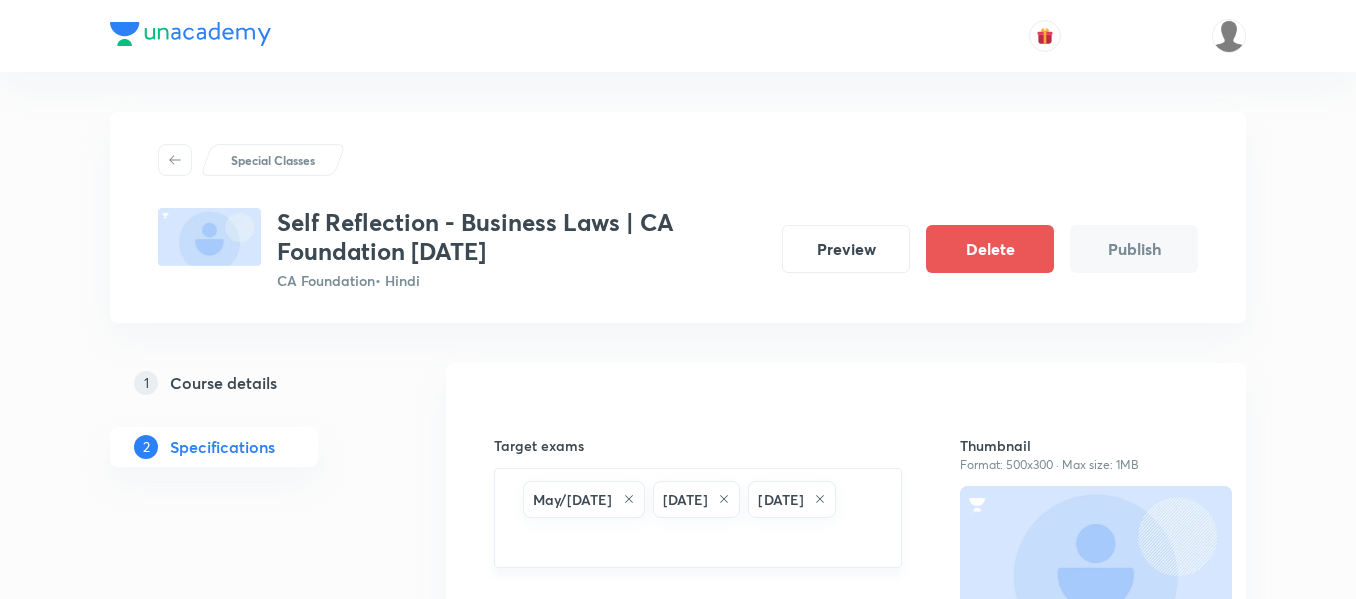 click at bounding box center (698, 540) 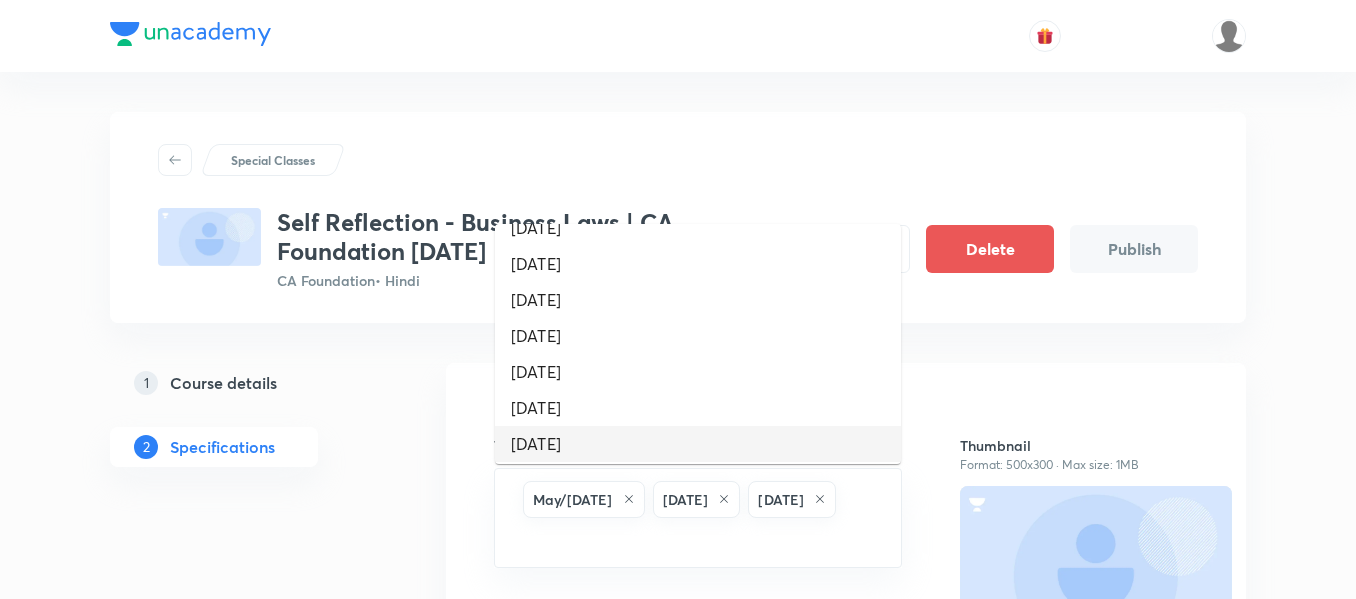 scroll, scrollTop: 172, scrollLeft: 0, axis: vertical 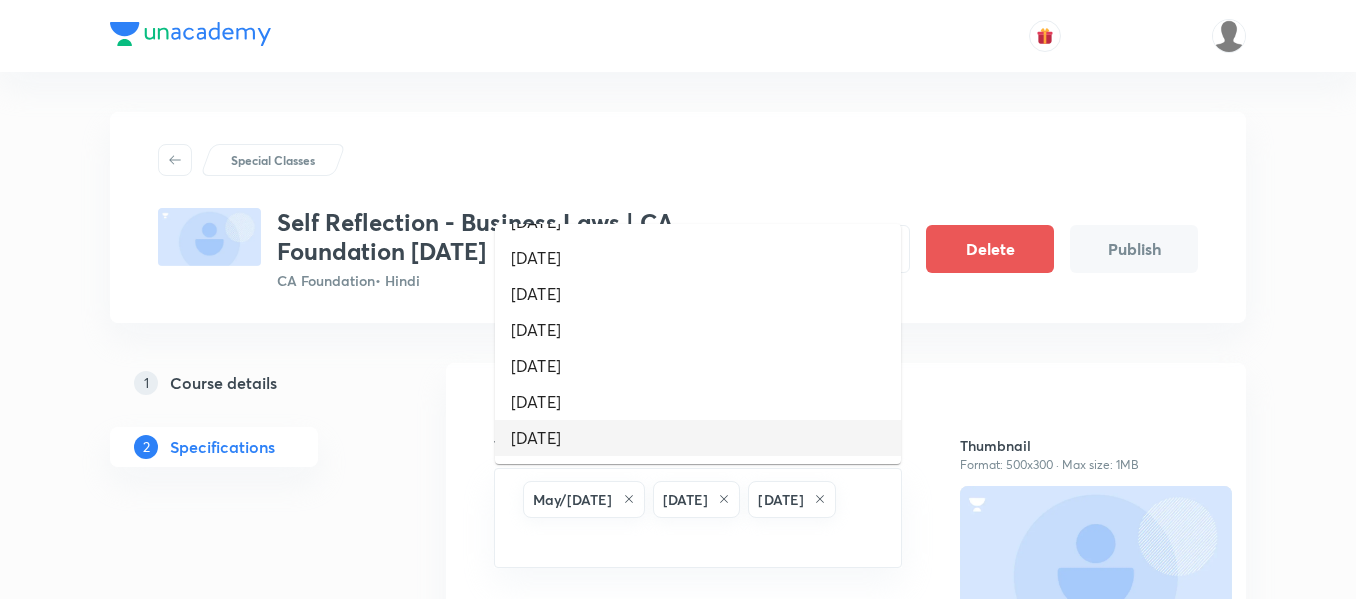 click on "Special Classes Self Reflection - Business Laws | CA Foundation May'25 CA Foundation  • Hindi Preview Delete Publish 1 Course details 2 Specifications Target exams May/June 2025 May 2025 September 2025 ​ Topics ​ Sub-concepts Select concepts that wil be covered in this session Save Thumbnail Format: 500x300 · Max size: 1MB Upload custom thumbnail" at bounding box center [678, 542] 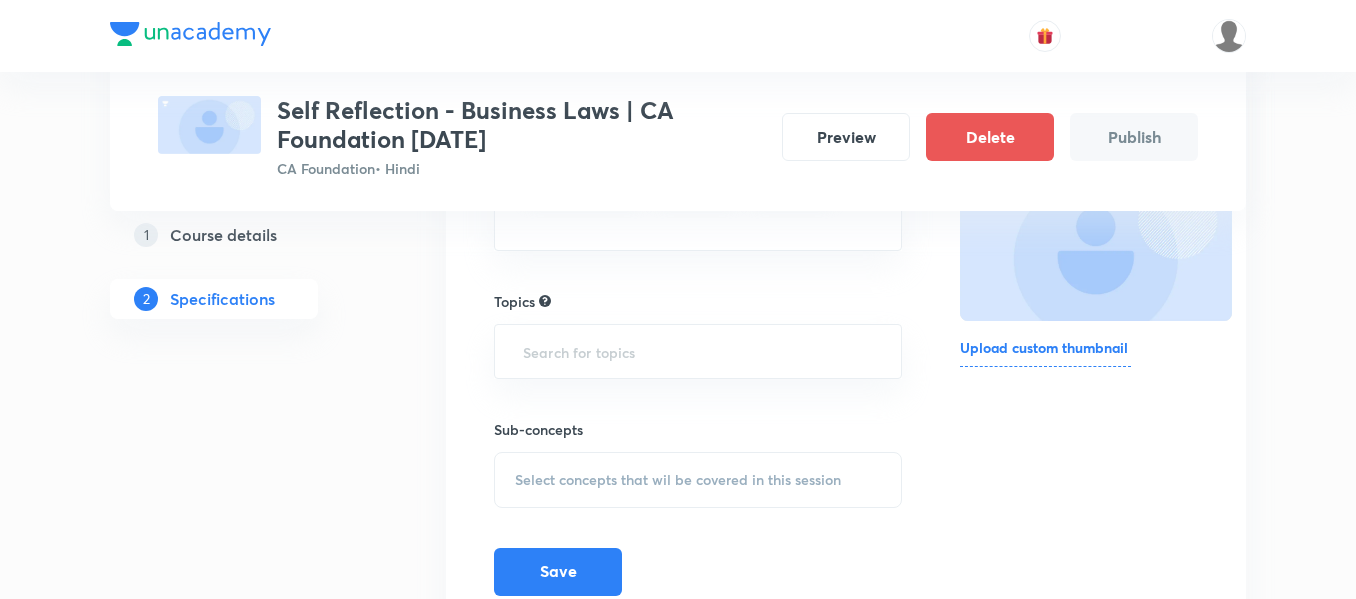 scroll, scrollTop: 318, scrollLeft: 0, axis: vertical 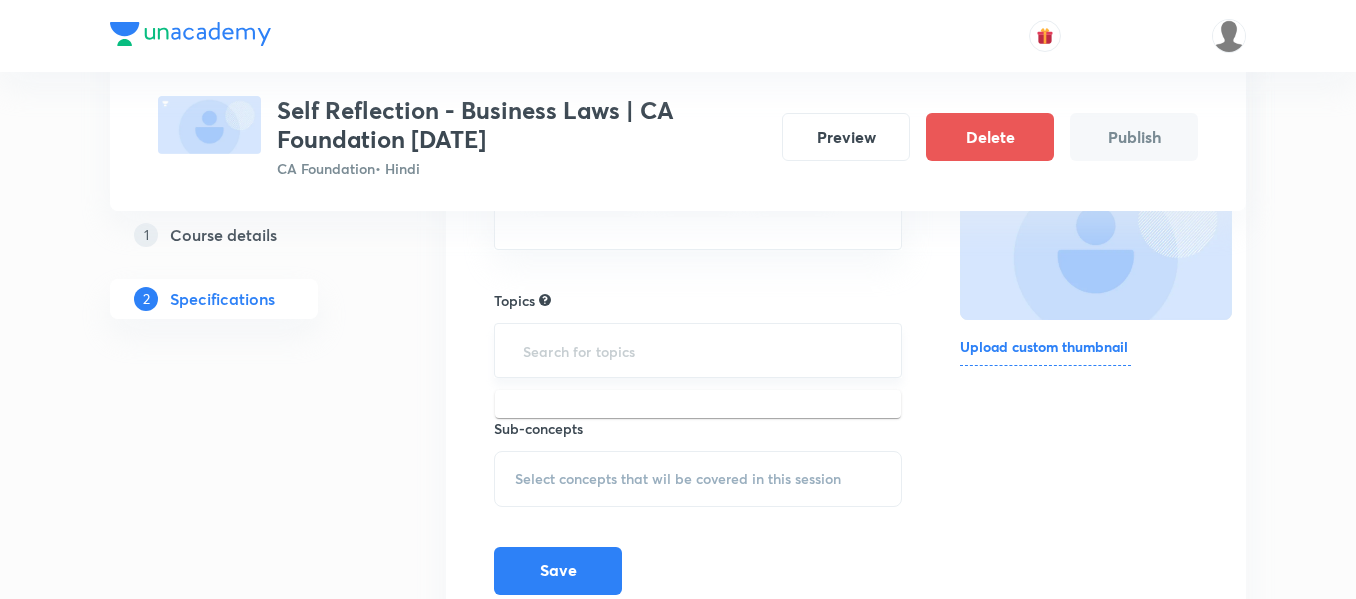 click at bounding box center [698, 350] 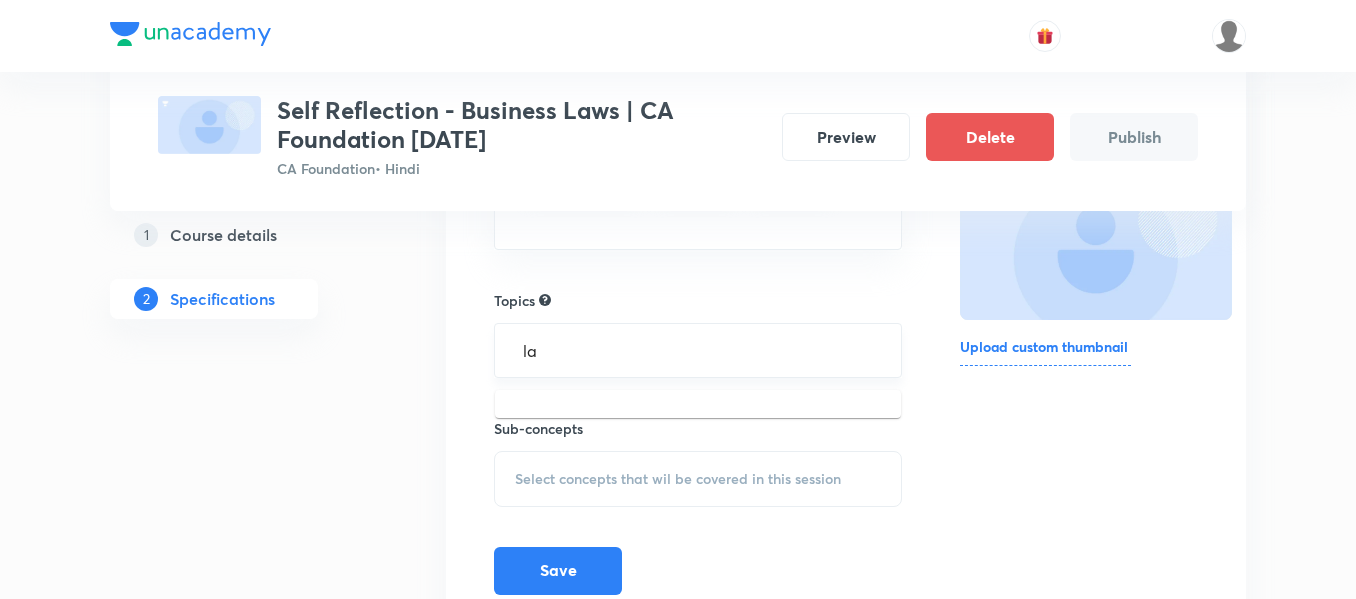 type on "law" 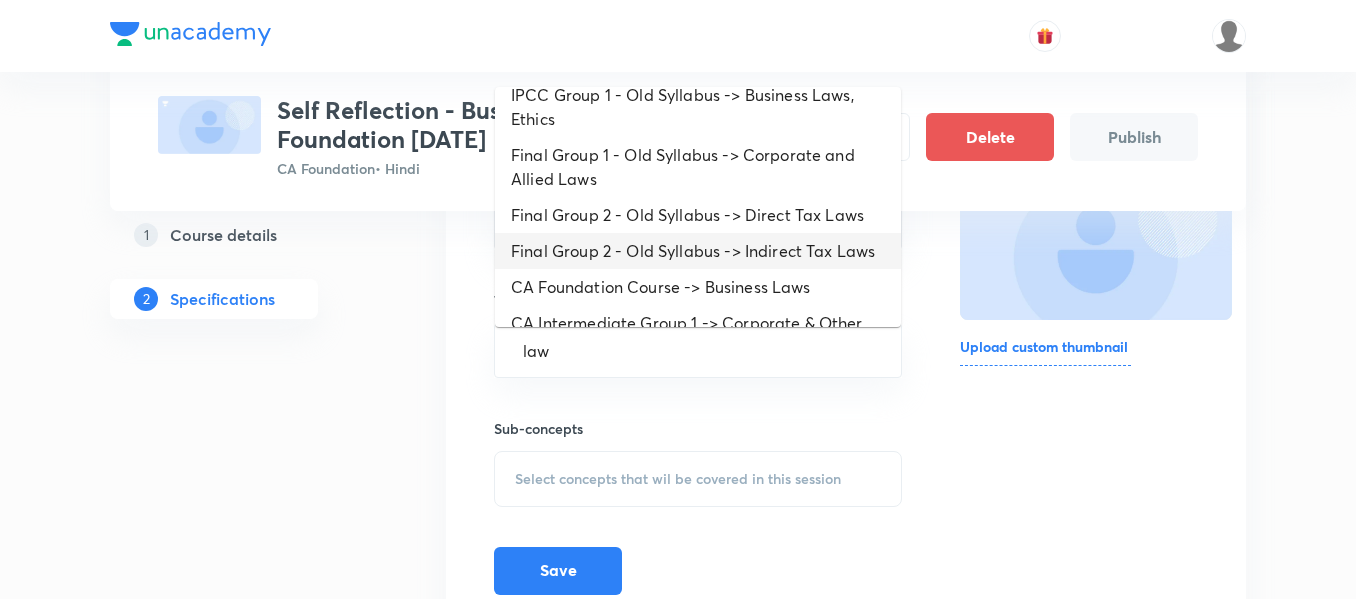 scroll, scrollTop: 90, scrollLeft: 0, axis: vertical 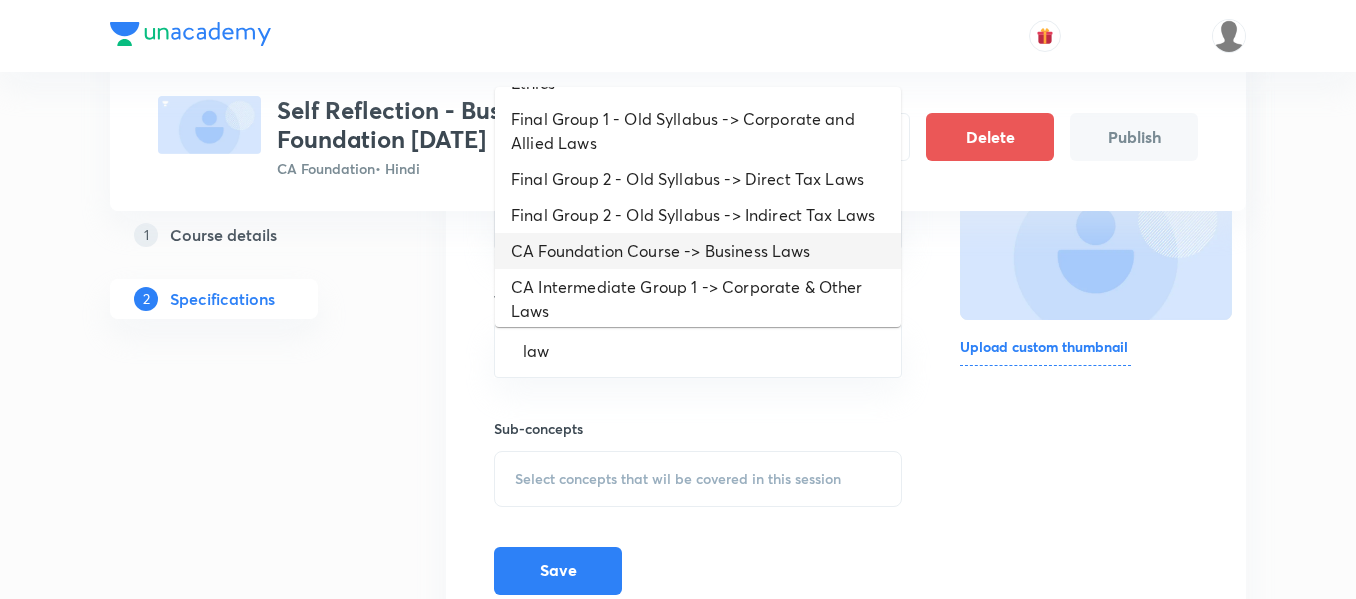click on "CA Foundation Course ->  Business Laws" at bounding box center [698, 251] 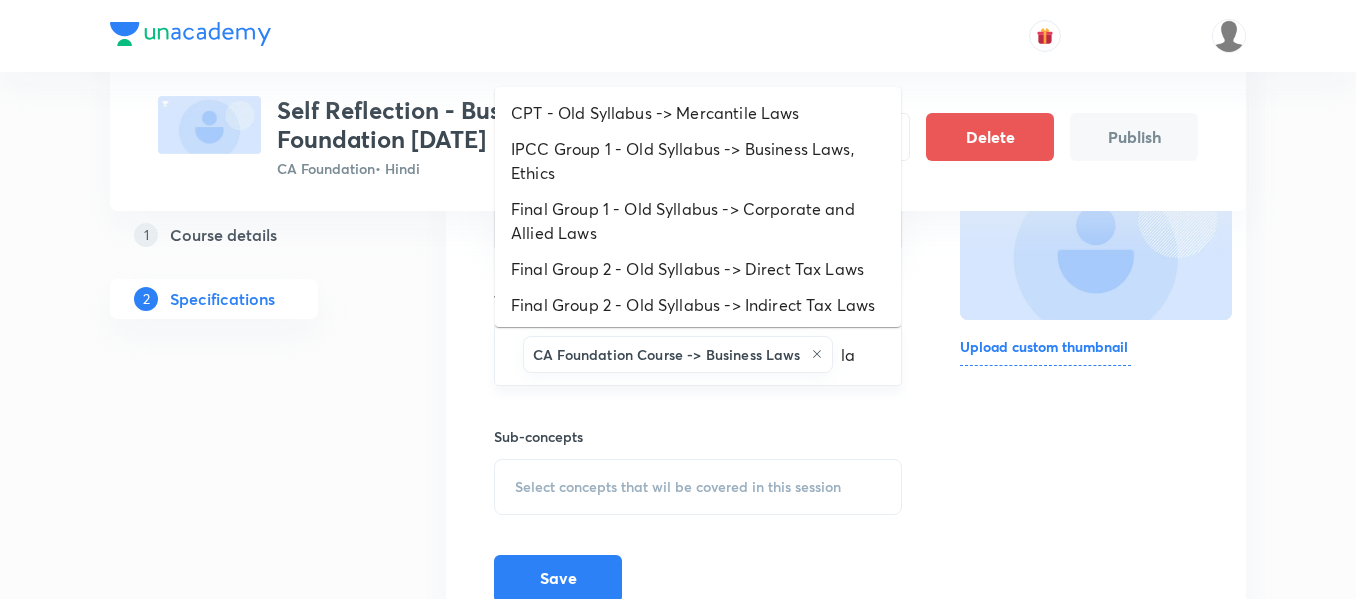 type on "law" 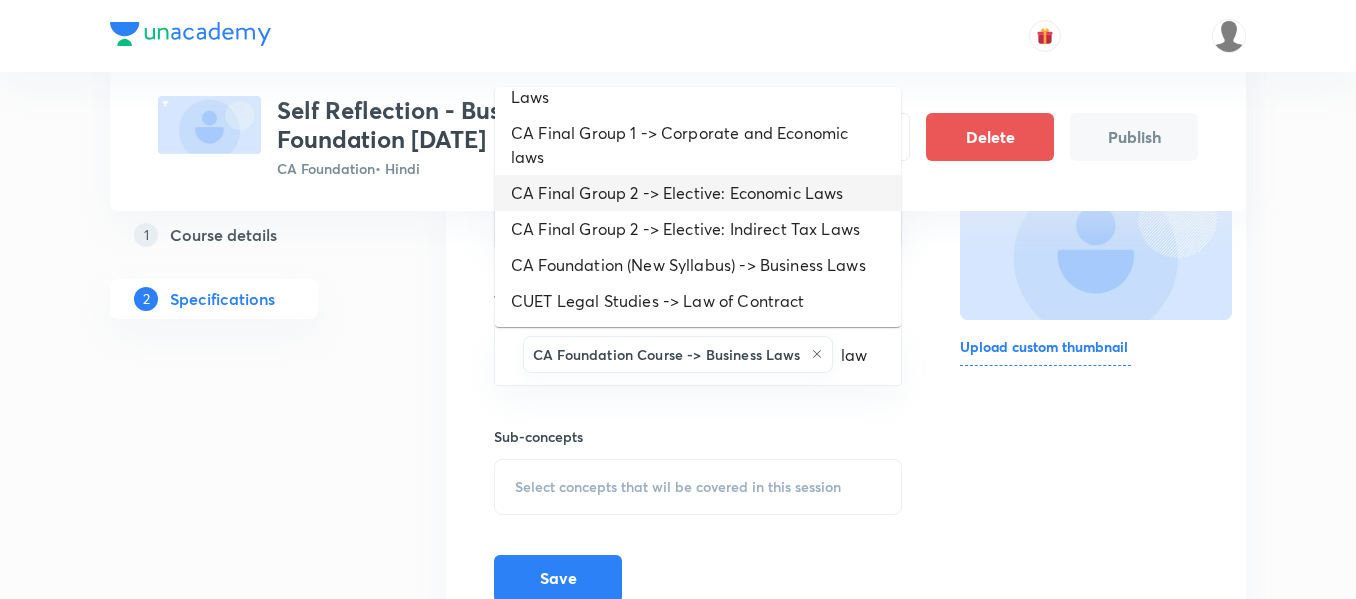 scroll, scrollTop: 292, scrollLeft: 0, axis: vertical 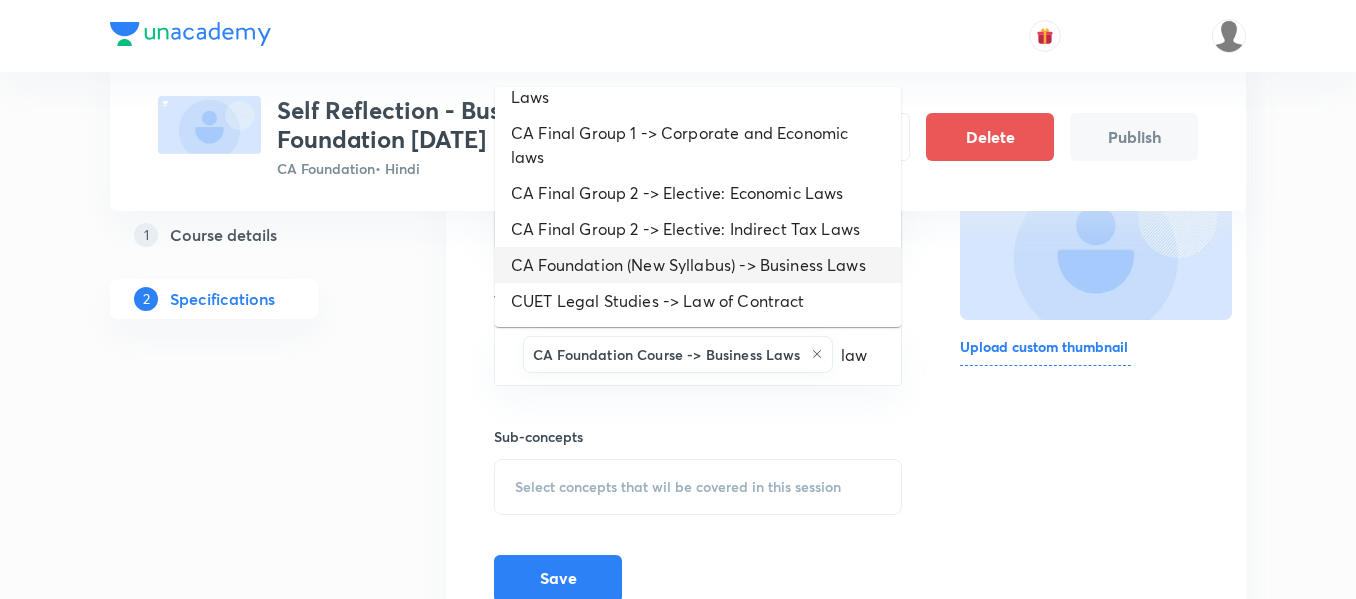 click on "CA Foundation (New Syllabus) ->  Business Laws" at bounding box center (698, 265) 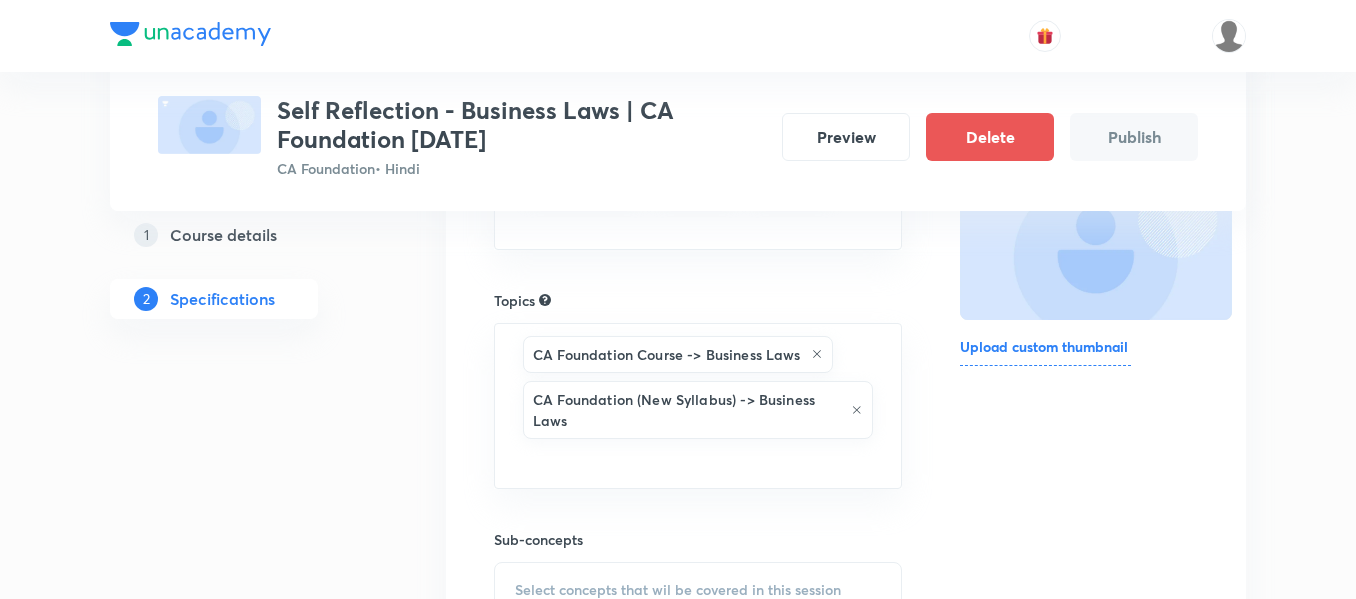 click on "1 Course details 2 Specifications" at bounding box center (246, 405) 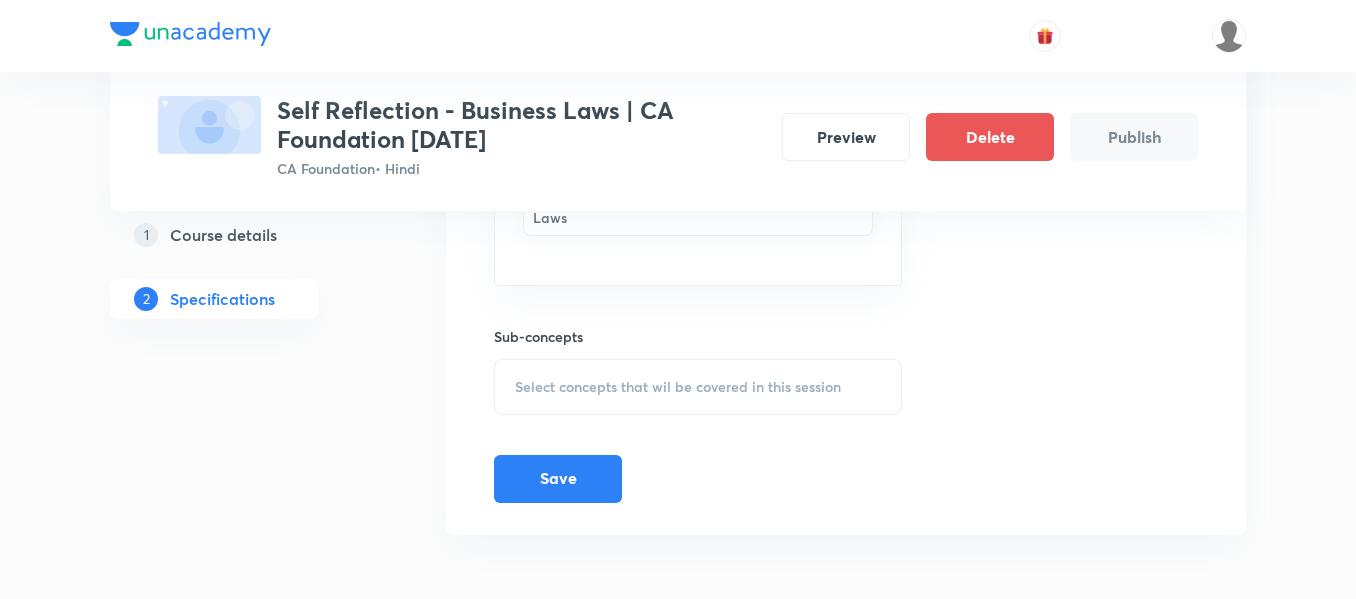 click on "Select concepts that wil be covered in this session" at bounding box center [678, 387] 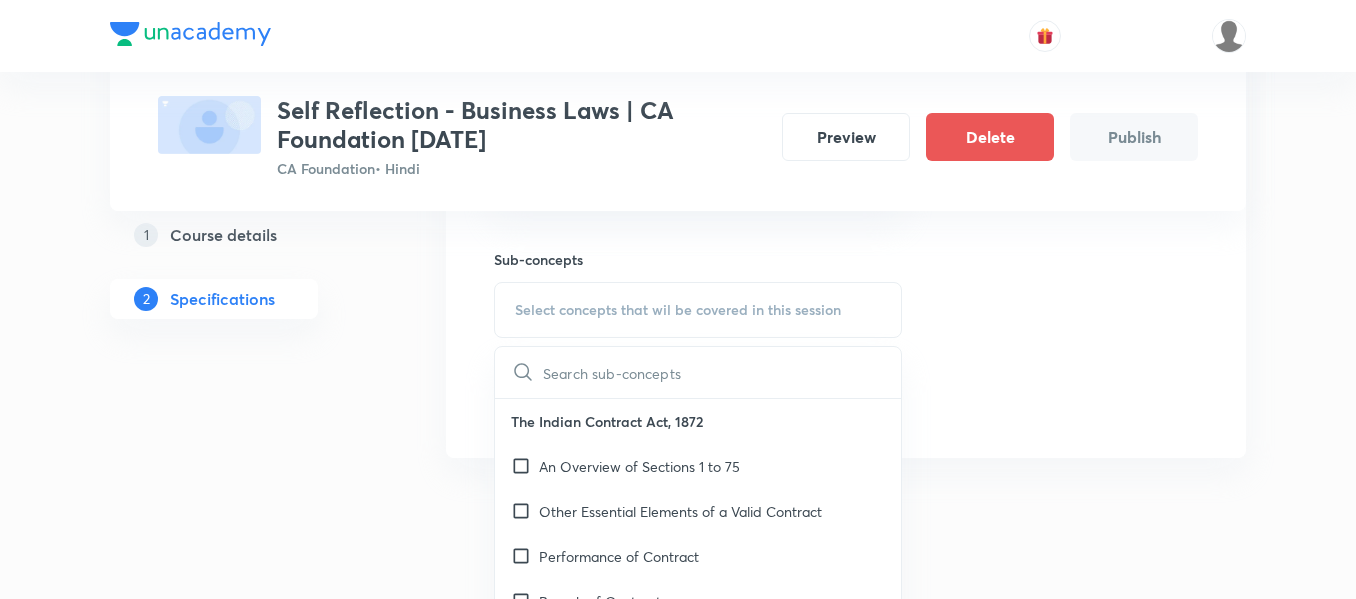 scroll, scrollTop: 599, scrollLeft: 0, axis: vertical 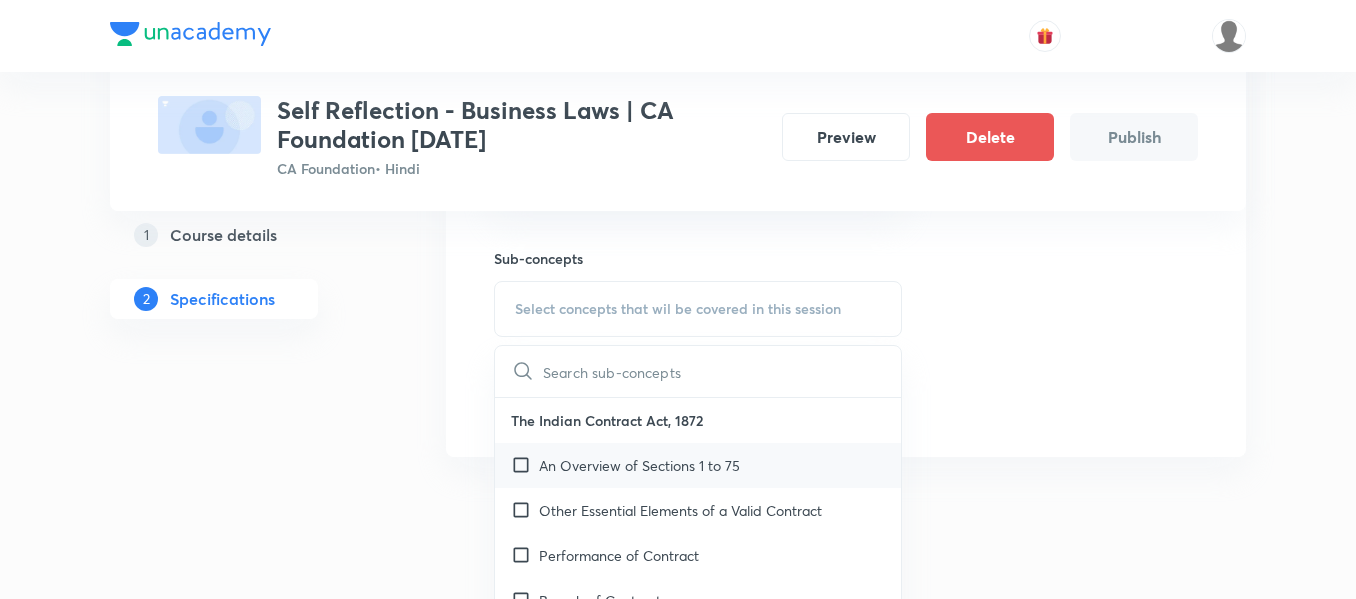click on "An Overview of Sections 1 to 75" at bounding box center [639, 465] 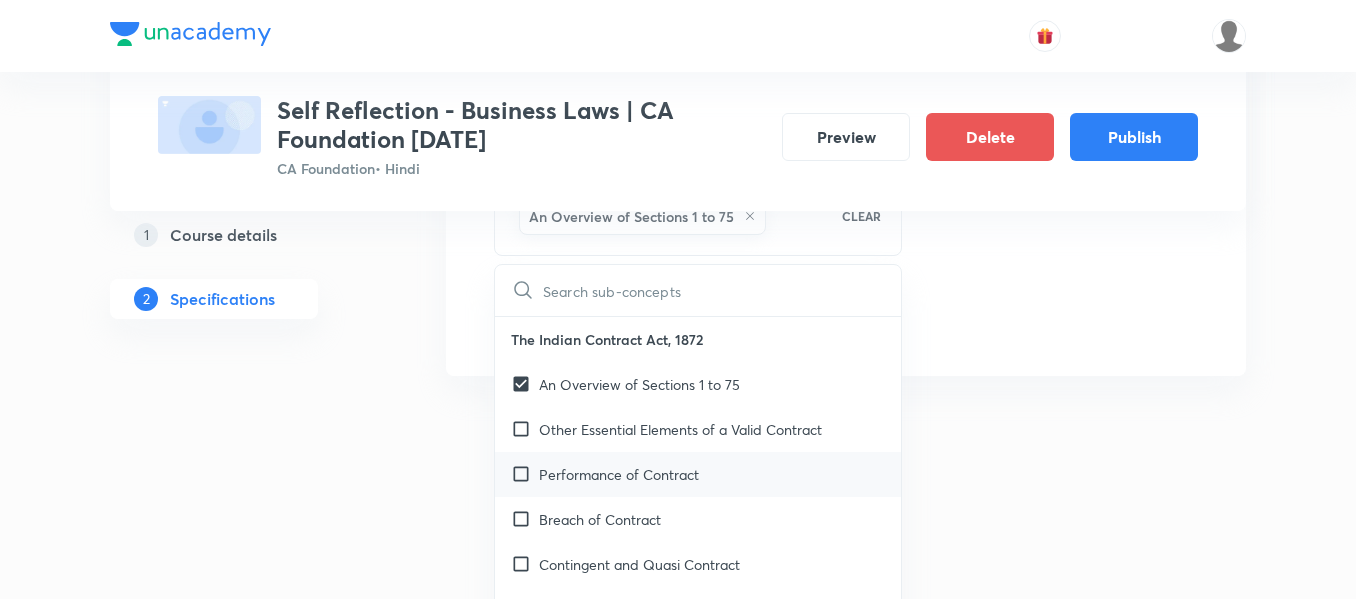 scroll, scrollTop: 704, scrollLeft: 0, axis: vertical 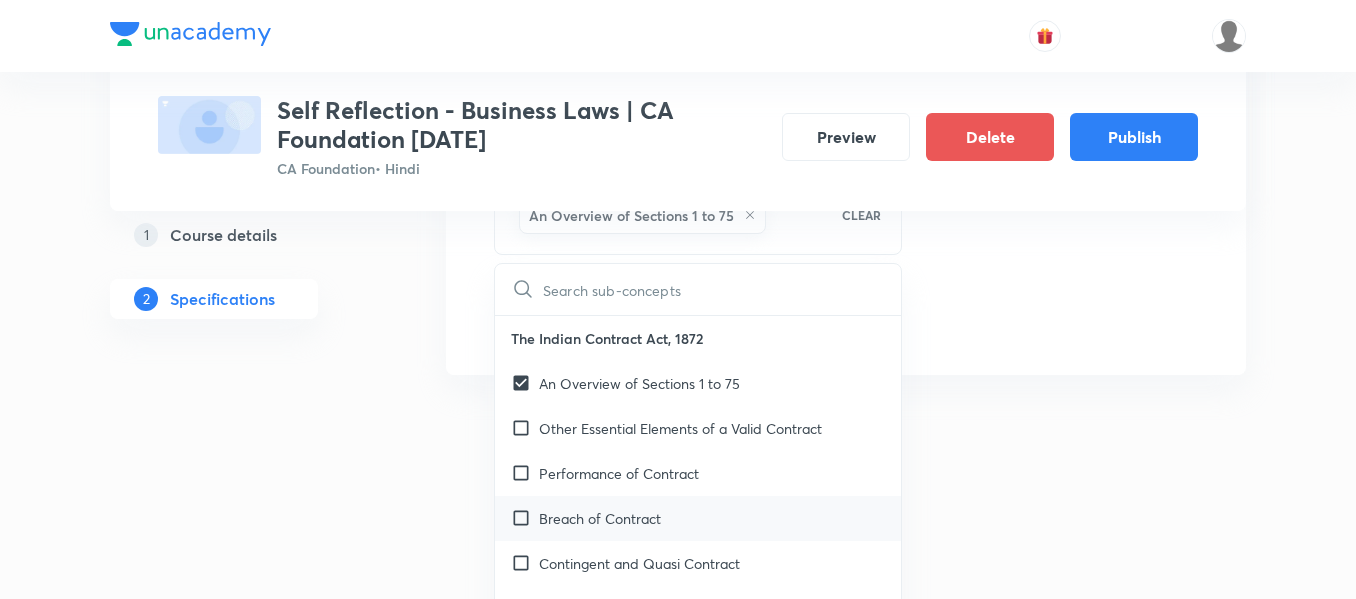 click on "Breach of Contract" at bounding box center (698, 518) 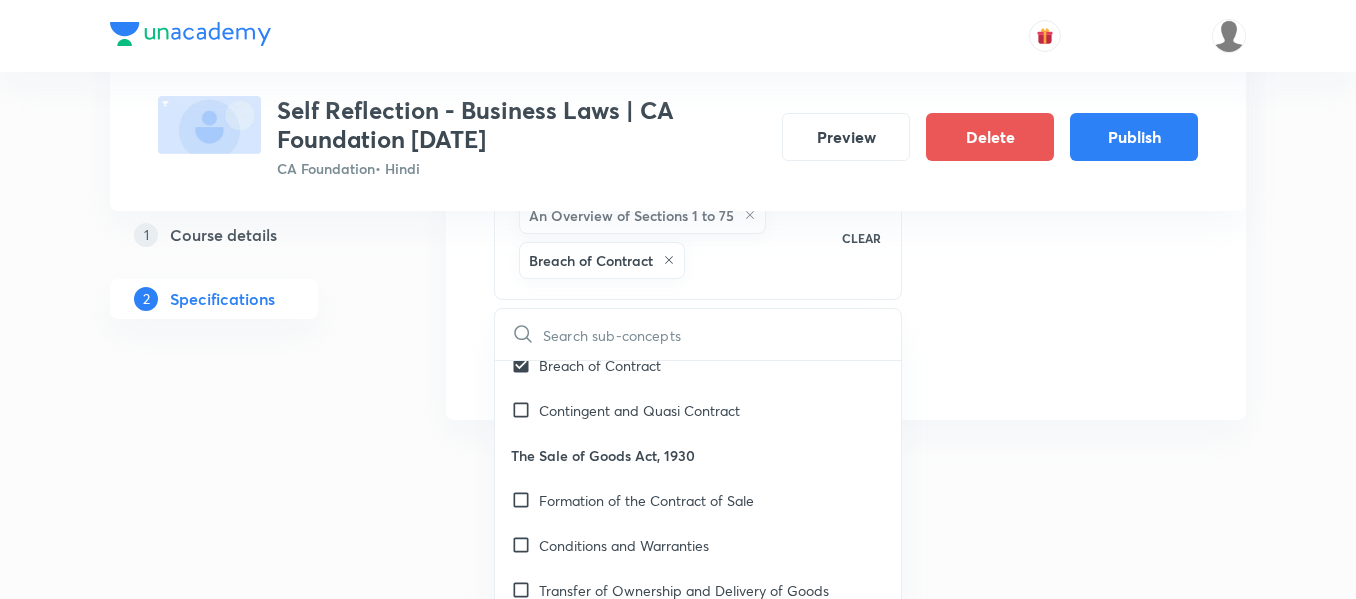 scroll, scrollTop: 204, scrollLeft: 0, axis: vertical 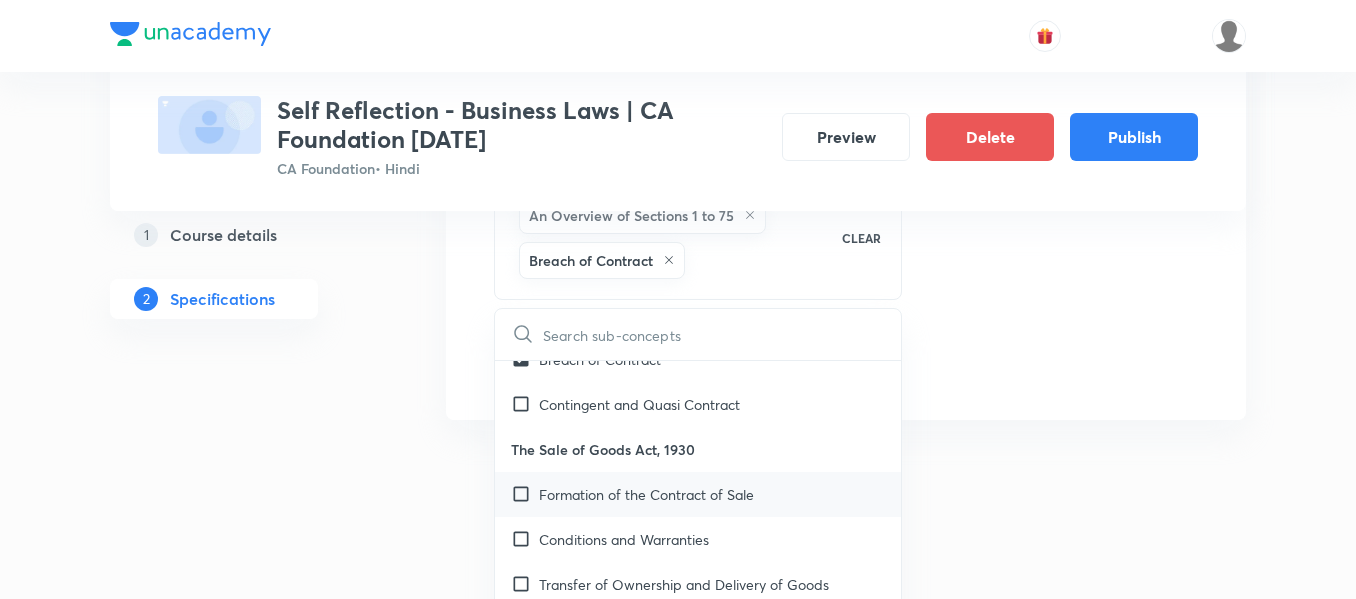 click at bounding box center (525, 494) 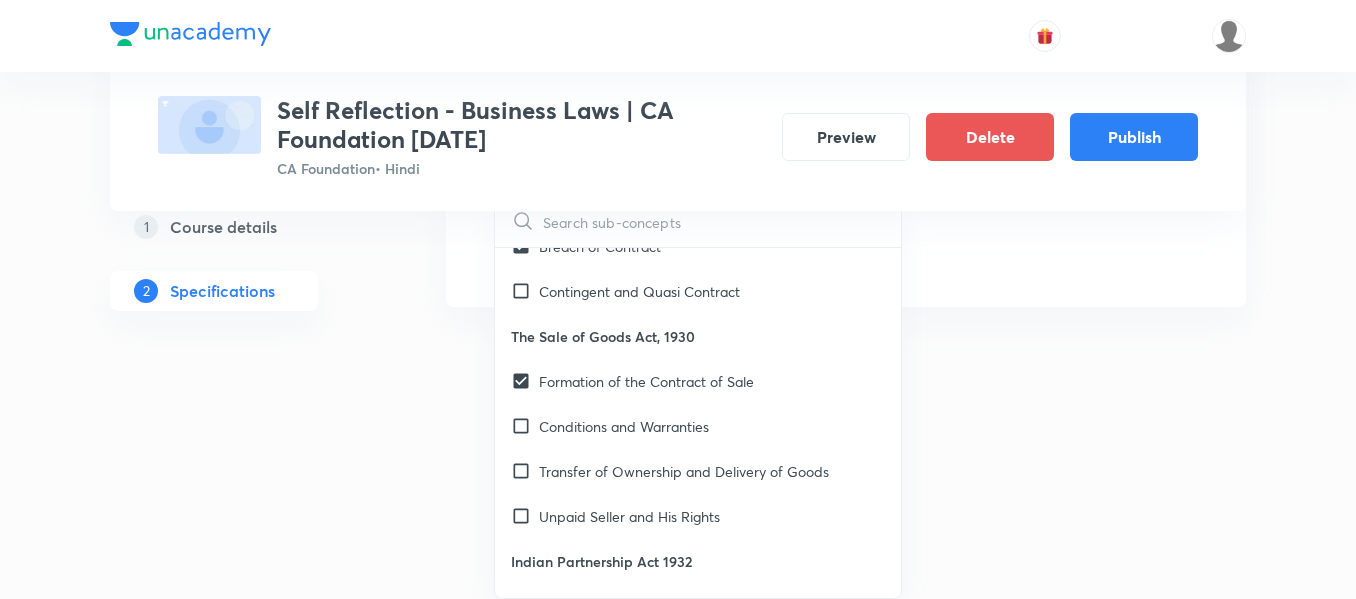 scroll, scrollTop: 870, scrollLeft: 0, axis: vertical 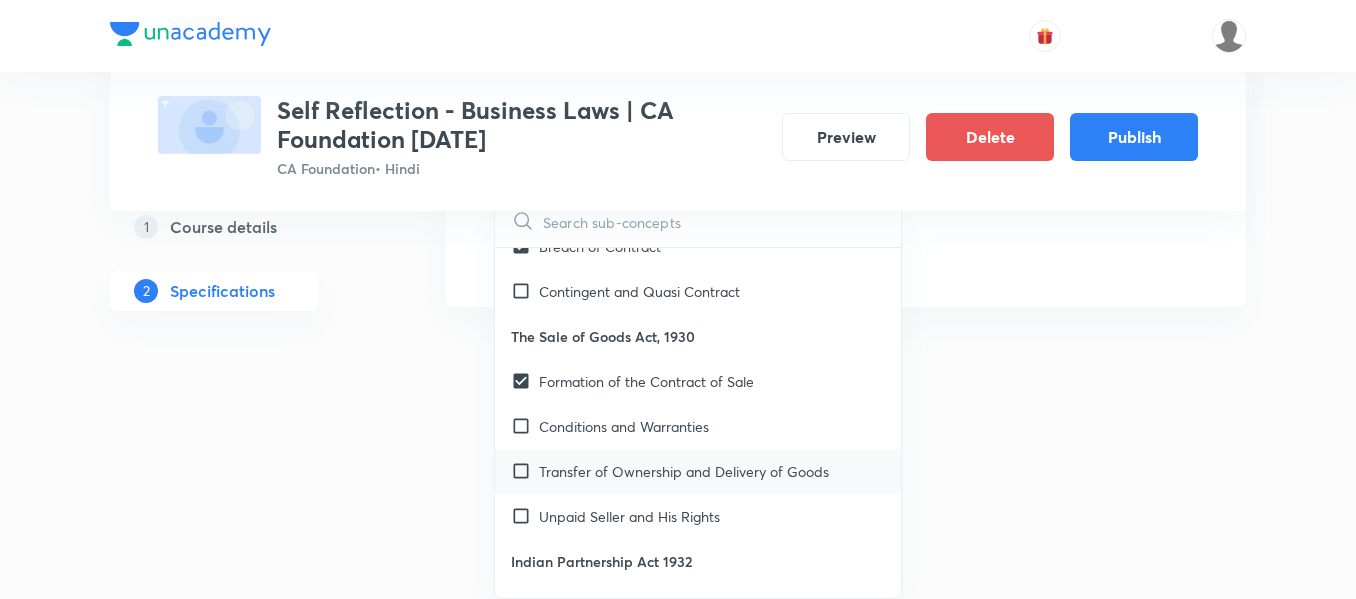 click on "Transfer of Ownership and Delivery of Goods" at bounding box center (698, 471) 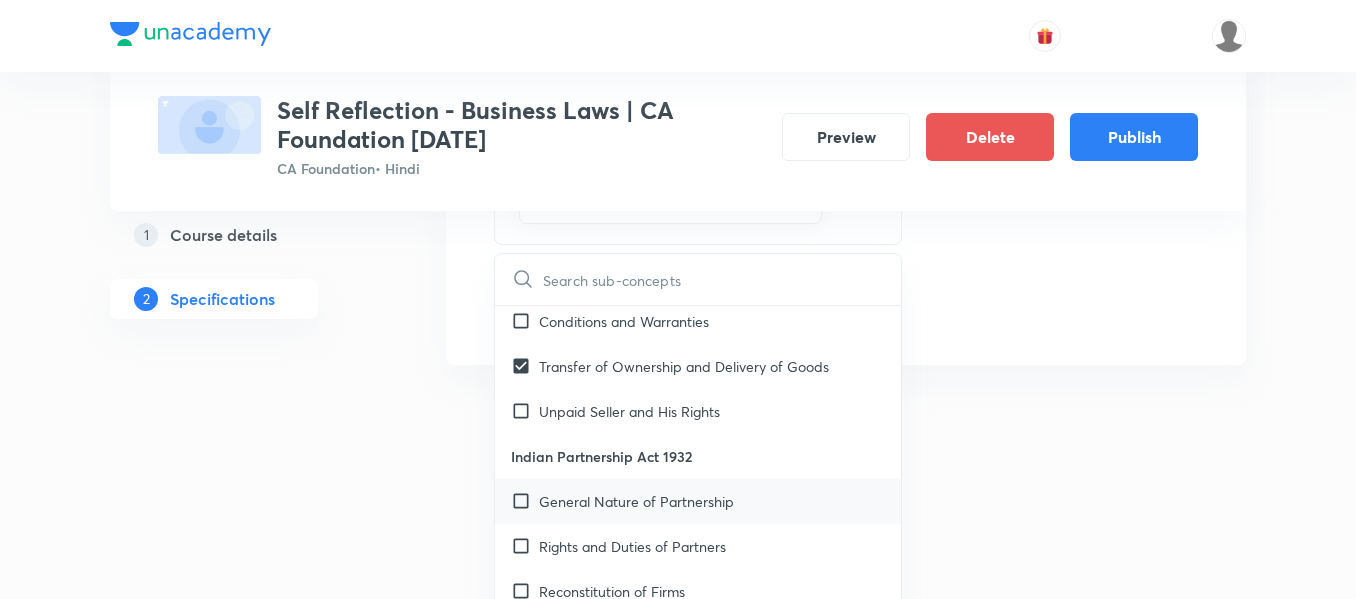 click on "General Nature of Partnership" at bounding box center (698, 501) 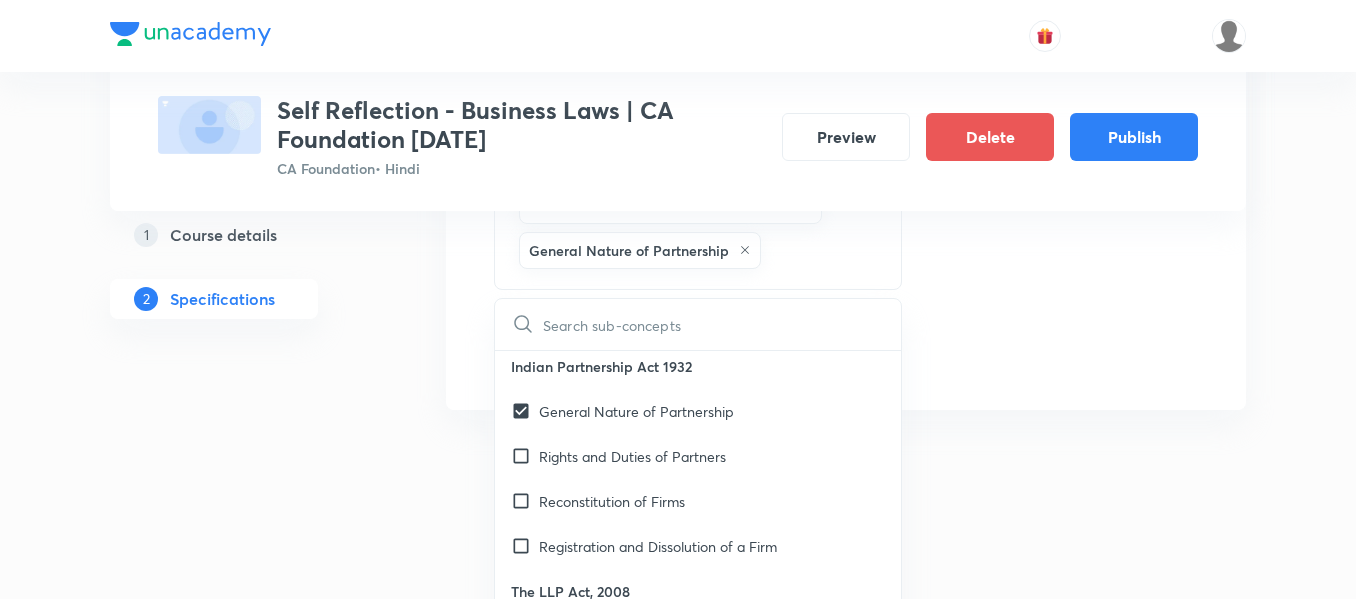 scroll, scrollTop: 503, scrollLeft: 0, axis: vertical 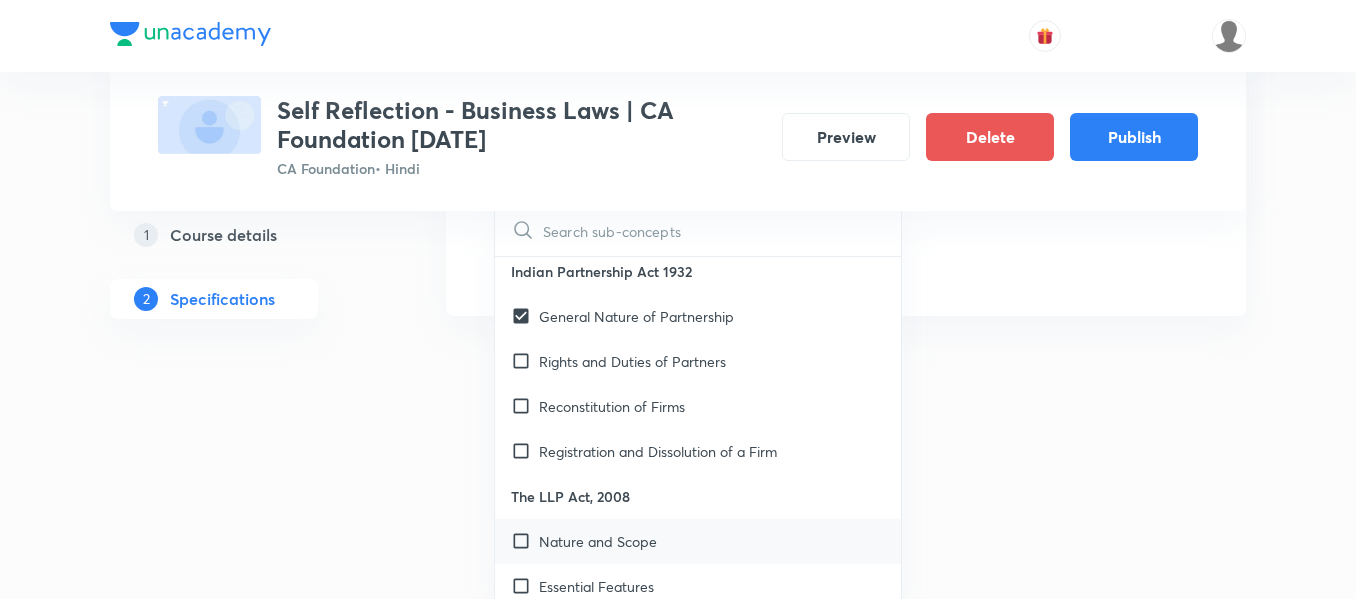 click on "Nature and Scope" at bounding box center [698, 541] 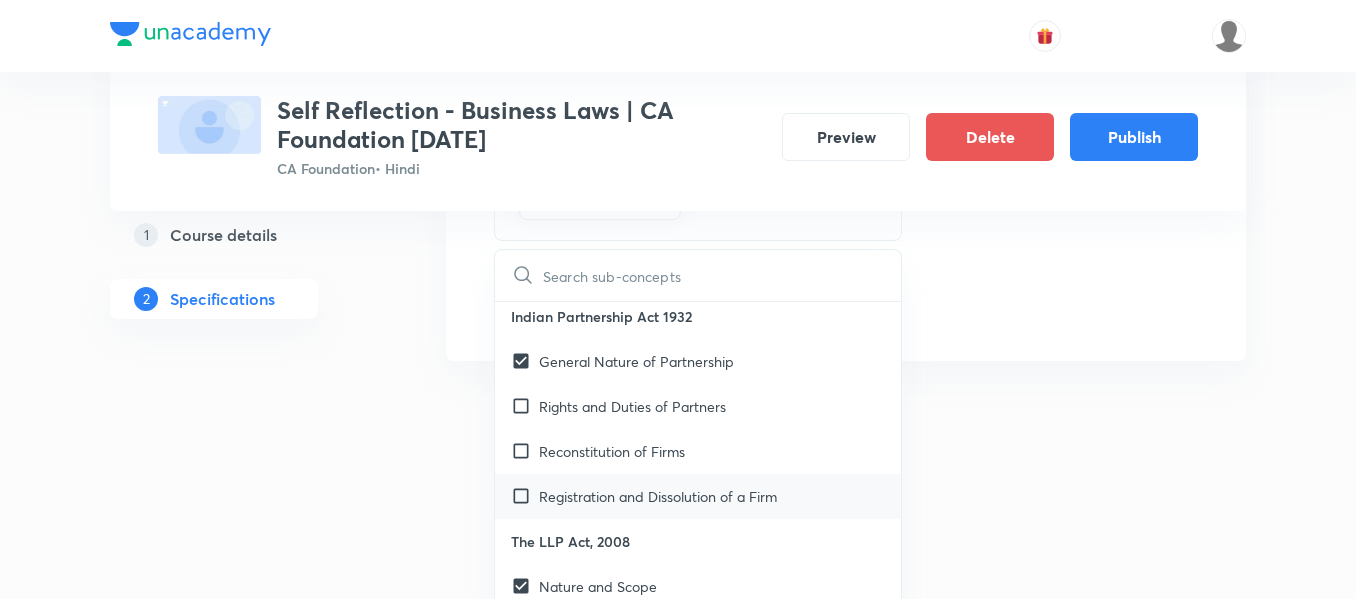 click at bounding box center (525, 496) 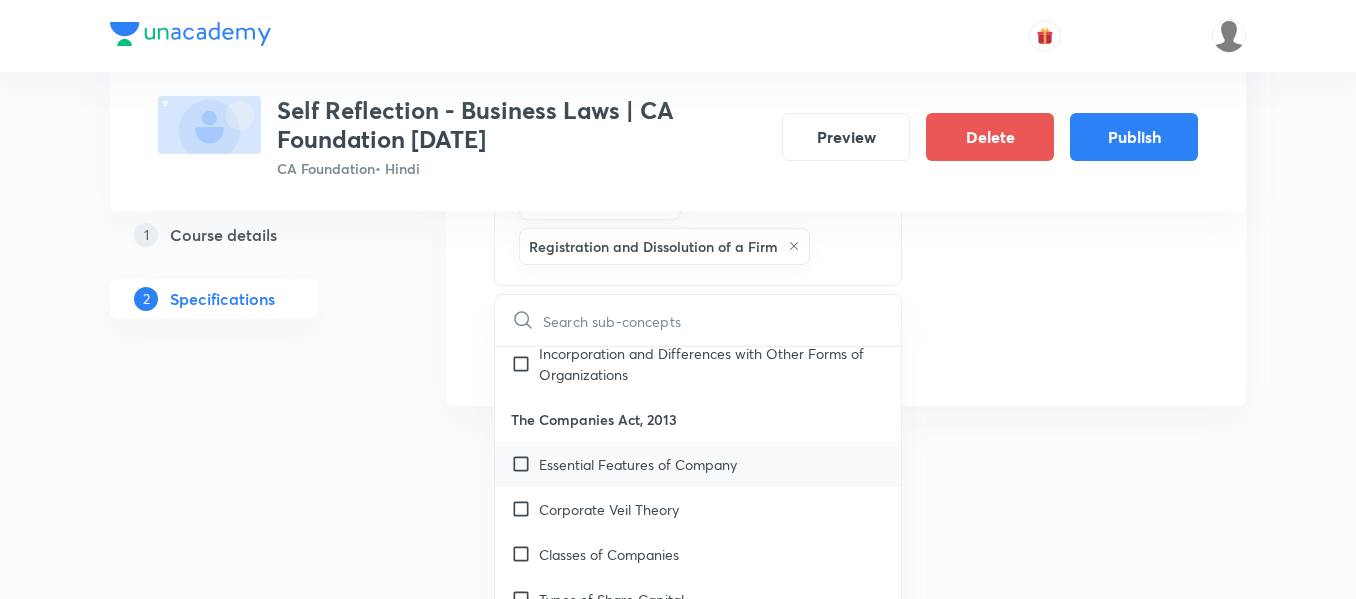 scroll, scrollTop: 917, scrollLeft: 0, axis: vertical 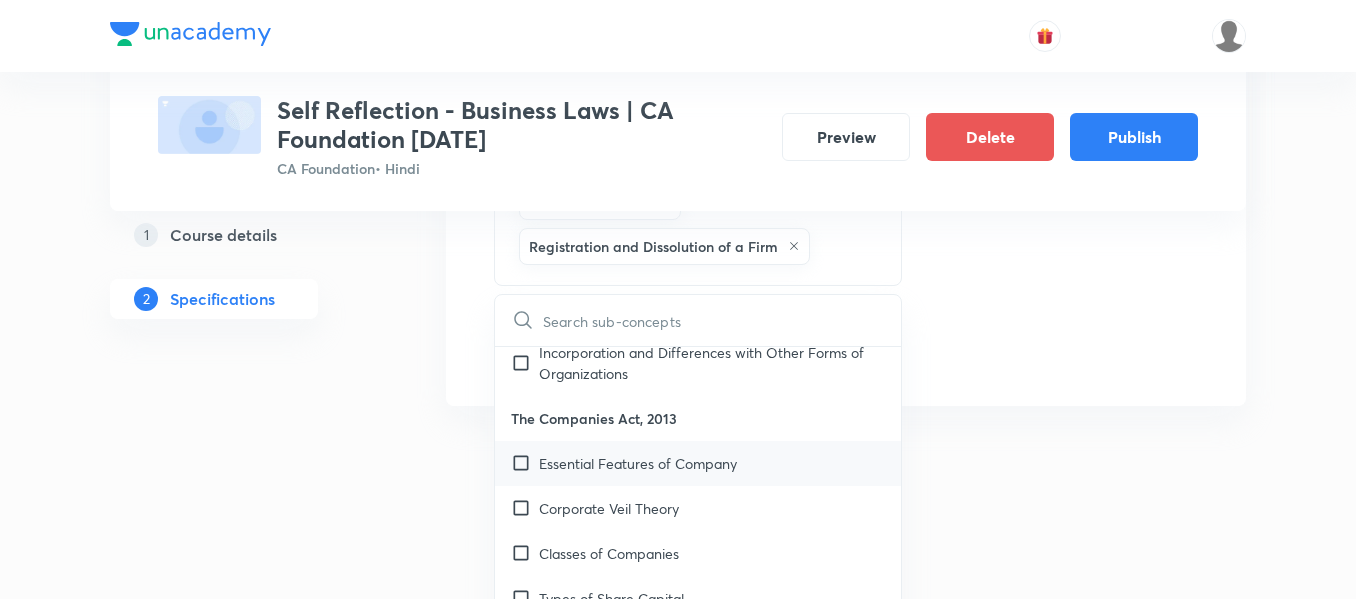 click on "Essential Features of Company" at bounding box center (698, 463) 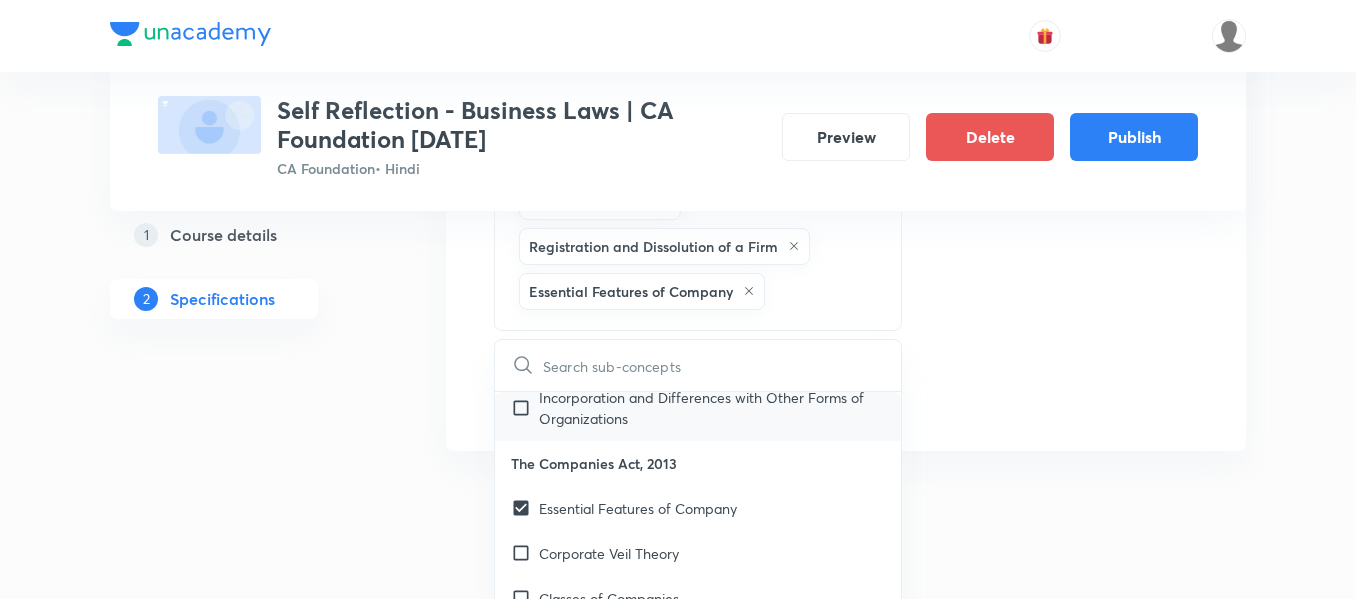 click at bounding box center [525, 408] 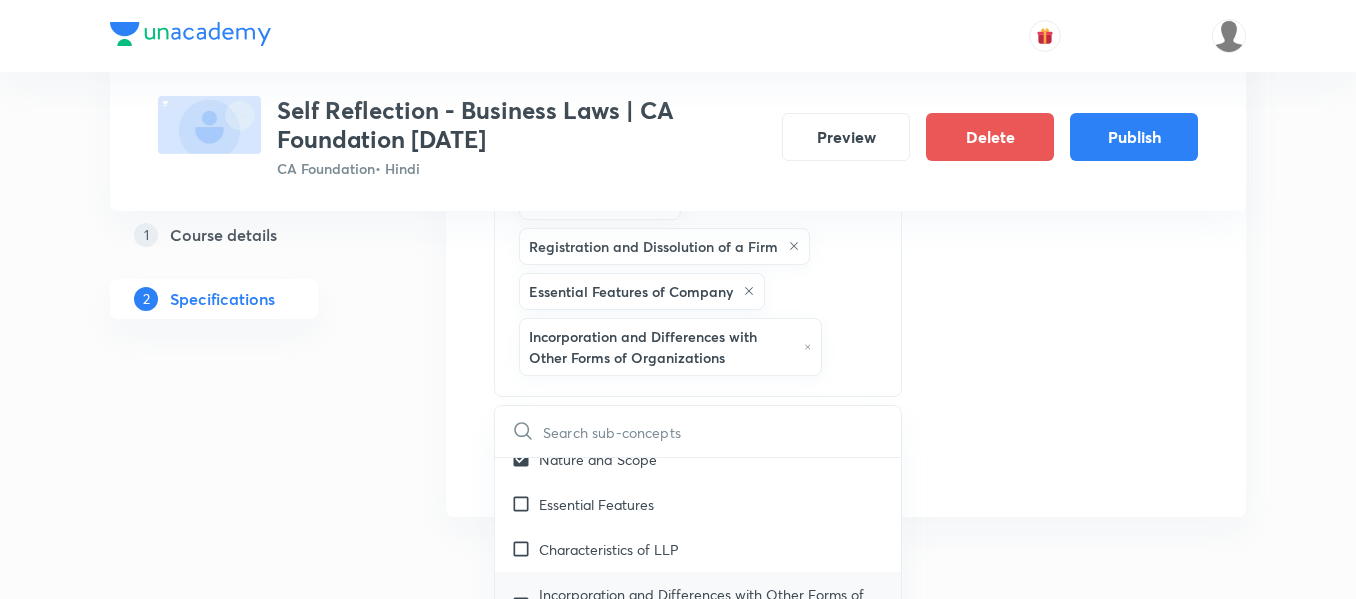 scroll, scrollTop: 786, scrollLeft: 0, axis: vertical 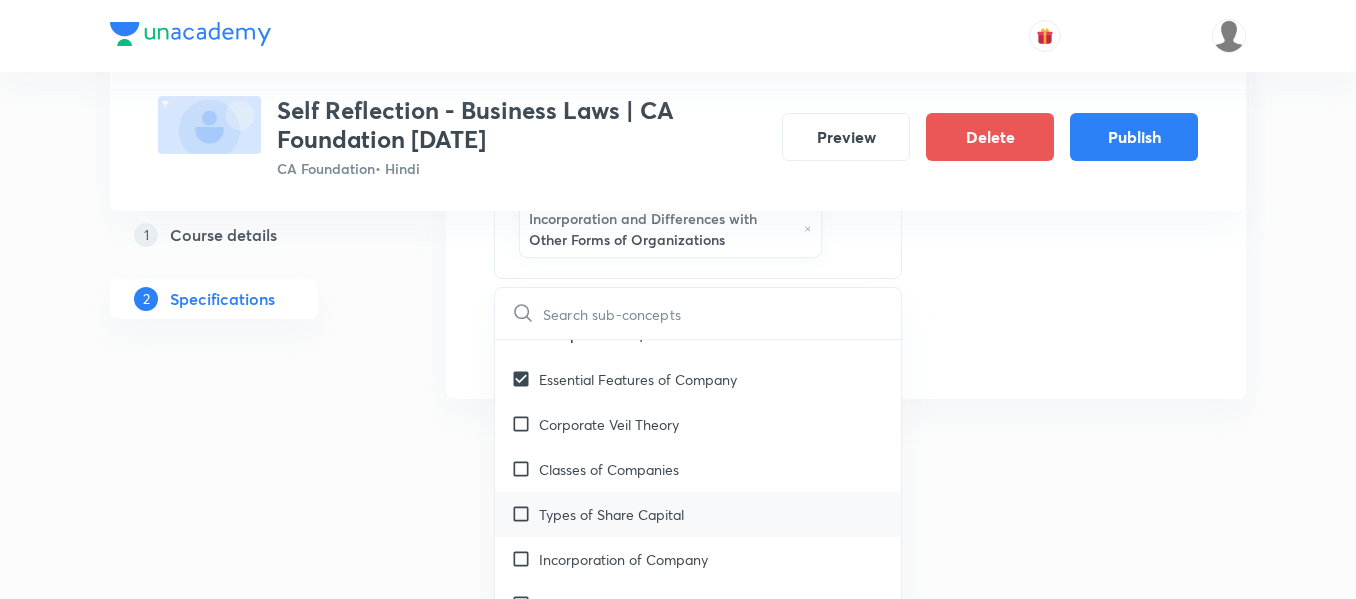 click on "Types of Share Capital" at bounding box center [611, 514] 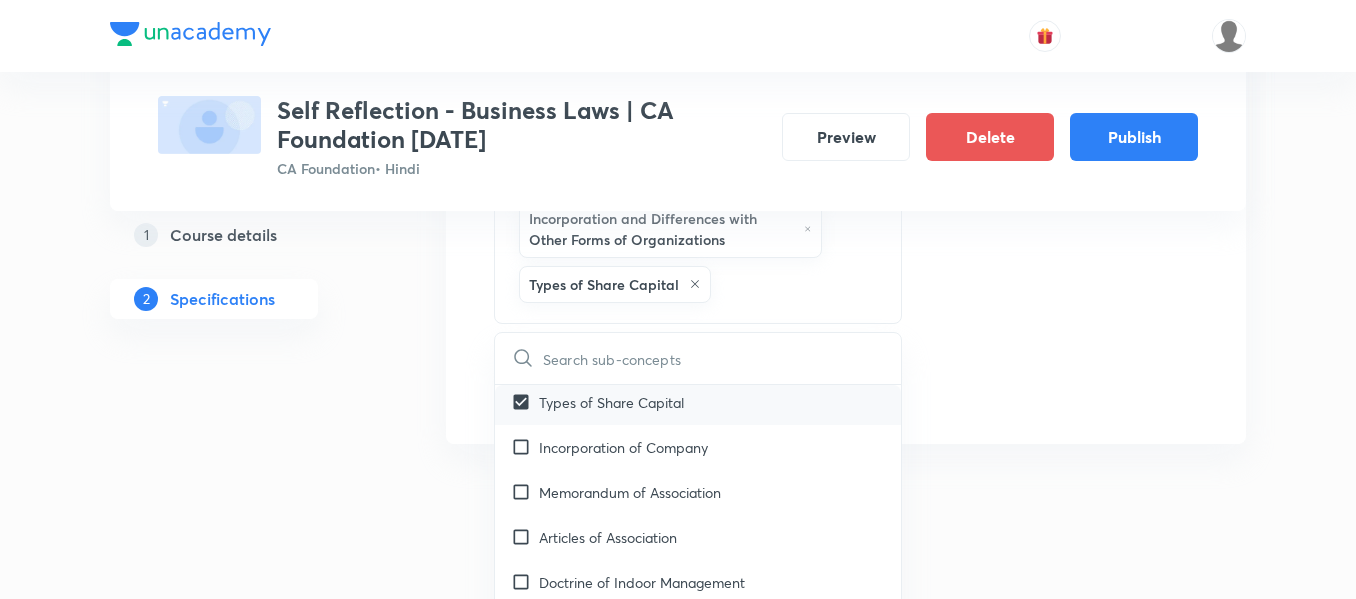 click on "Memorandum of Association" at bounding box center [698, 492] 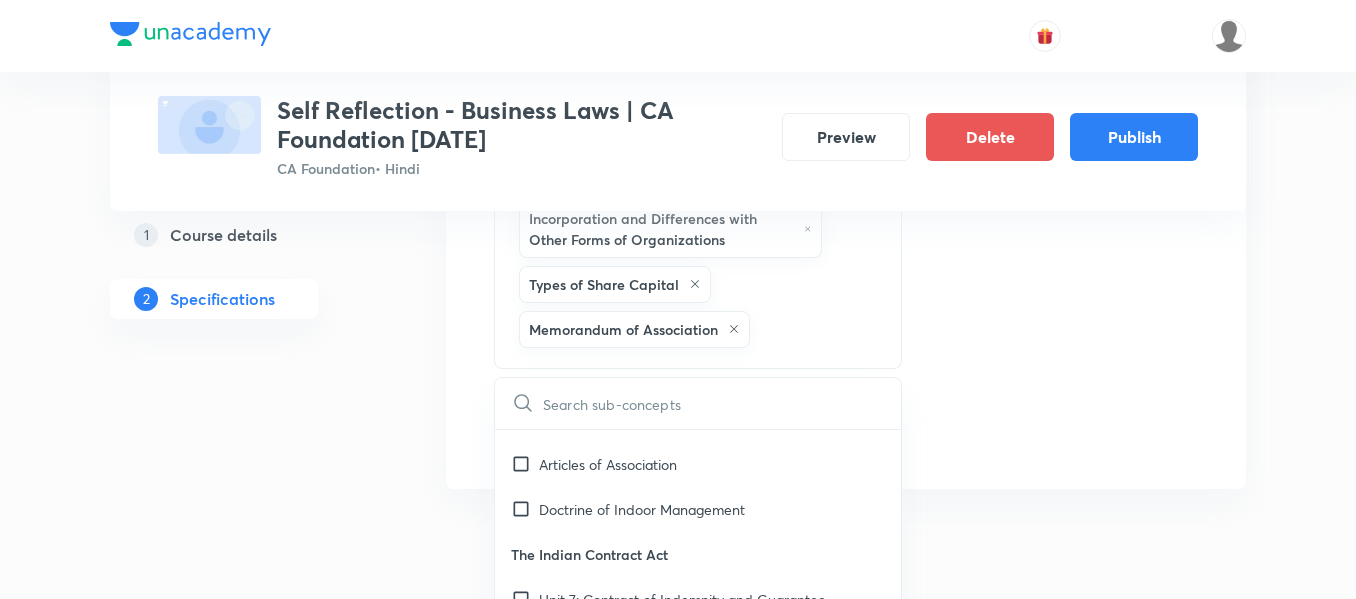 click on "Doctrine of Indoor Management" at bounding box center (642, 509) 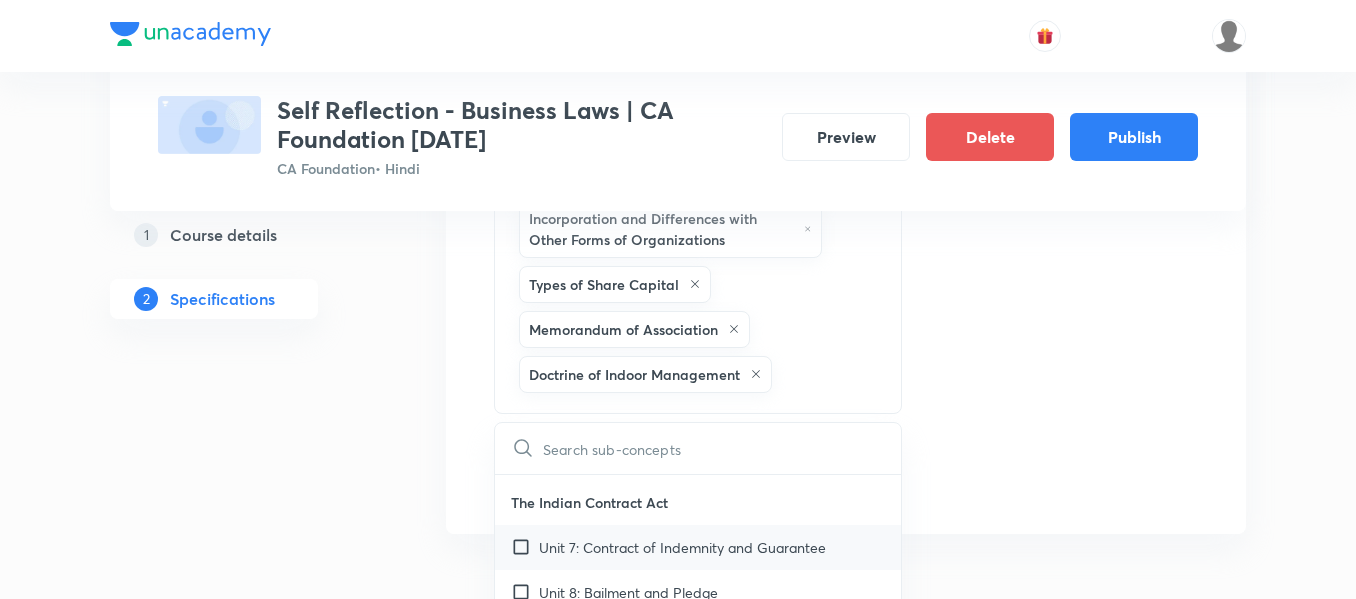 click on "Unit 7: Contract of Indemnity and Guarantee" at bounding box center (682, 547) 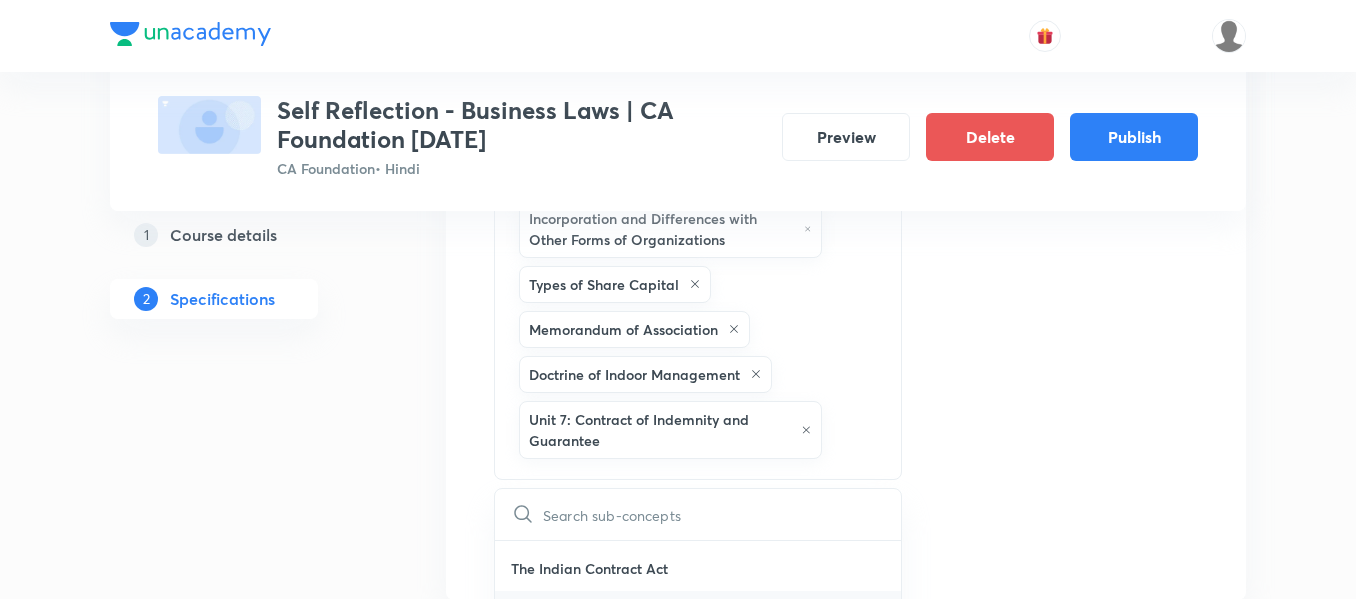 scroll, scrollTop: 1381, scrollLeft: 0, axis: vertical 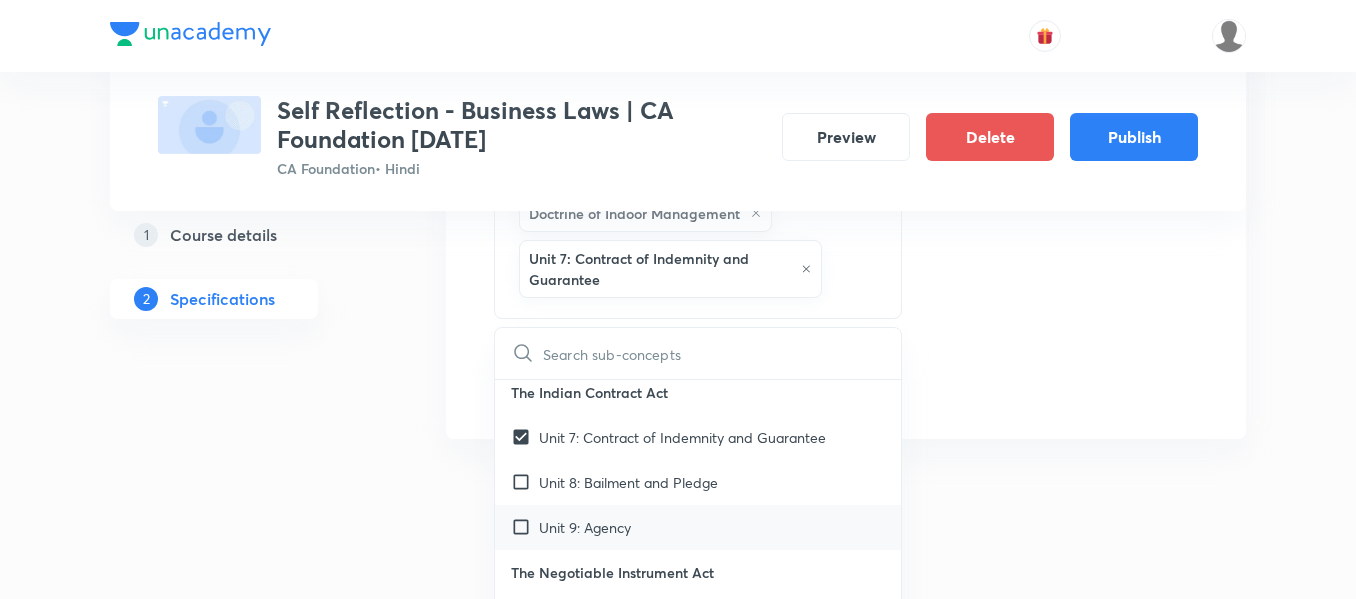 click on "Unit 9: Agency" at bounding box center [698, 527] 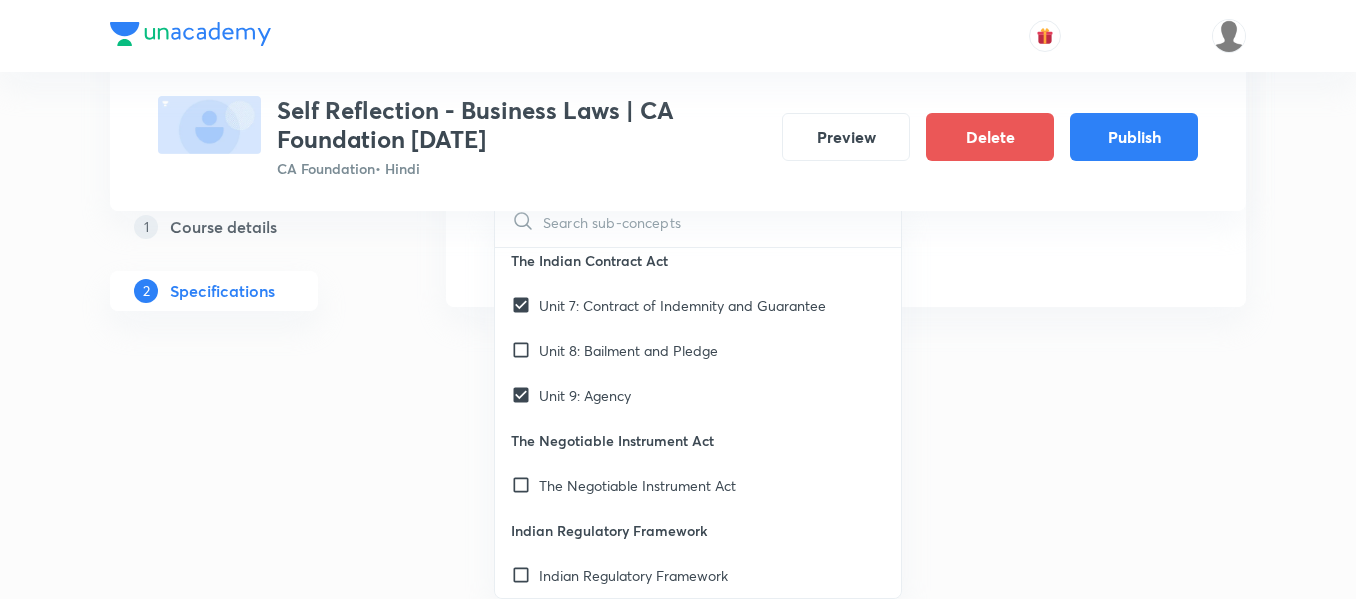 scroll, scrollTop: 1428, scrollLeft: 0, axis: vertical 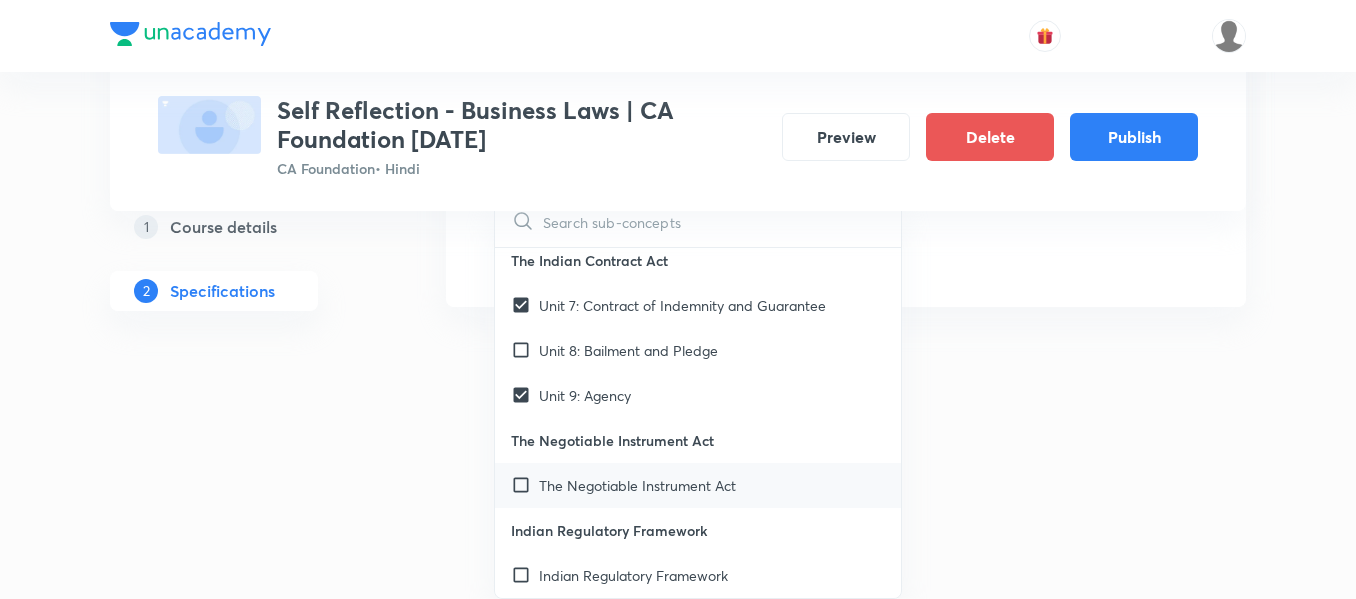click on "The Negotiable Instrument Act" at bounding box center [698, 485] 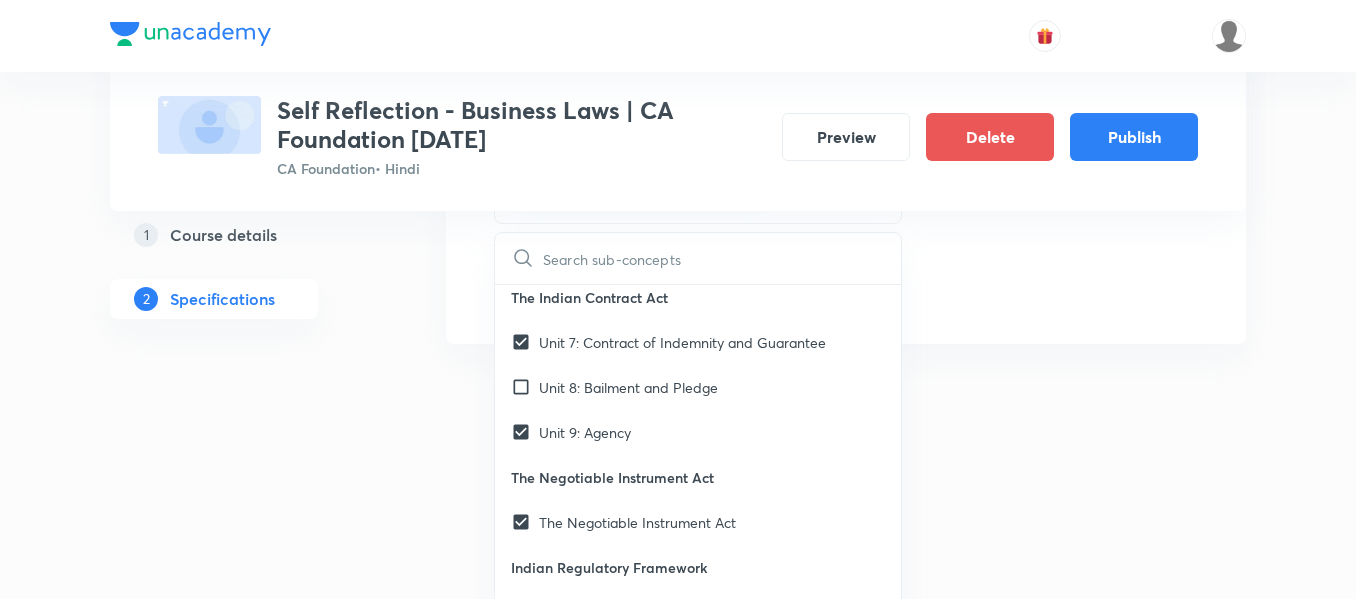 scroll, scrollTop: 1473, scrollLeft: 0, axis: vertical 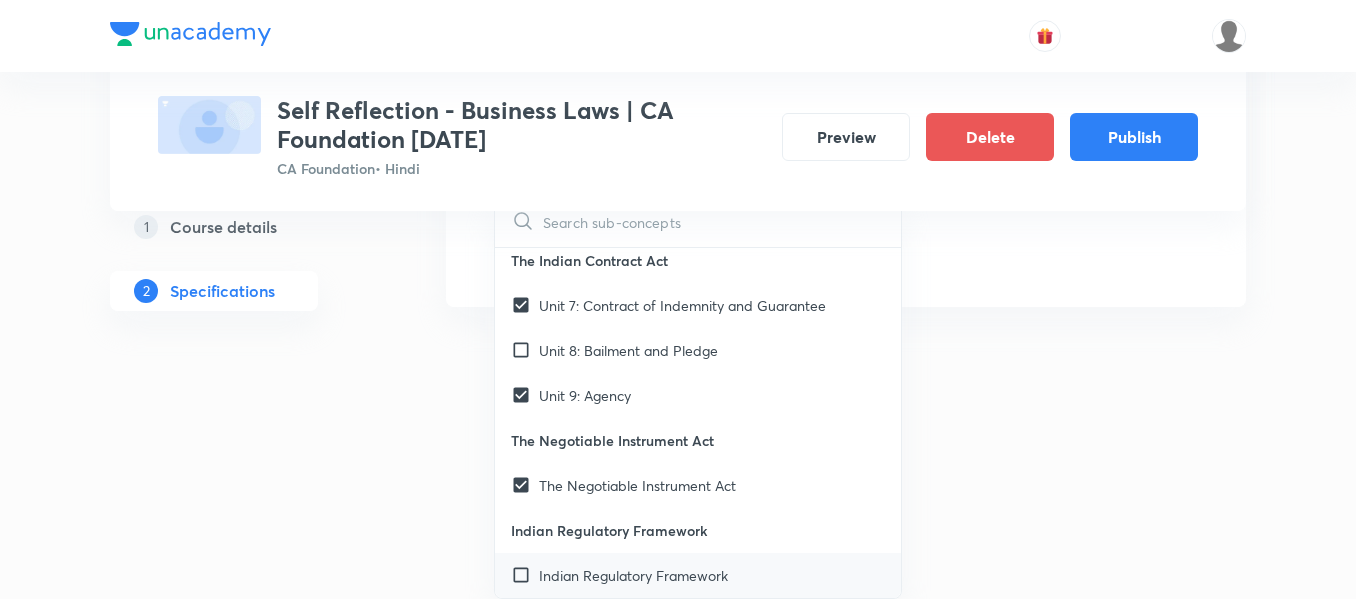click on "Indian Regulatory Framework" at bounding box center [698, 575] 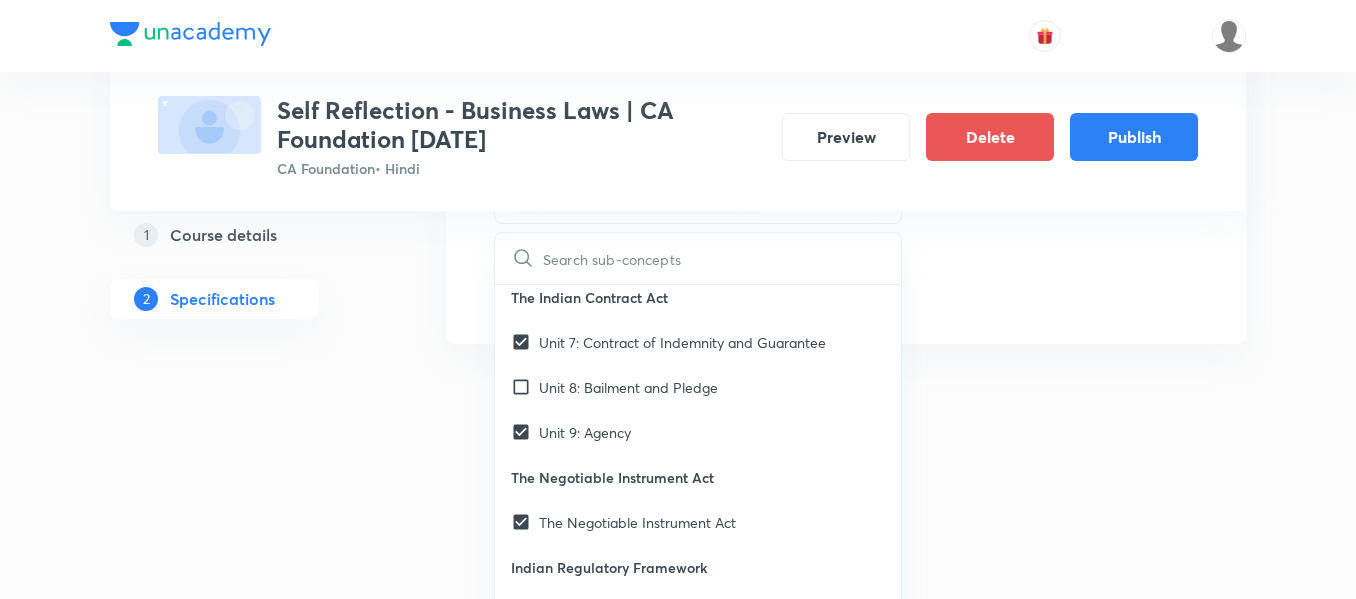 scroll, scrollTop: 1518, scrollLeft: 0, axis: vertical 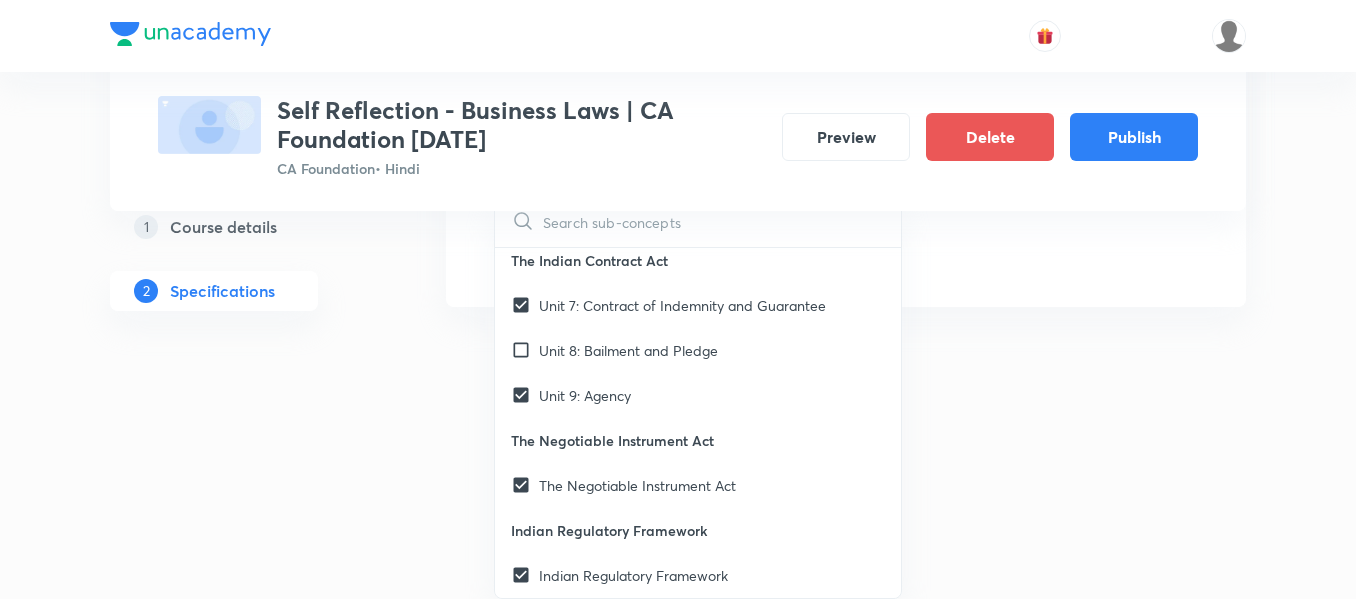 click on "Special Classes Self Reflection - Business Laws | CA Foundation May'25 CA Foundation  • Hindi Preview Delete Publish 1 Course details 2 Specifications Target exams May/June 2025 May 2025 September 2025 ​ Topics CA Foundation Course ->  Business Laws CA Foundation (New Syllabus) ->  Business Laws ​ Sub-concepts An Overview of Sections 1 to 75 Breach of Contract Formation of the Contract of Sale Transfer of Ownership and Delivery of Goods General Nature of Partnership Nature and Scope Registration and Dissolution of a Firm Essential Features of Company Incorporation and Differences with Other Forms of Organizations Types of Share Capital Memorandum of Association Doctrine of Indoor Management Unit 7: Contract of Indemnity and Guarantee Unit 9: Agency The Negotiable Instrument Act Indian Regulatory Framework CLEAR ​ The Indian Contract Act, 1872 An Overview of Sections 1 to 75 Other Essential Elements of a Valid Contract Performance of Contract Breach of Contract Contingent and Quasi Contract Save" at bounding box center (678, -570) 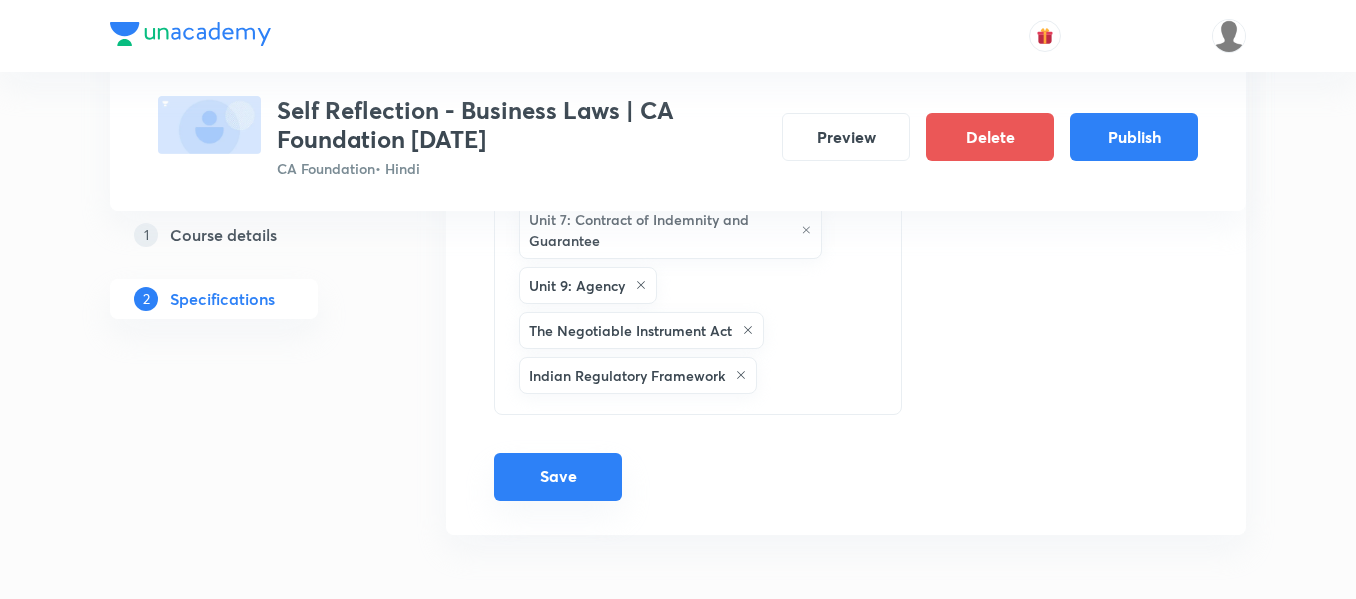 click on "Save" at bounding box center (558, 477) 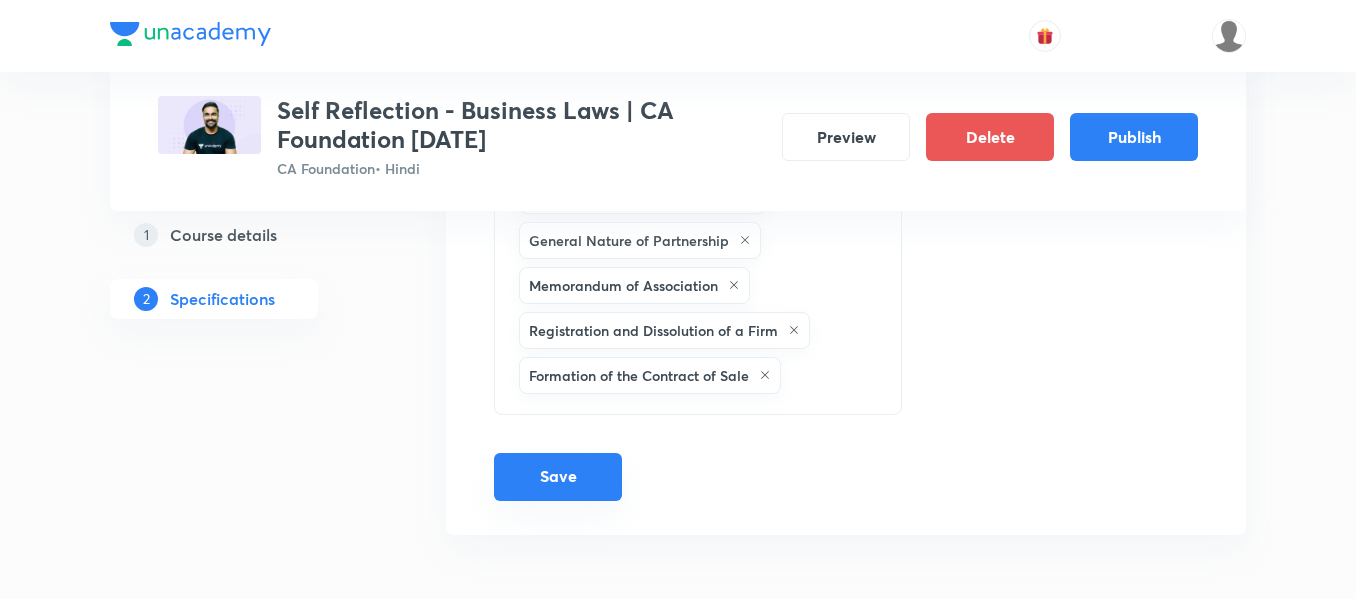 scroll, scrollTop: 1277, scrollLeft: 0, axis: vertical 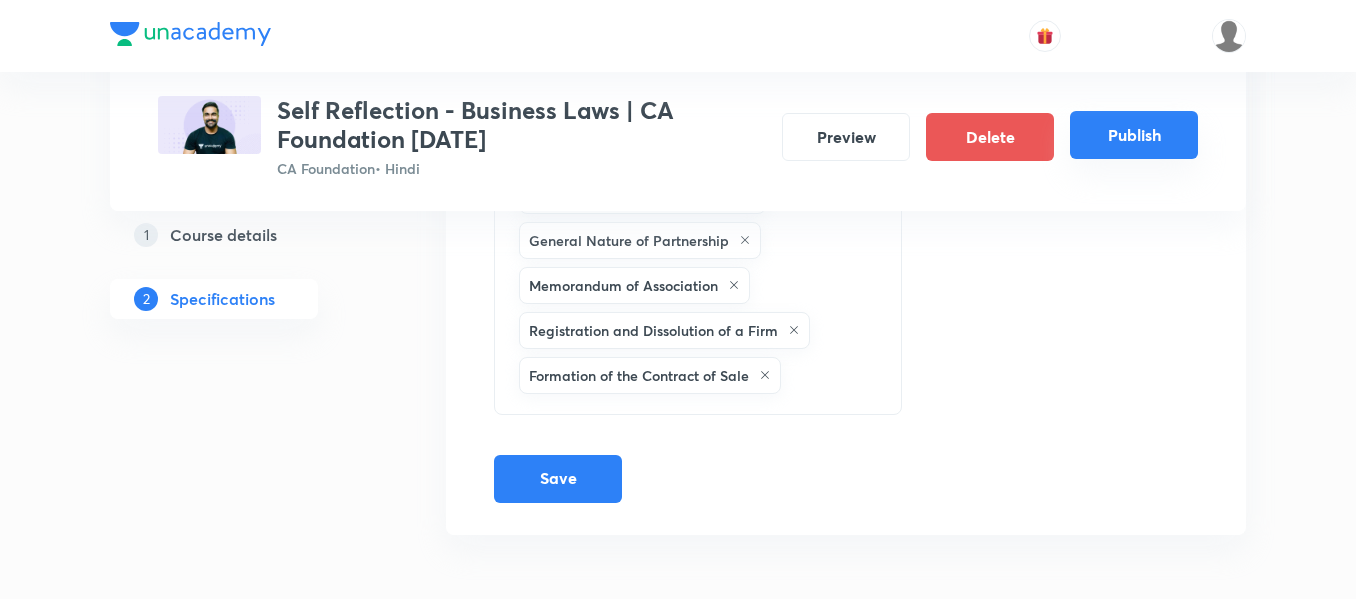 click on "Publish" at bounding box center (1134, 135) 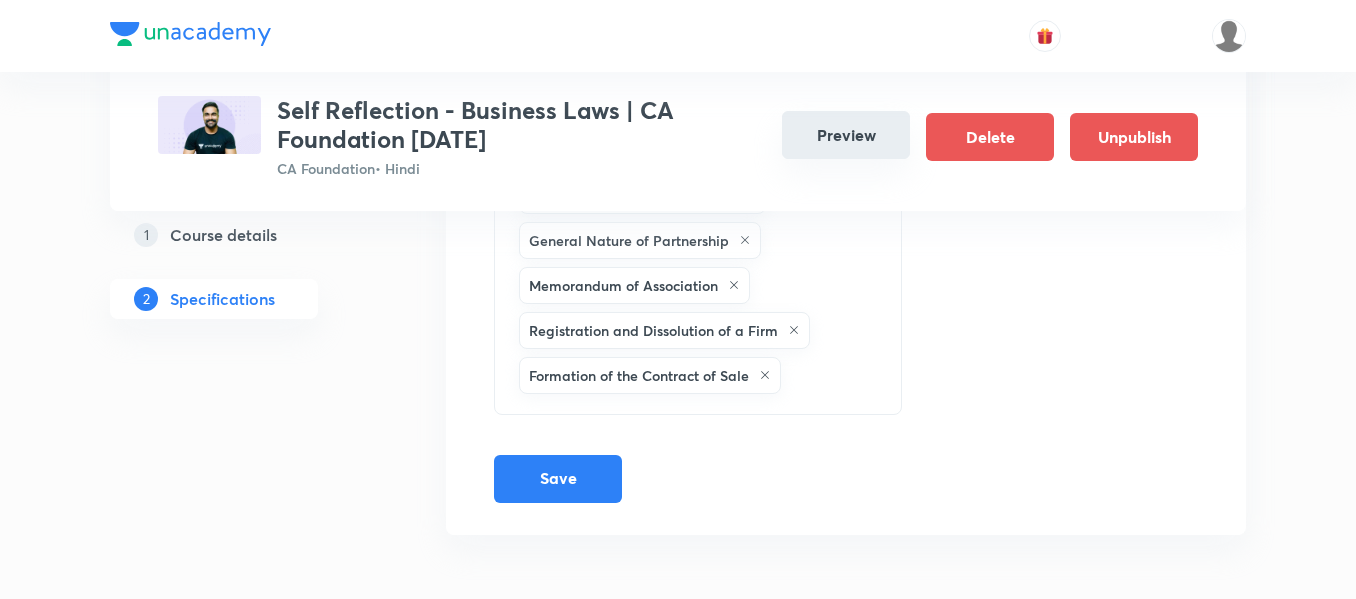 click on "Preview" at bounding box center [846, 135] 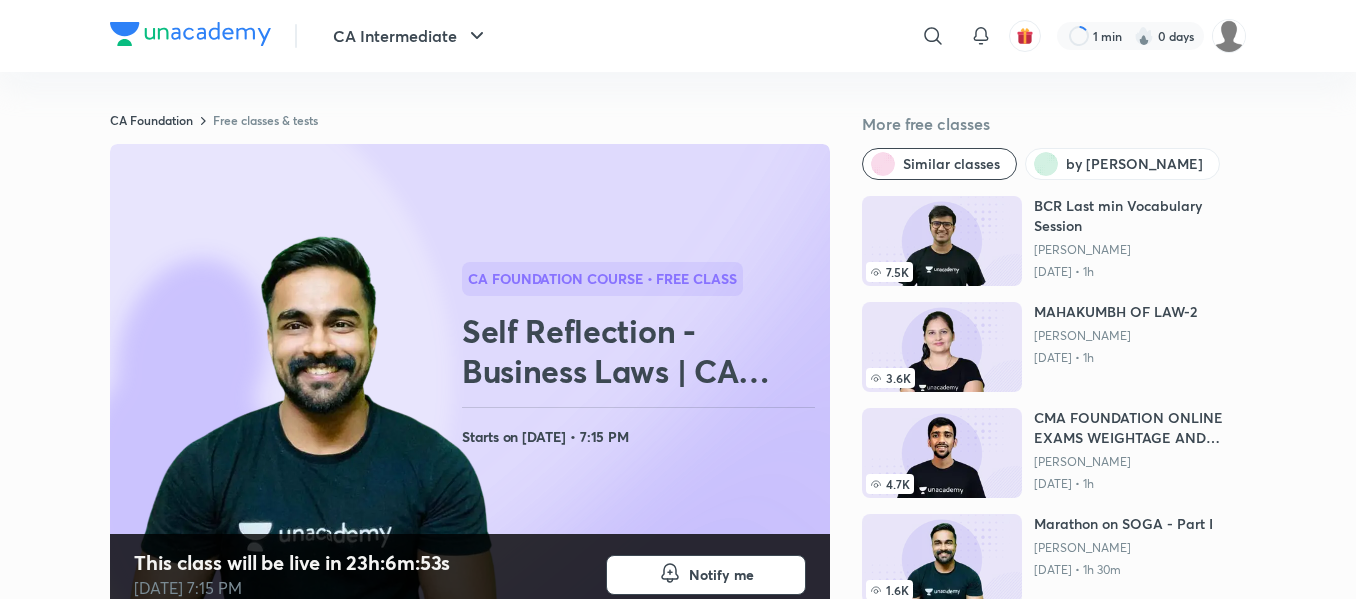 scroll, scrollTop: 54, scrollLeft: 0, axis: vertical 